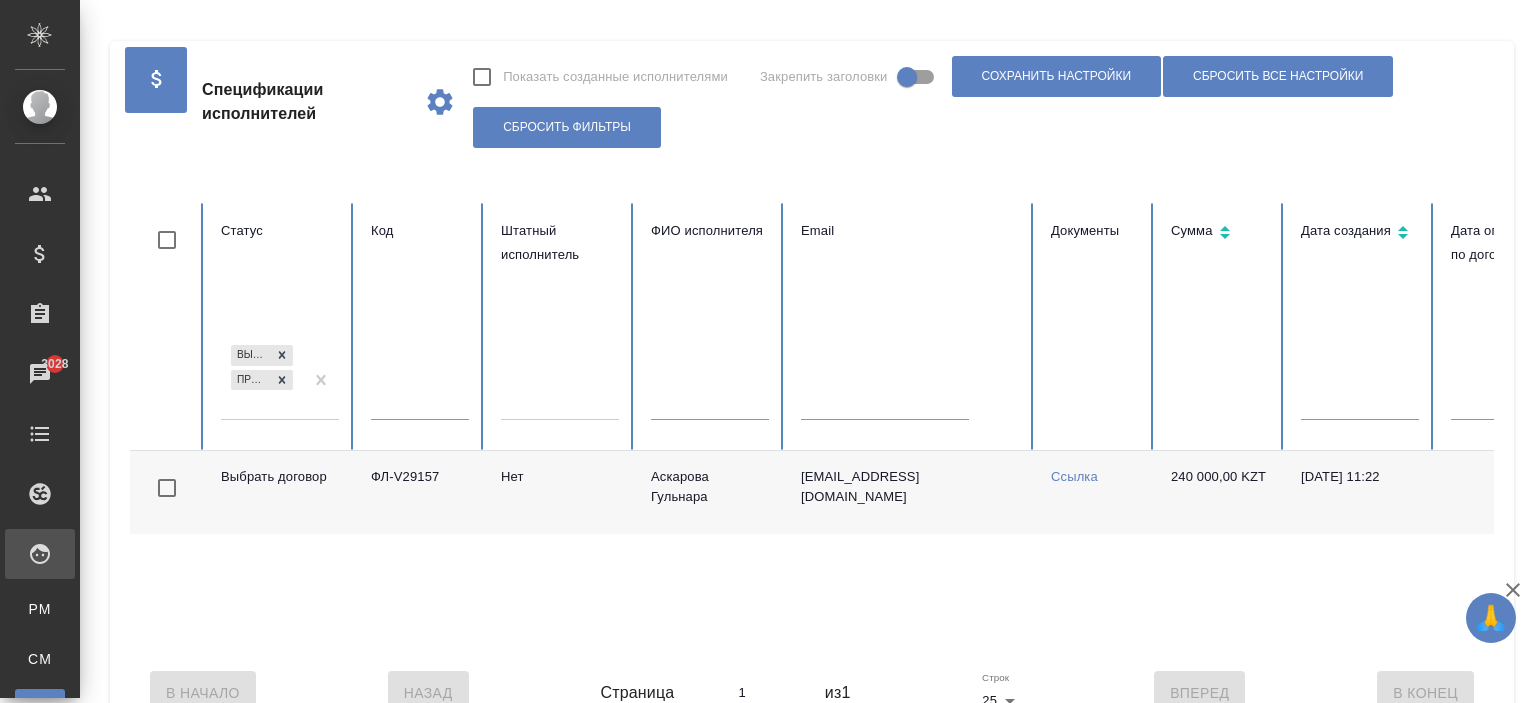 click 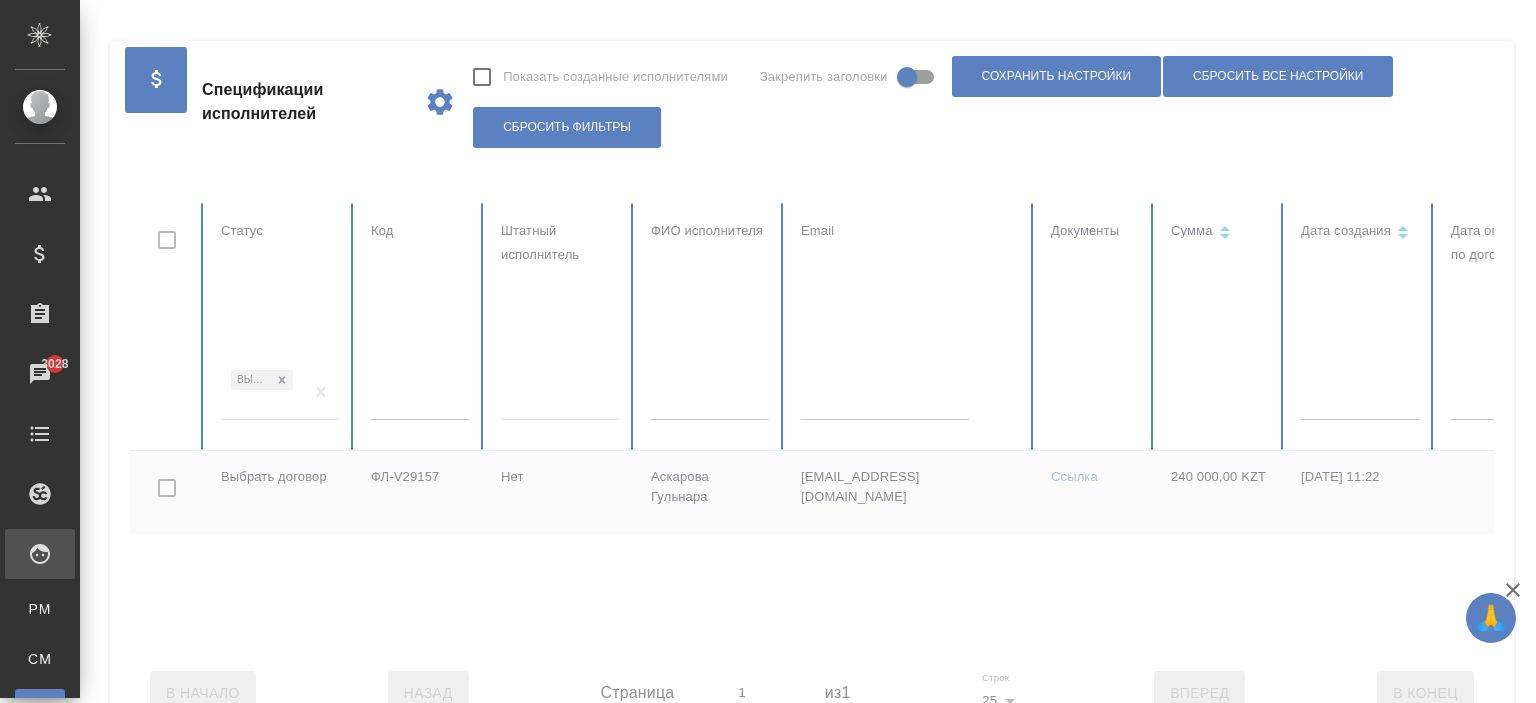 click on "Выбрать договор" at bounding box center (280, 400) 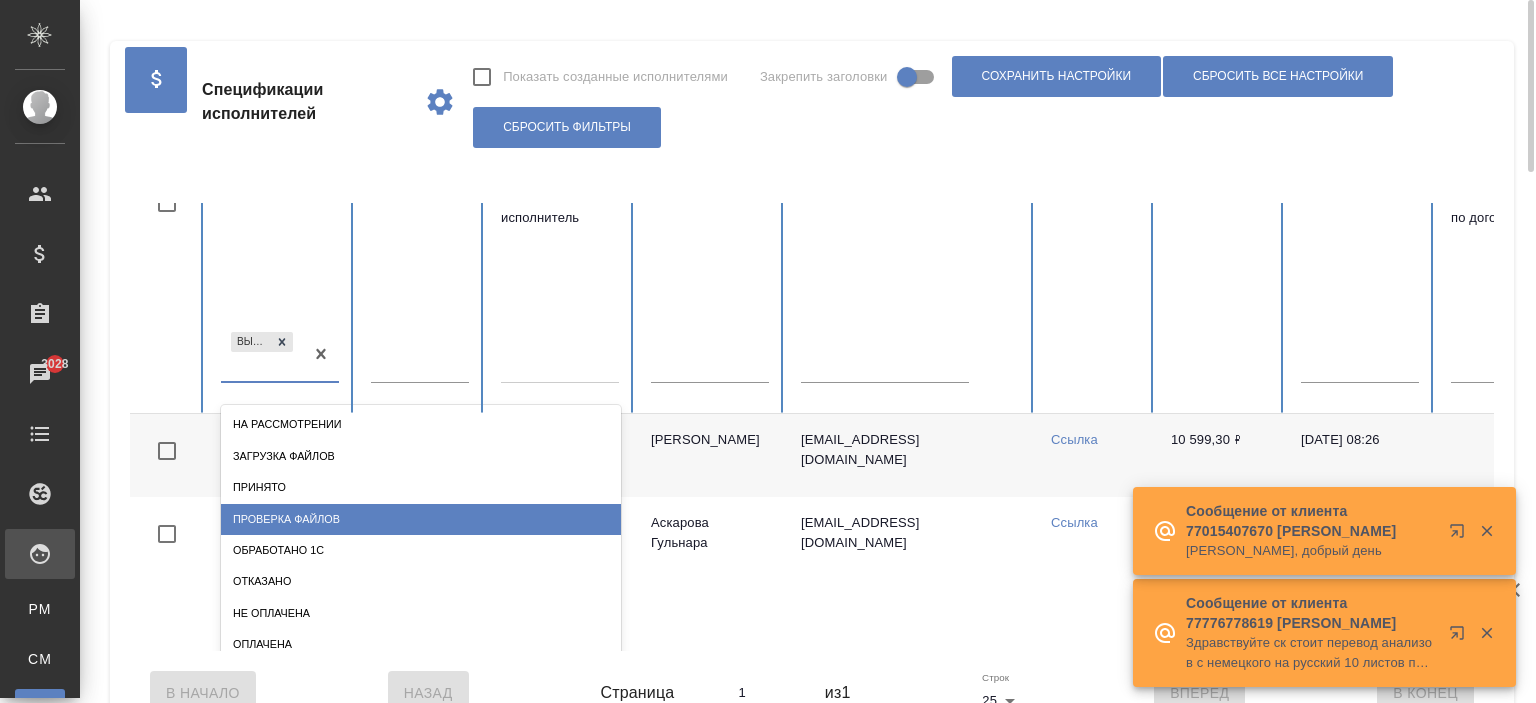click on "Проверка файлов" at bounding box center (421, 519) 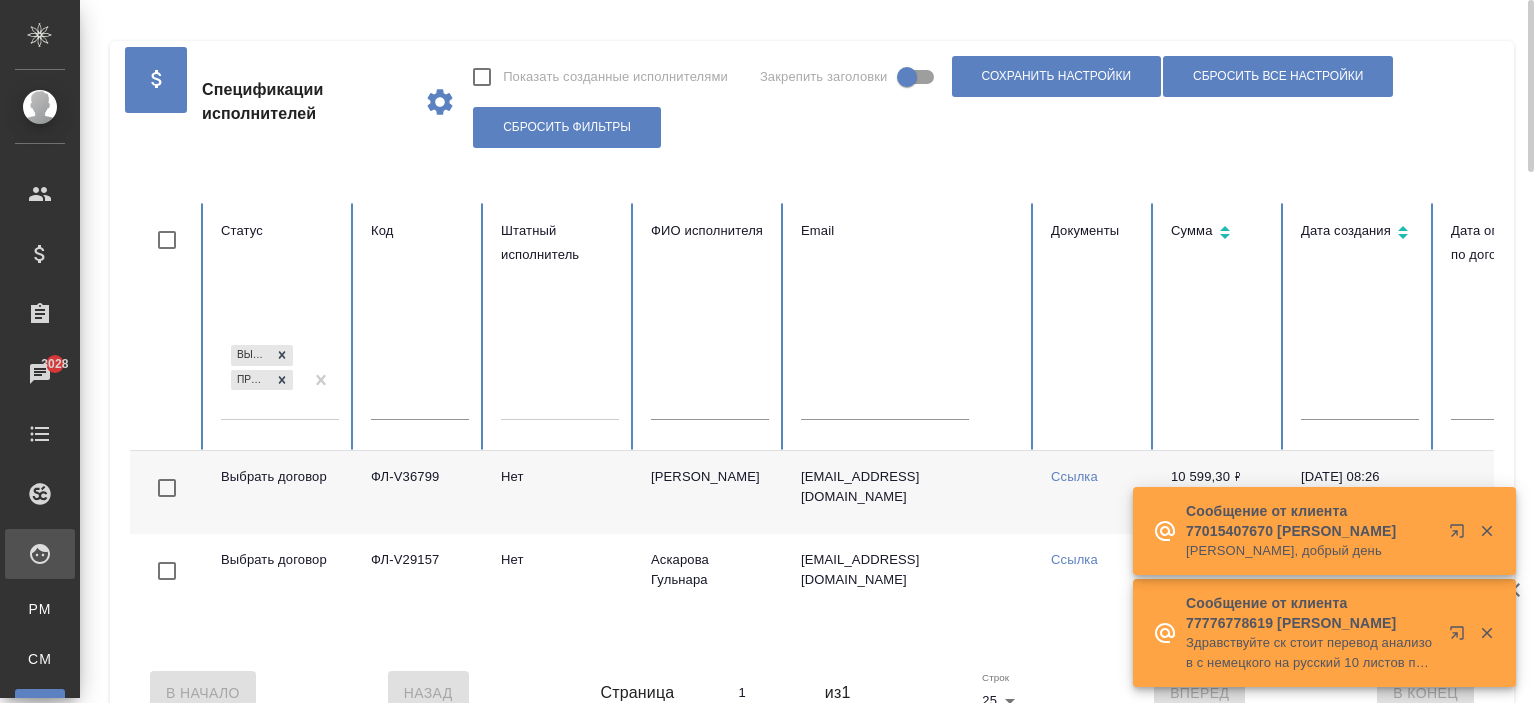 scroll, scrollTop: 0, scrollLeft: 0, axis: both 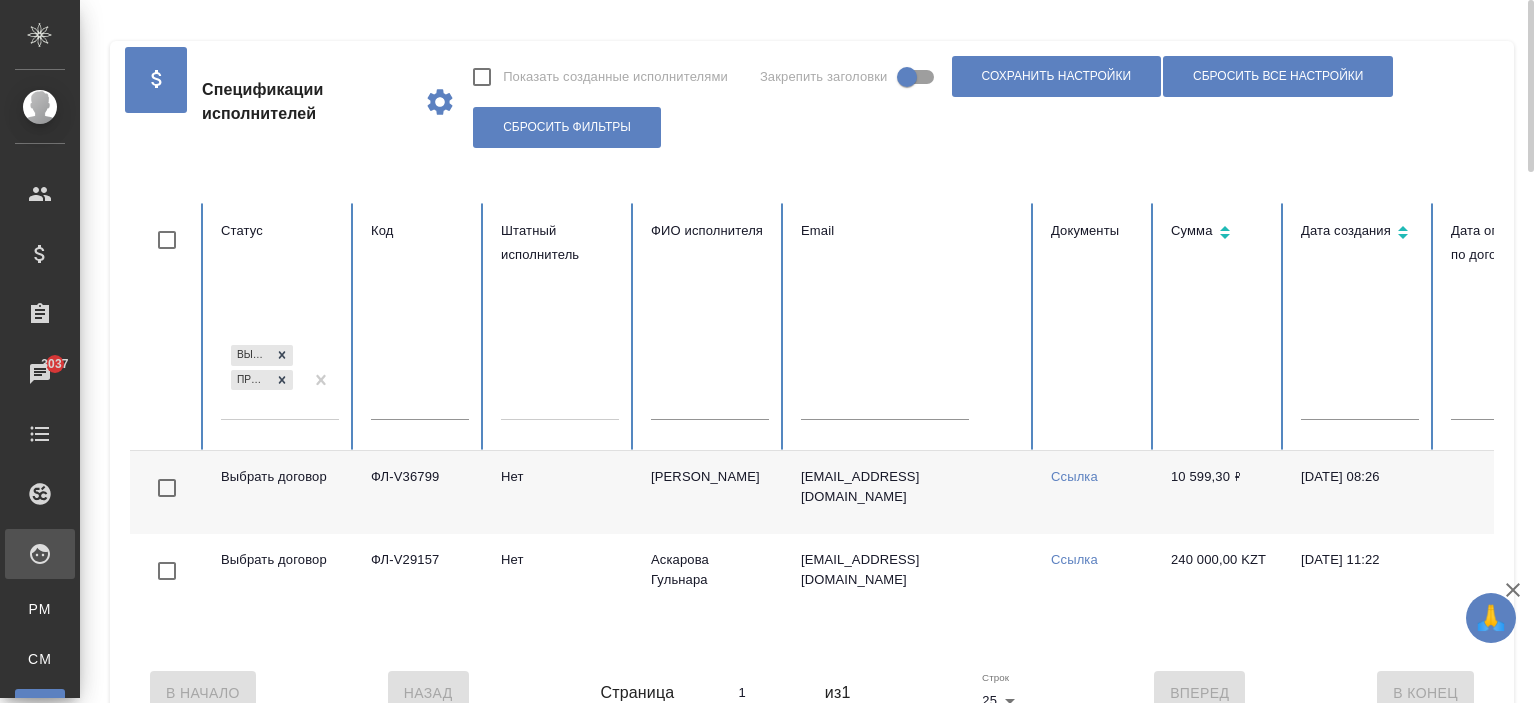 click on "Самарина-Широкова Дарья Алексеевна" at bounding box center [710, 492] 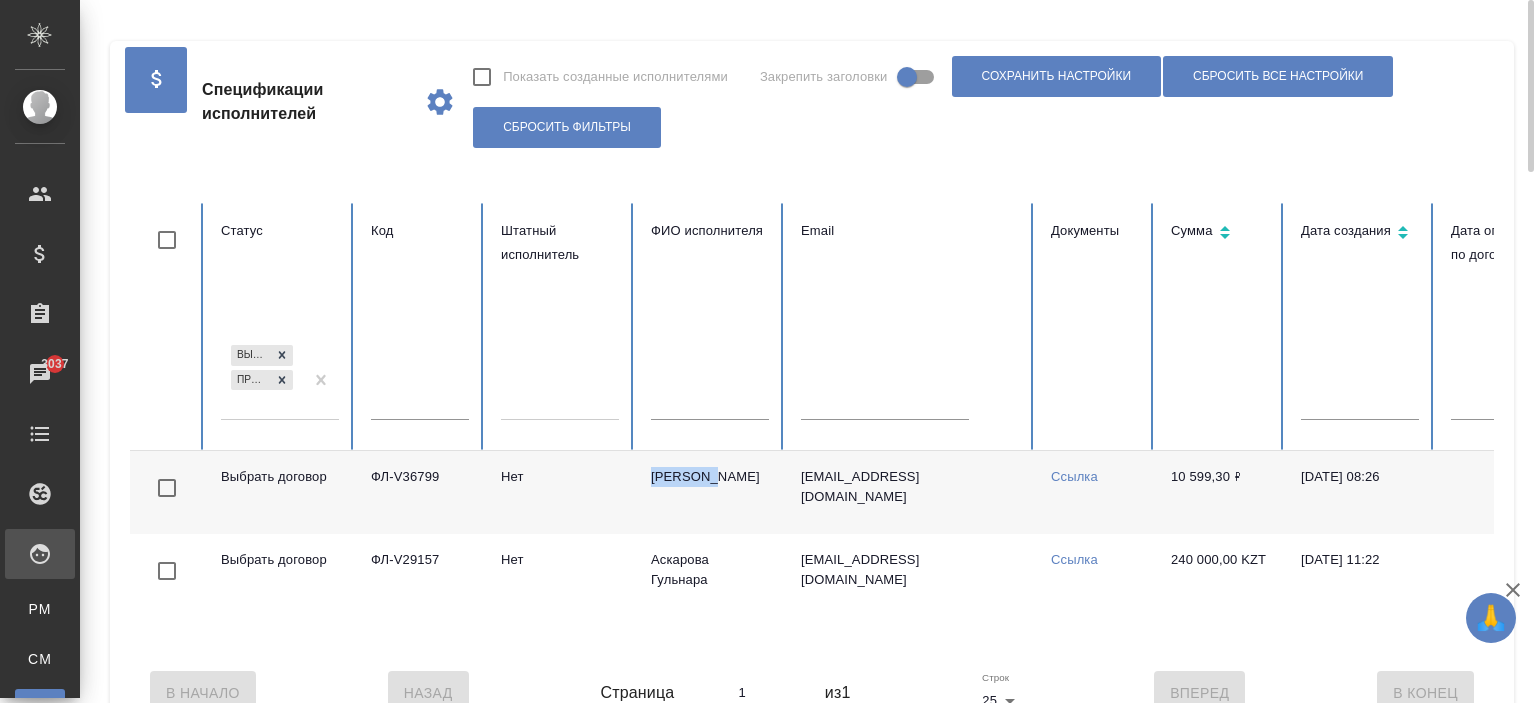 click on "Самарина-Широкова Дарья Алексеевна" at bounding box center (710, 492) 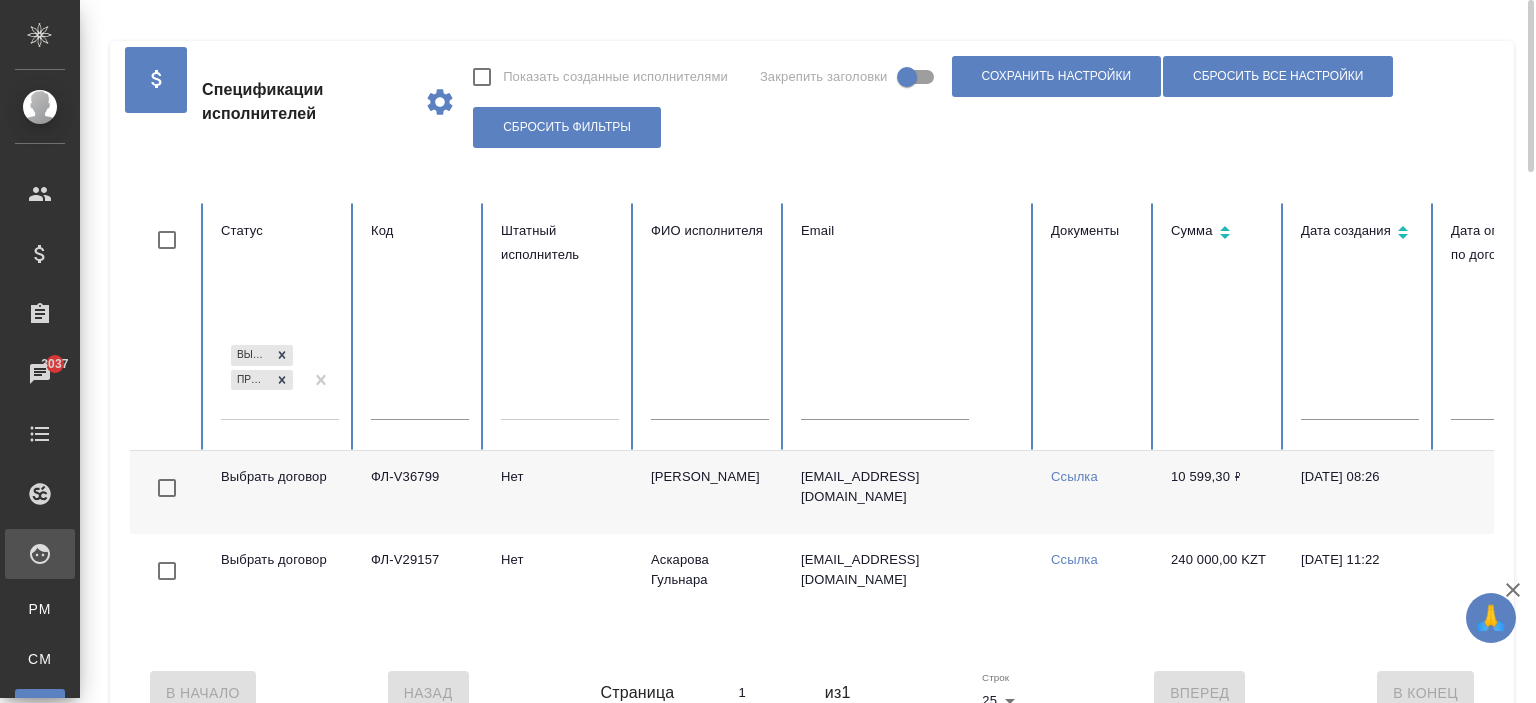 click on "Нет" at bounding box center (560, 492) 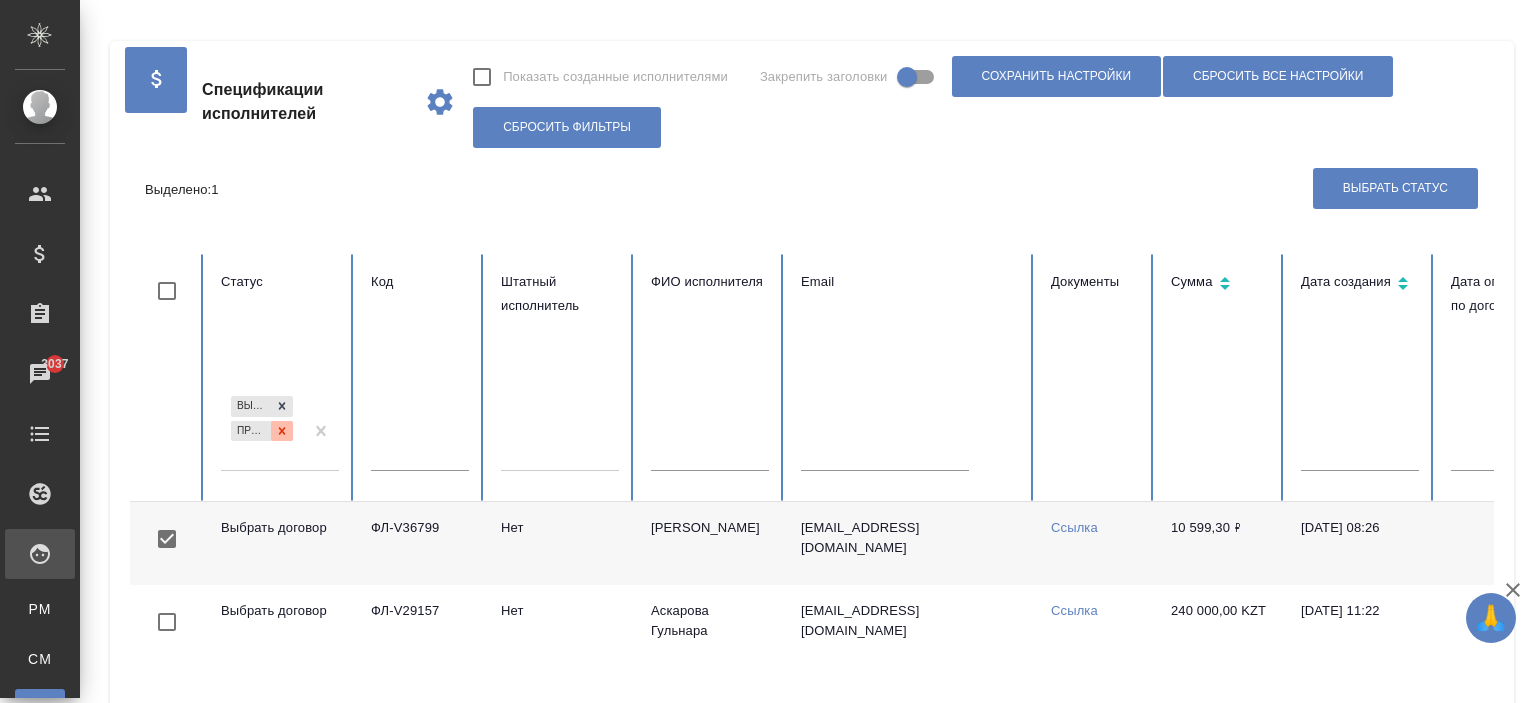 click at bounding box center (282, 431) 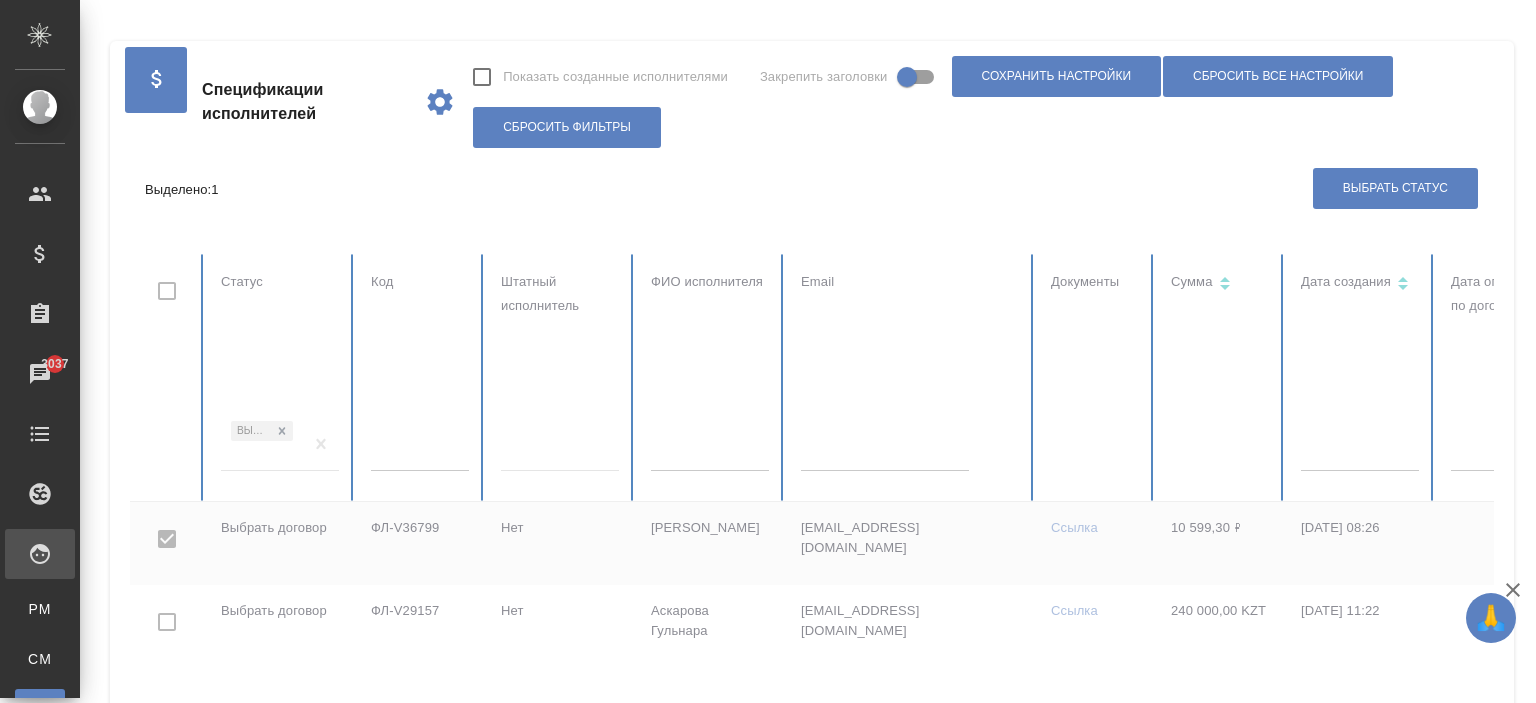 checkbox on "false" 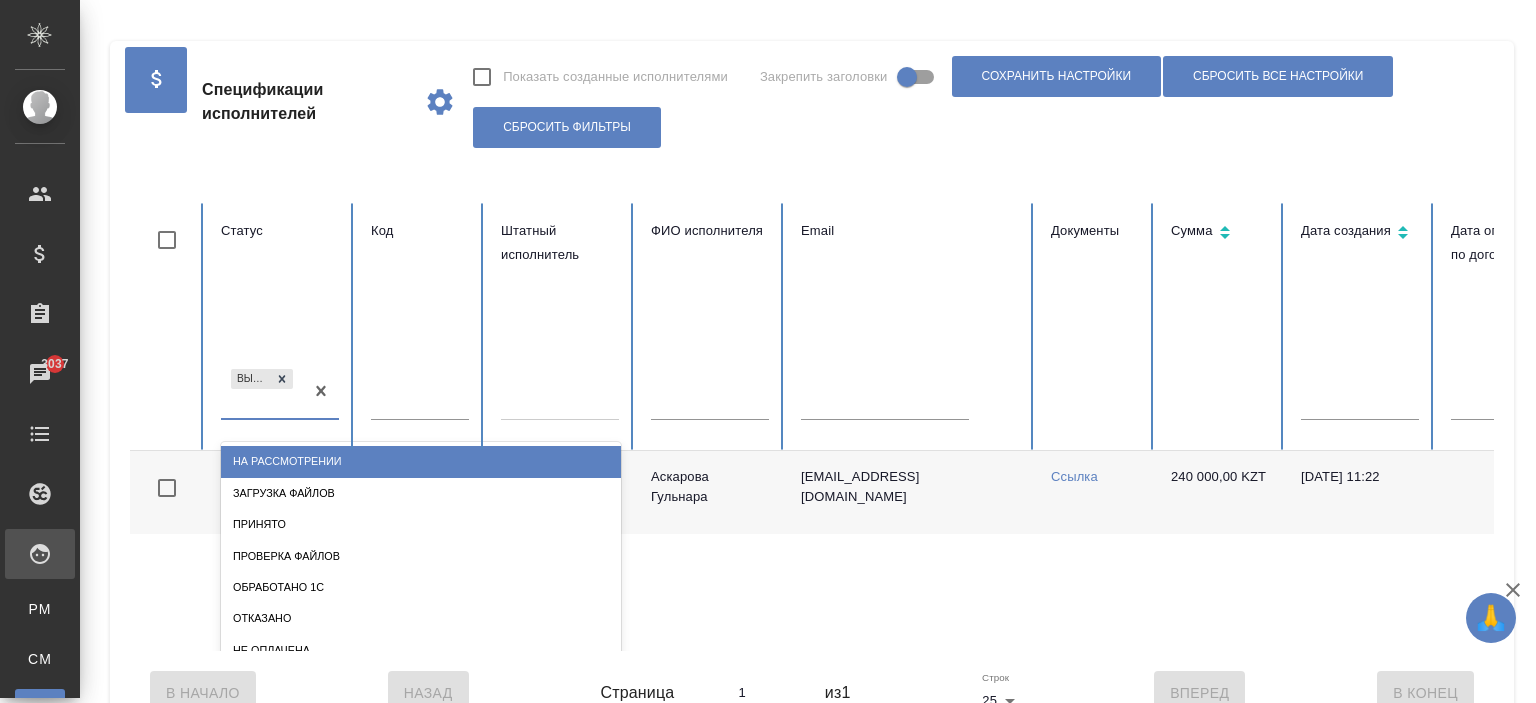 click on "option На рассмотрении focused, 1 of 10. 9 results available. Use Up and Down to choose options, press Enter to select the currently focused option, press Escape to exit the menu, press Tab to select the option and exit the menu. Выбрать договор На рассмотрении Загрузка файлов Принято Проверка файлов Обработано 1С Отказано Не оплачена Оплачена Списан" at bounding box center [280, 400] 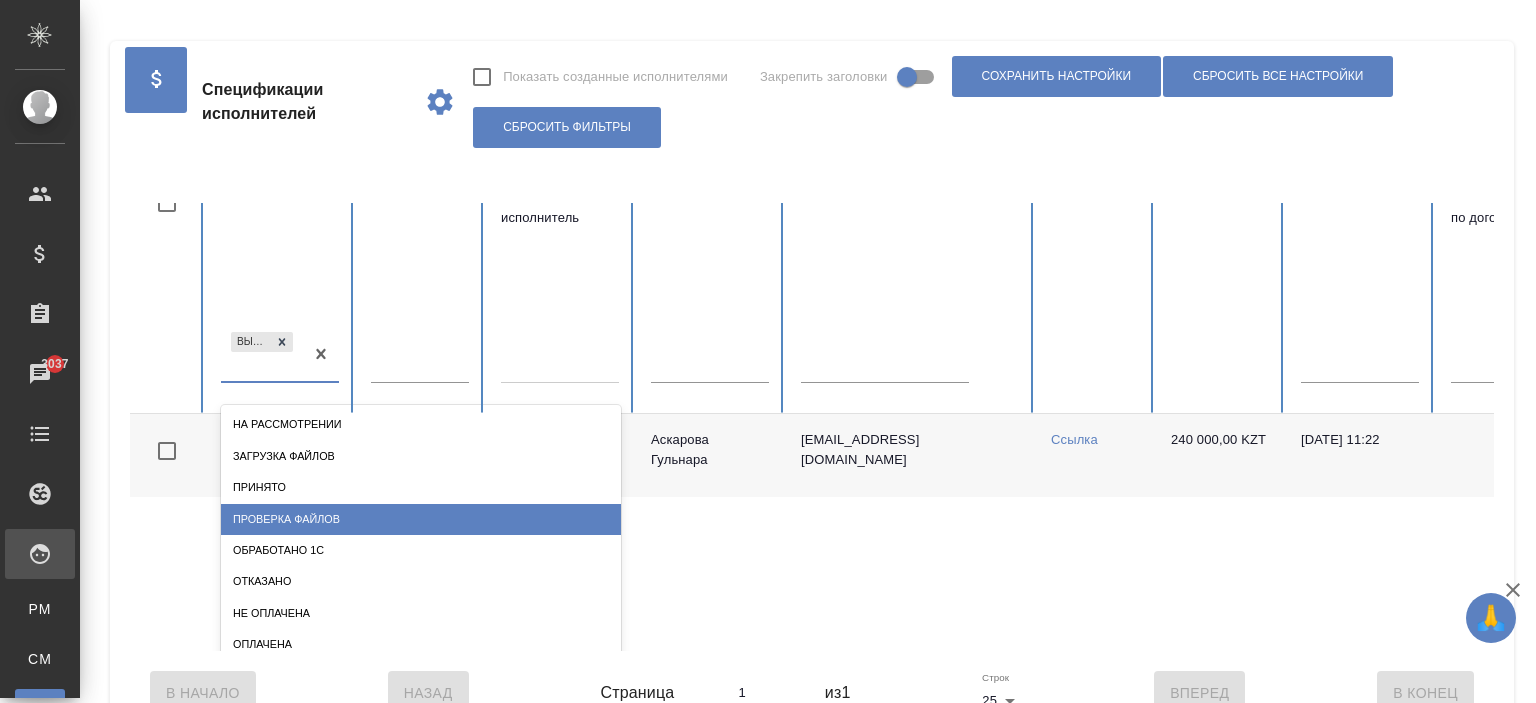 click on "Проверка файлов" at bounding box center [421, 519] 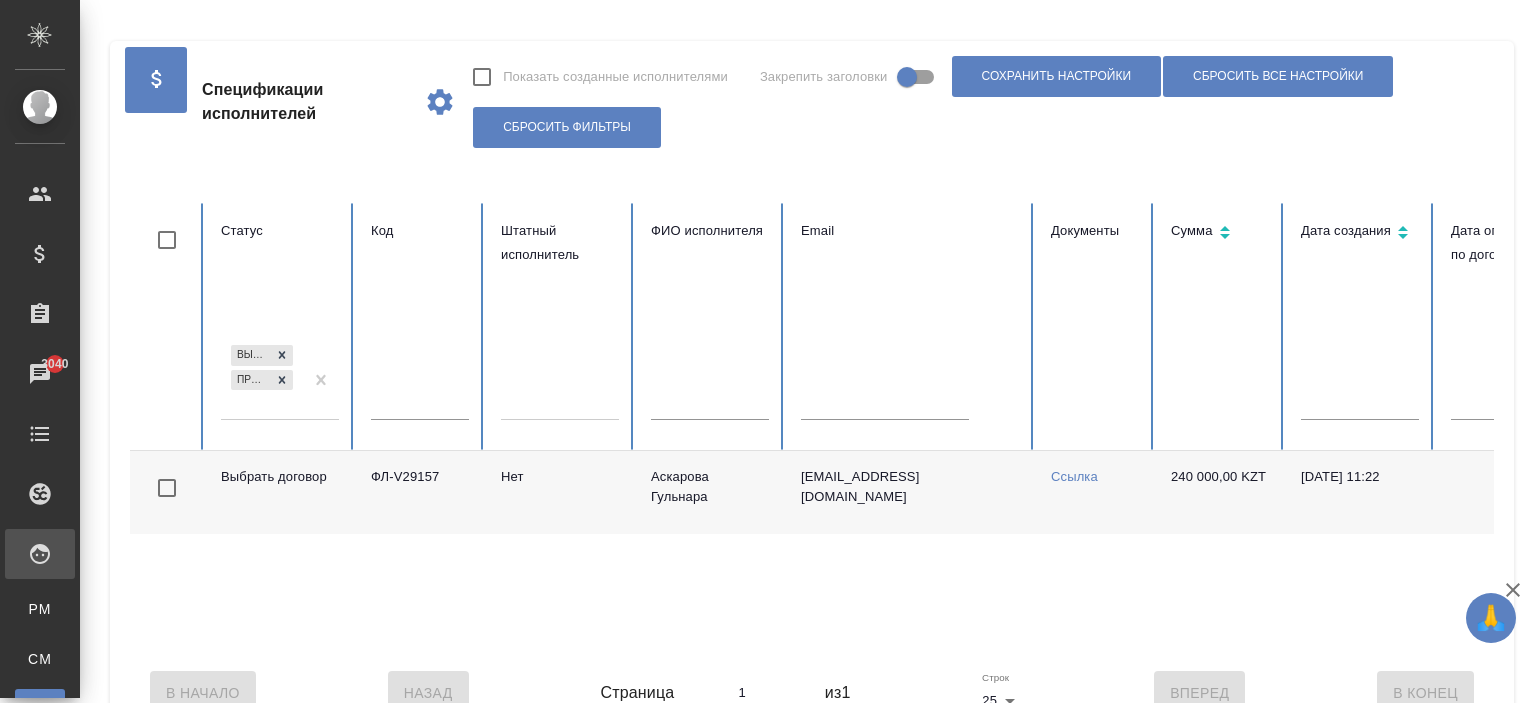 click on "Проверка файлов" at bounding box center [251, 380] 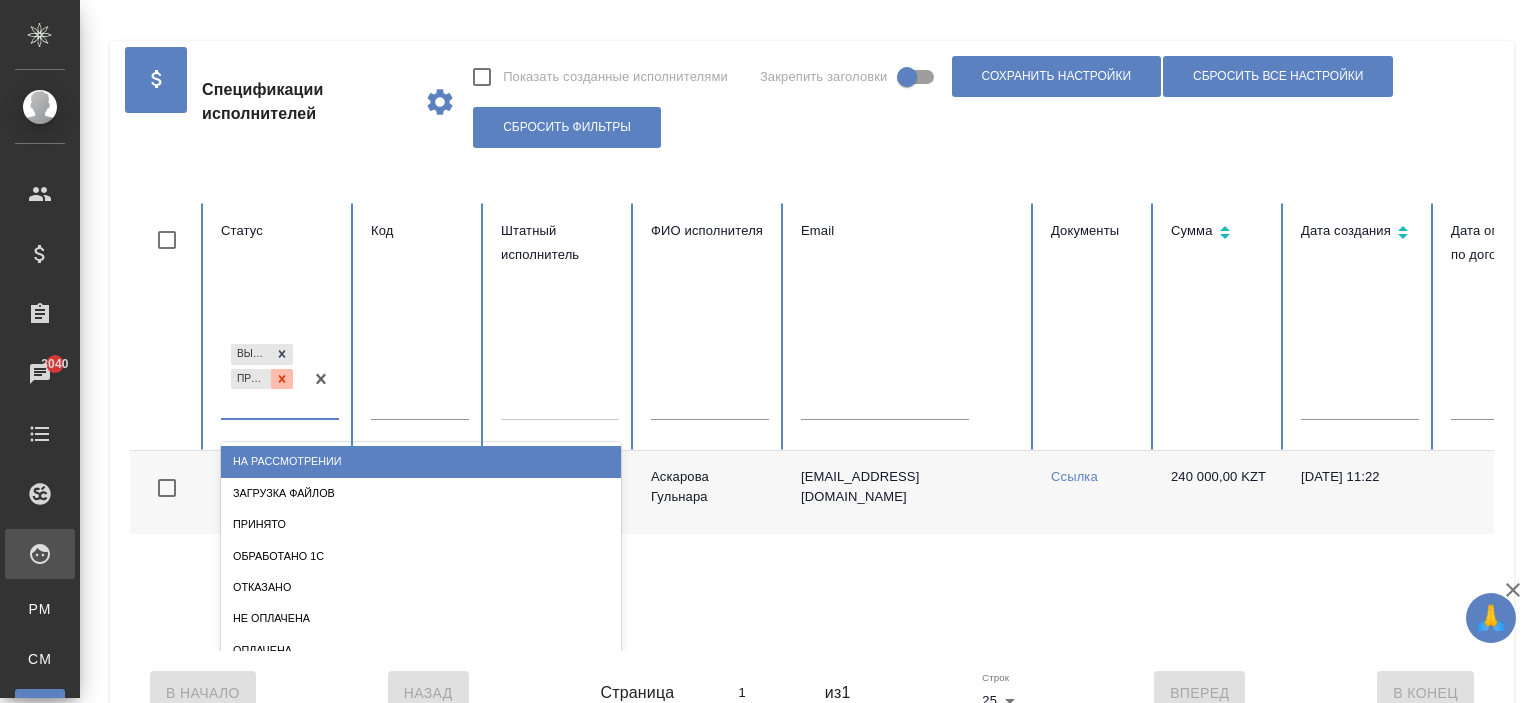 click 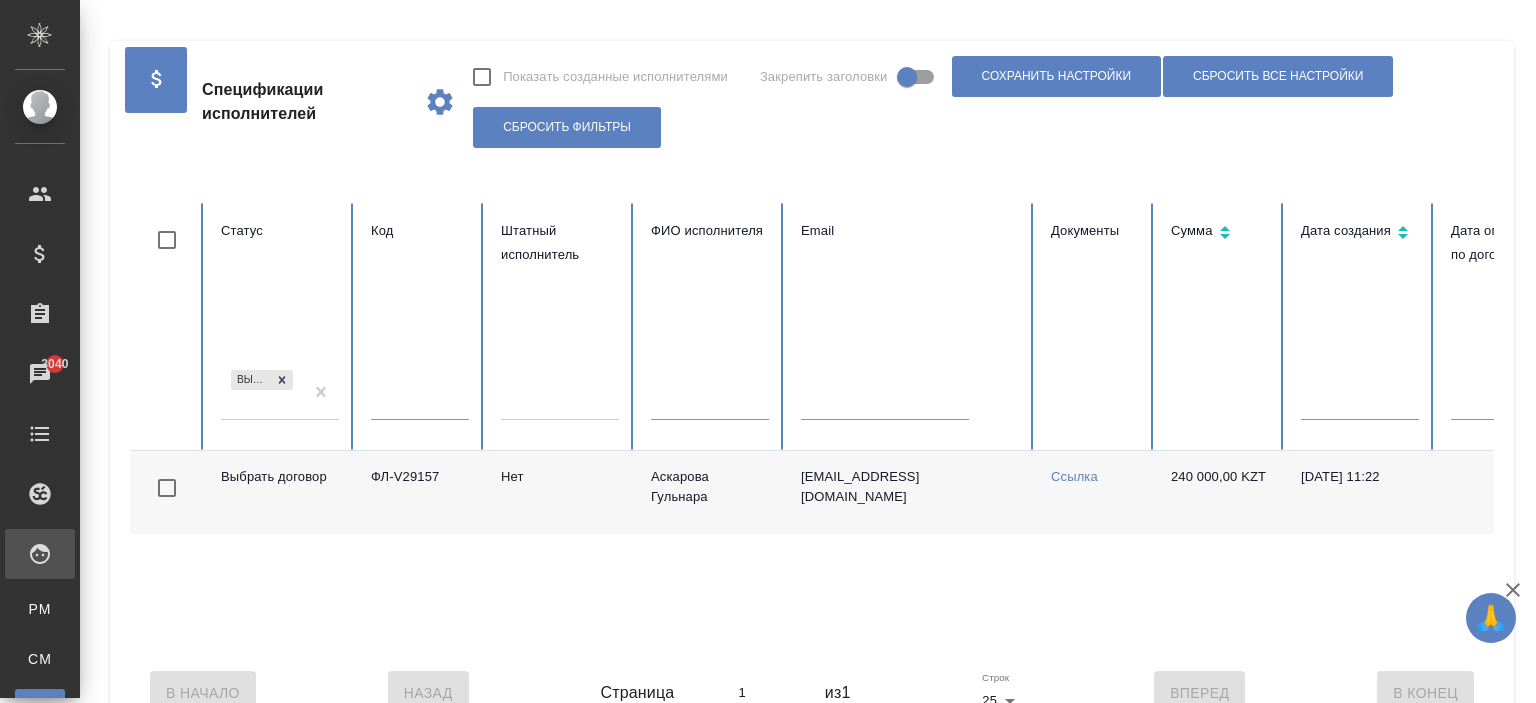click on "Выбрать договор" at bounding box center (280, 400) 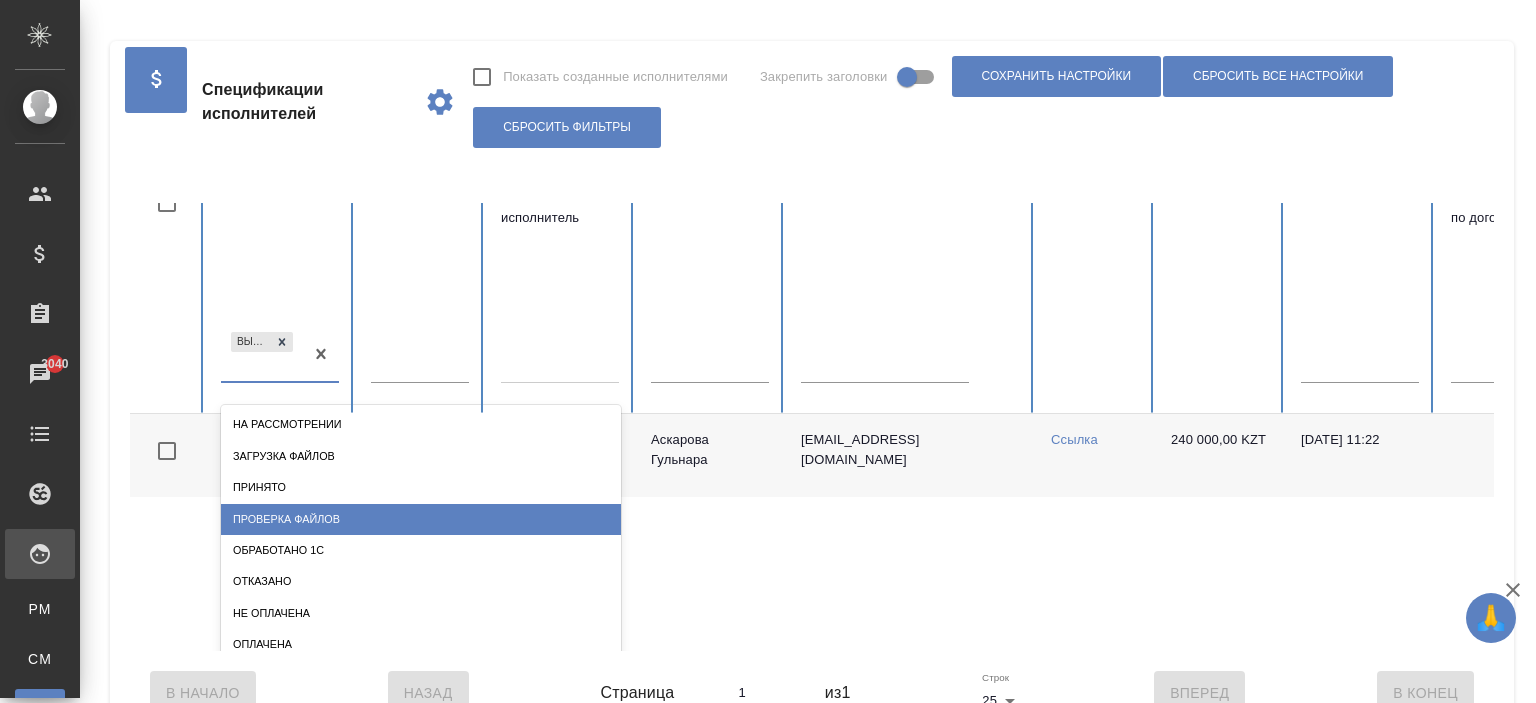click on "Проверка файлов" at bounding box center (421, 519) 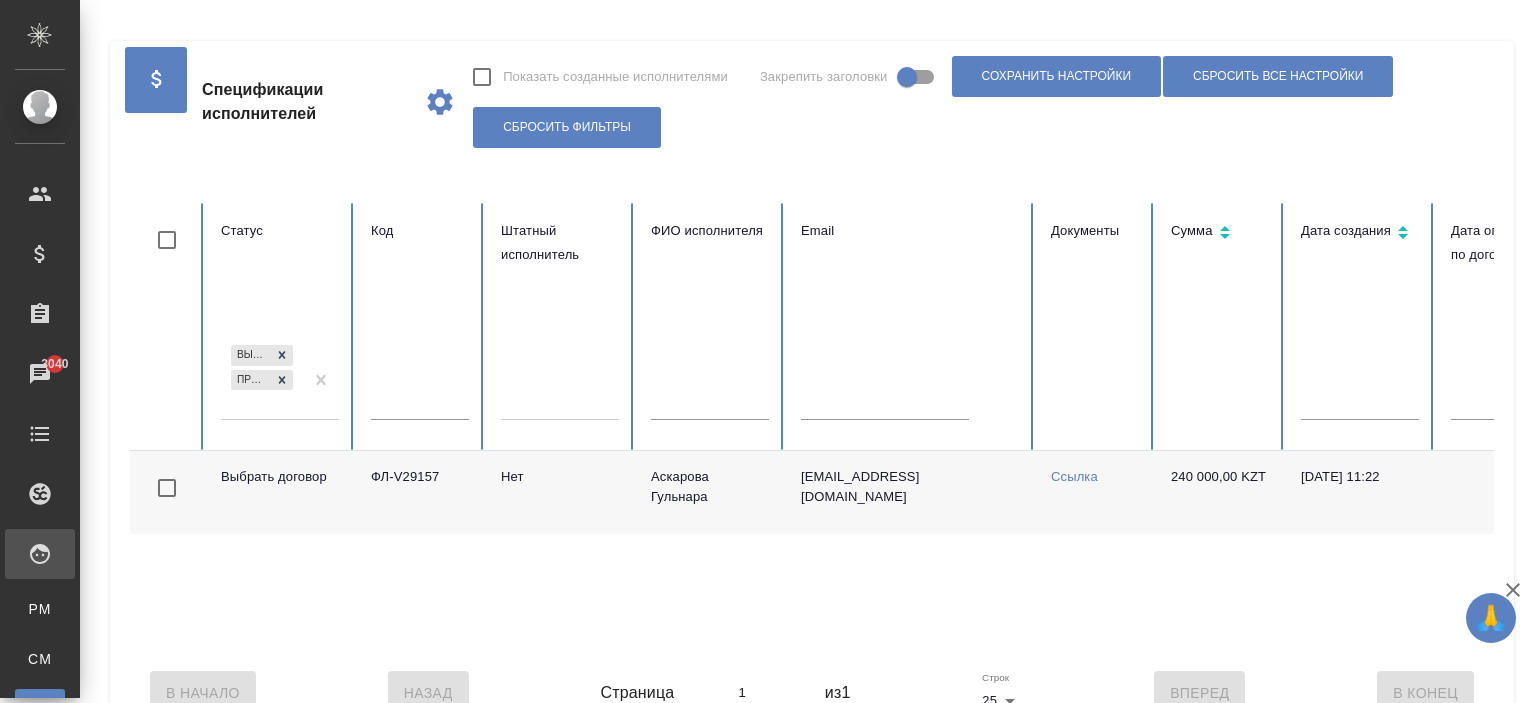 scroll, scrollTop: 0, scrollLeft: 0, axis: both 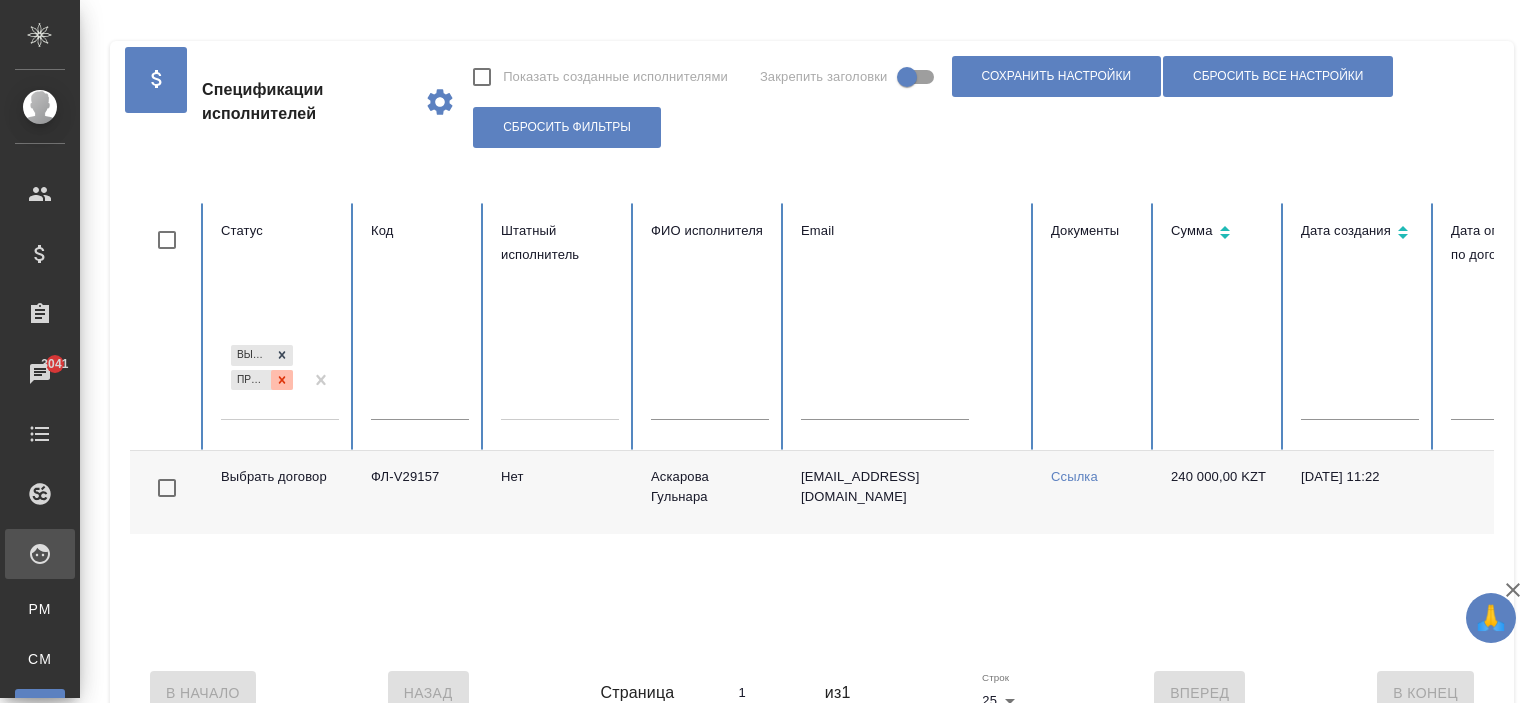 click 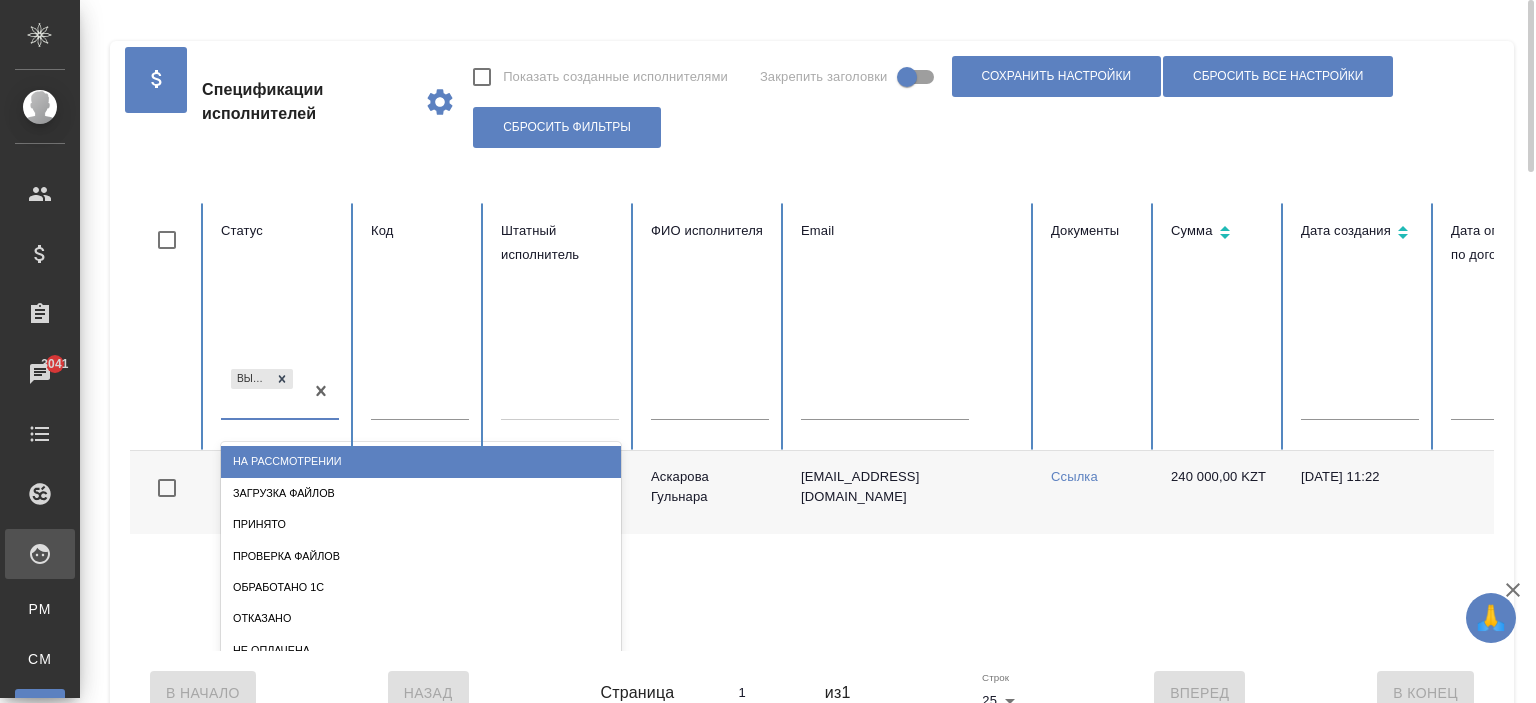 scroll, scrollTop: 37, scrollLeft: 0, axis: vertical 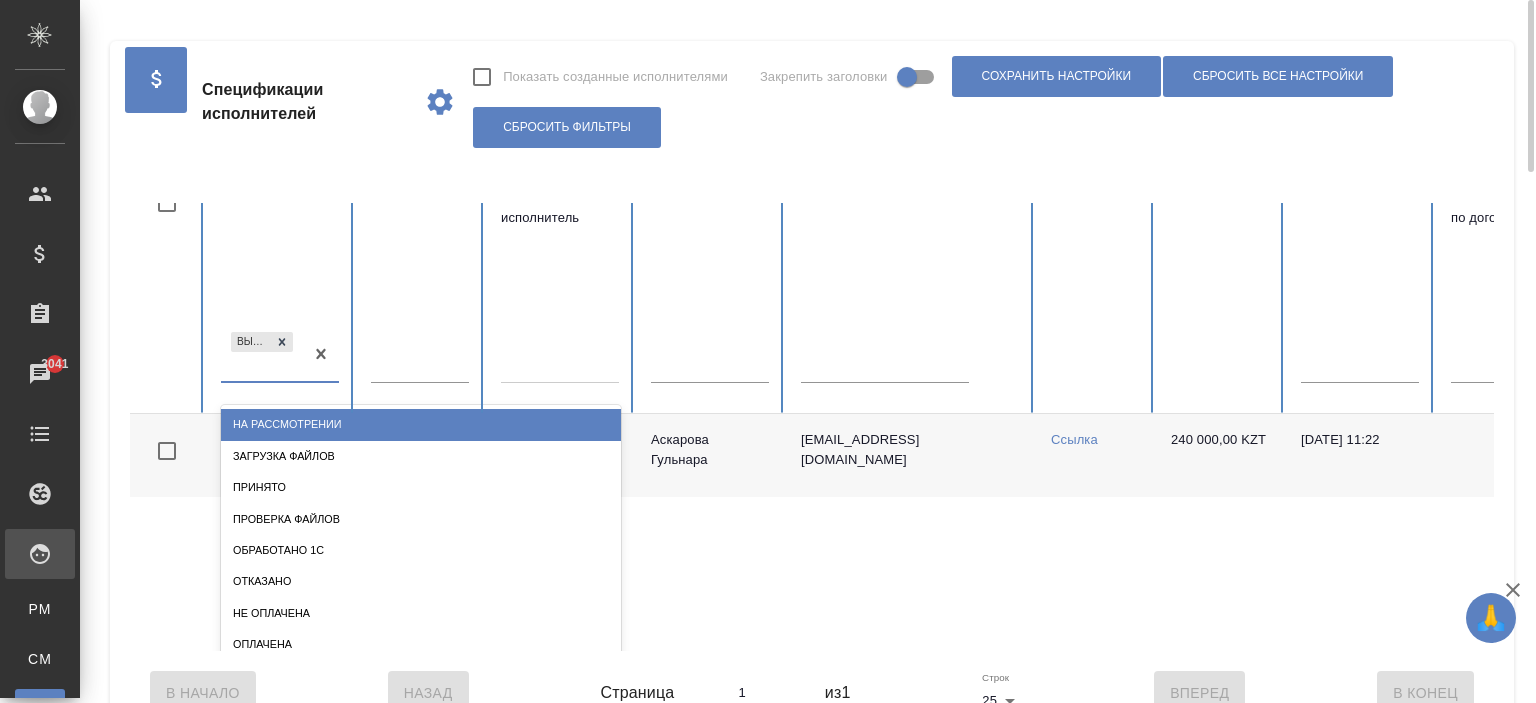 click on "Статус      option На рассмотрении focused, 1 of 10. 9 results available. Use Up and Down to choose options, press Enter to select the currently focused option, press Escape to exit the menu, press Tab to select the option and exit the menu. Выбрать договор На рассмотрении Загрузка файлов Принято Проверка файлов Обработано 1С Отказано Не оплачена Оплачена Списан" at bounding box center (280, 290) 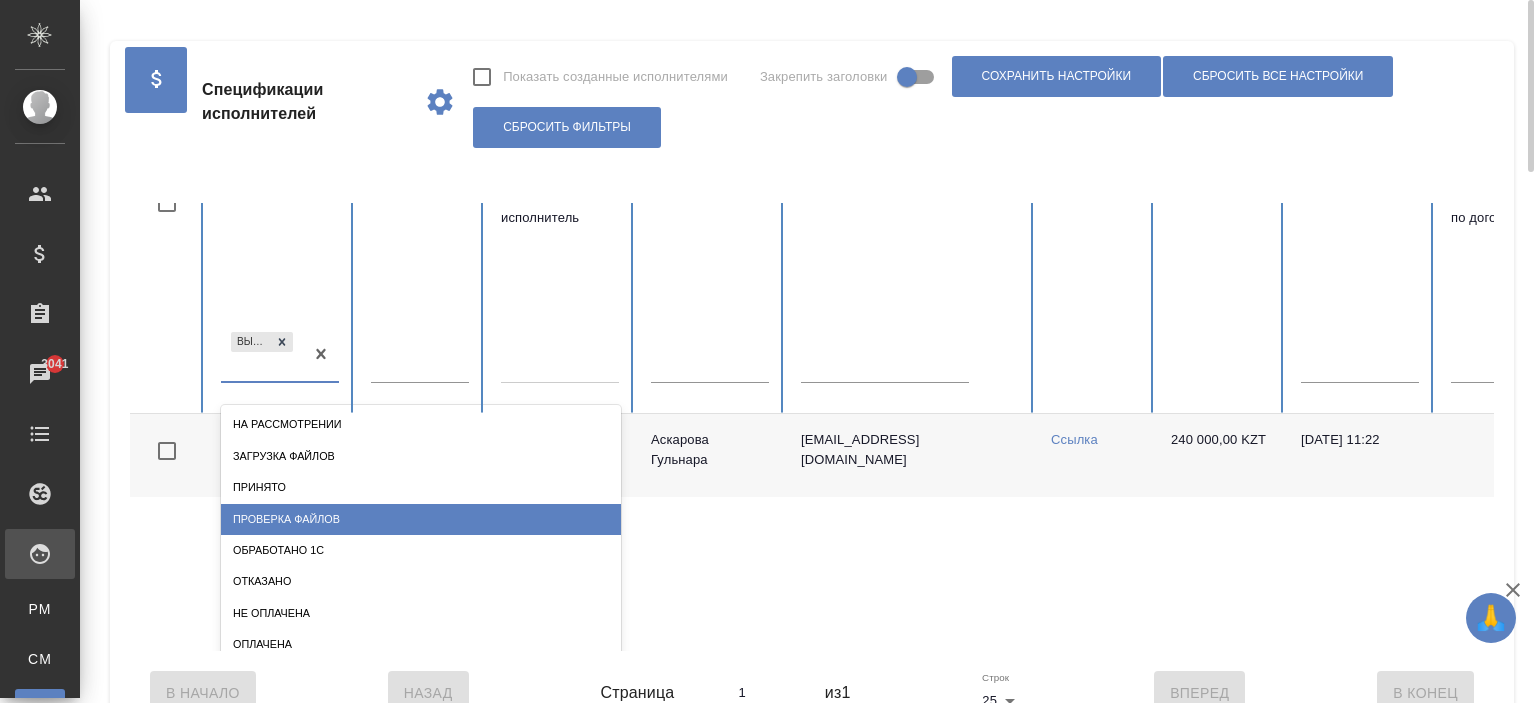 click on "Проверка файлов" at bounding box center (421, 519) 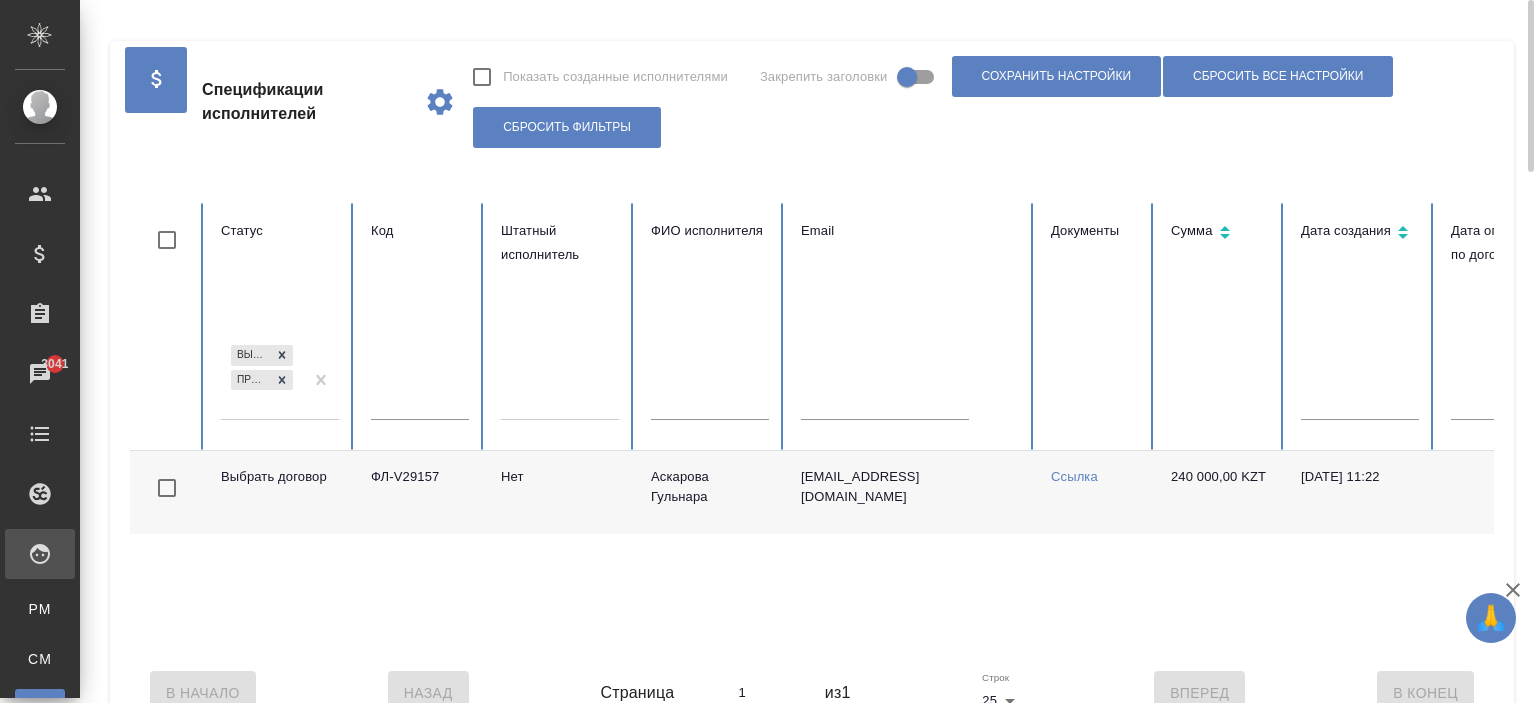 scroll, scrollTop: 0, scrollLeft: 0, axis: both 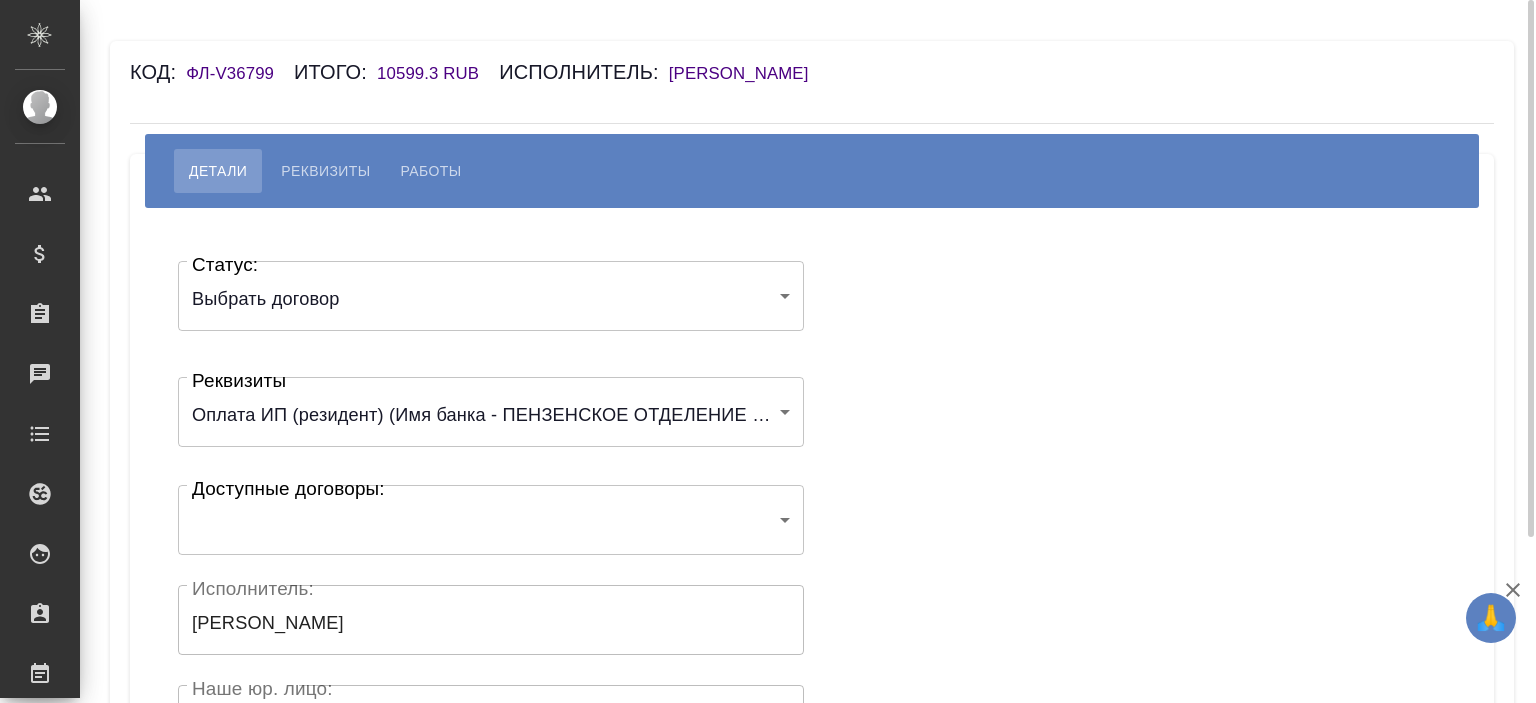 click on "🙏 .cls-1
fill:#fff;
AWATERA Ishkova Yuliya Клиенты Спецификации Заказы Чаты Todo Проекты SC Исполнители Кандидаты Работы Входящие заявки Заявки на доставку Рекламации Проекты процессинга Конференции Выйти Код: ФЛ-V36799 Итого: 10599.3 RUB Исполнитель: Самарина-Широкова Дарья Алексеевна Детали Реквизиты Работы Статус: Выбрать договор chooseContract Статус: Реквизиты 662b834f06daca9f6d169b21 Реквизиты Доступные договоры: ​ Доступные договоры: Исполнитель: Самарина-Широкова Дарья Алексеевна Исполнитель: Наше юр. лицо: (ФЛ) Наше юр. лицо: Создал: Создал: Скрыть от исполнителя выплату .cls-1" at bounding box center (768, 351) 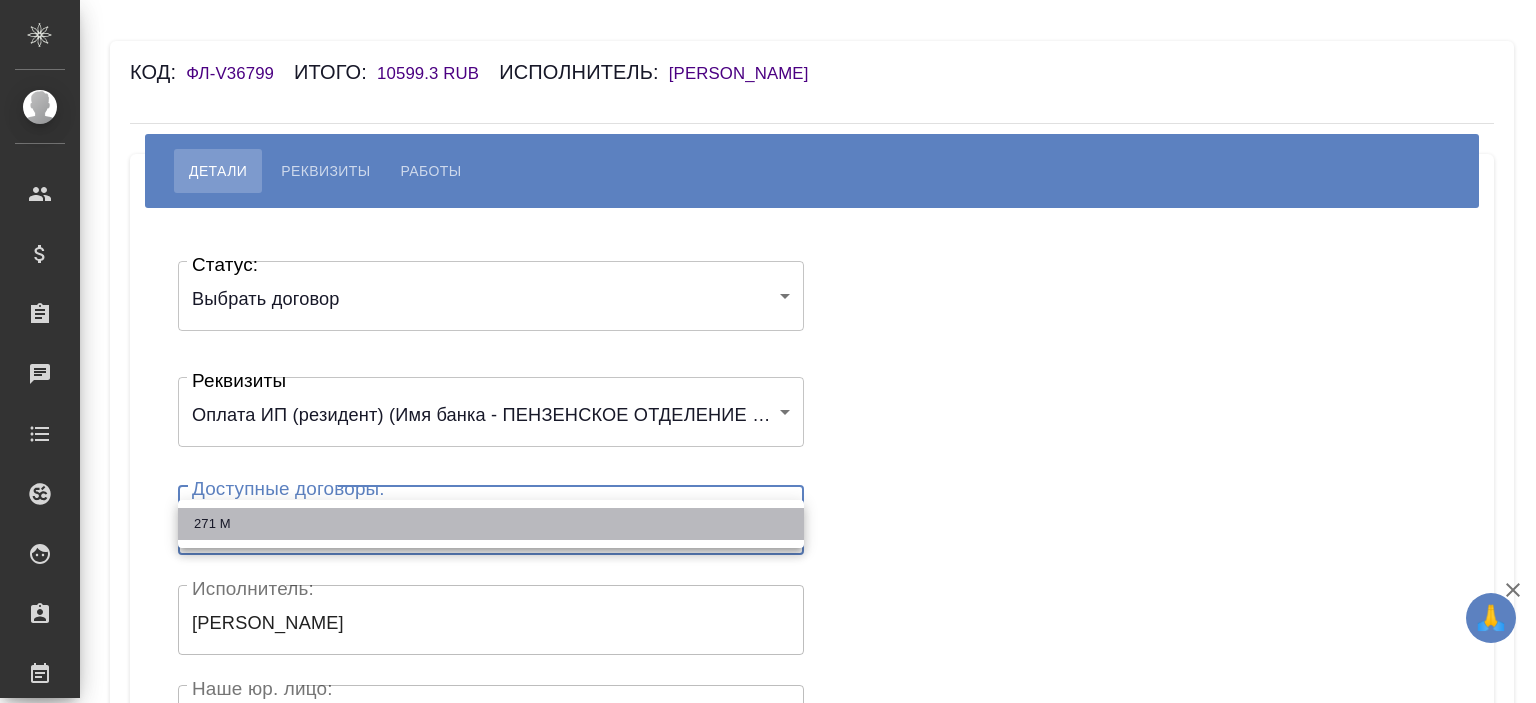 click on "271 М" at bounding box center (491, 524) 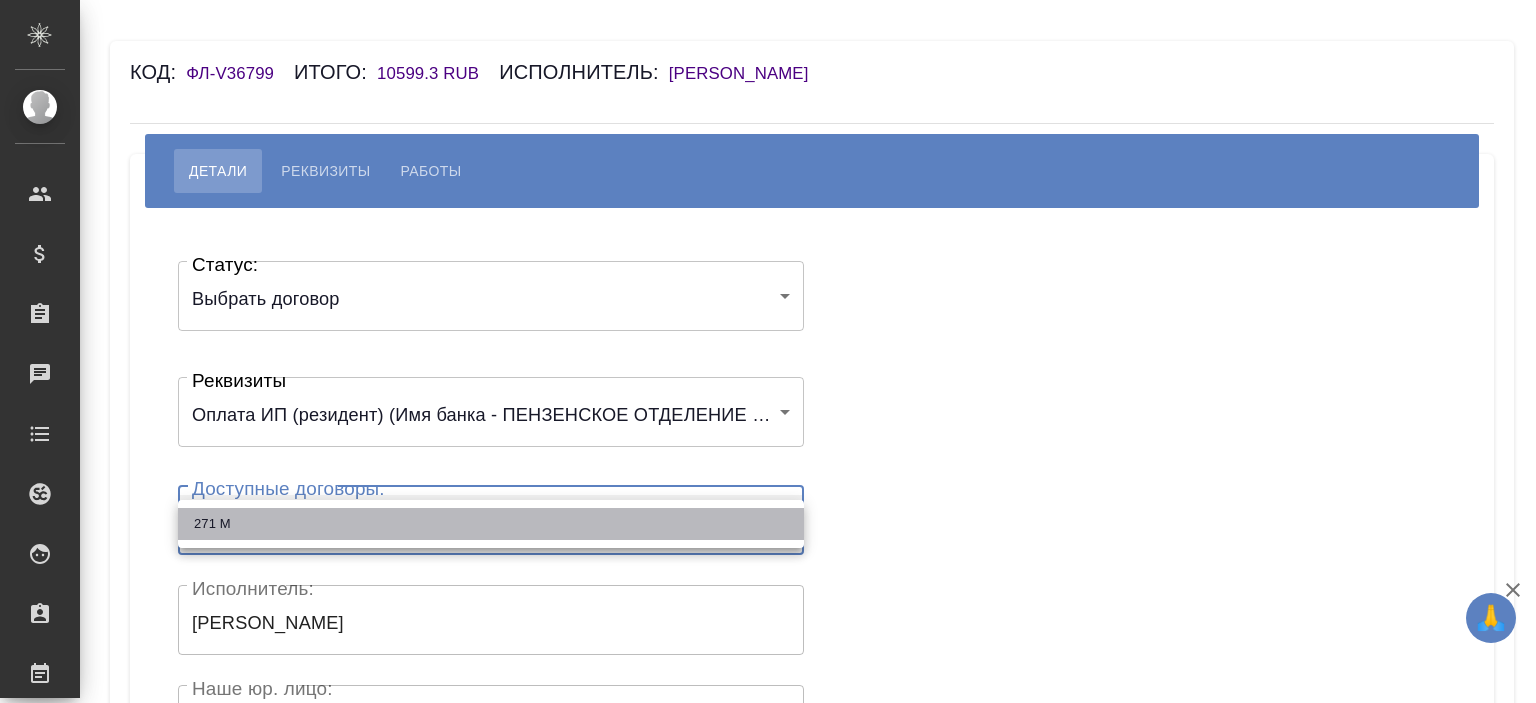 type on "625d7404fc1e9c5b867800d1" 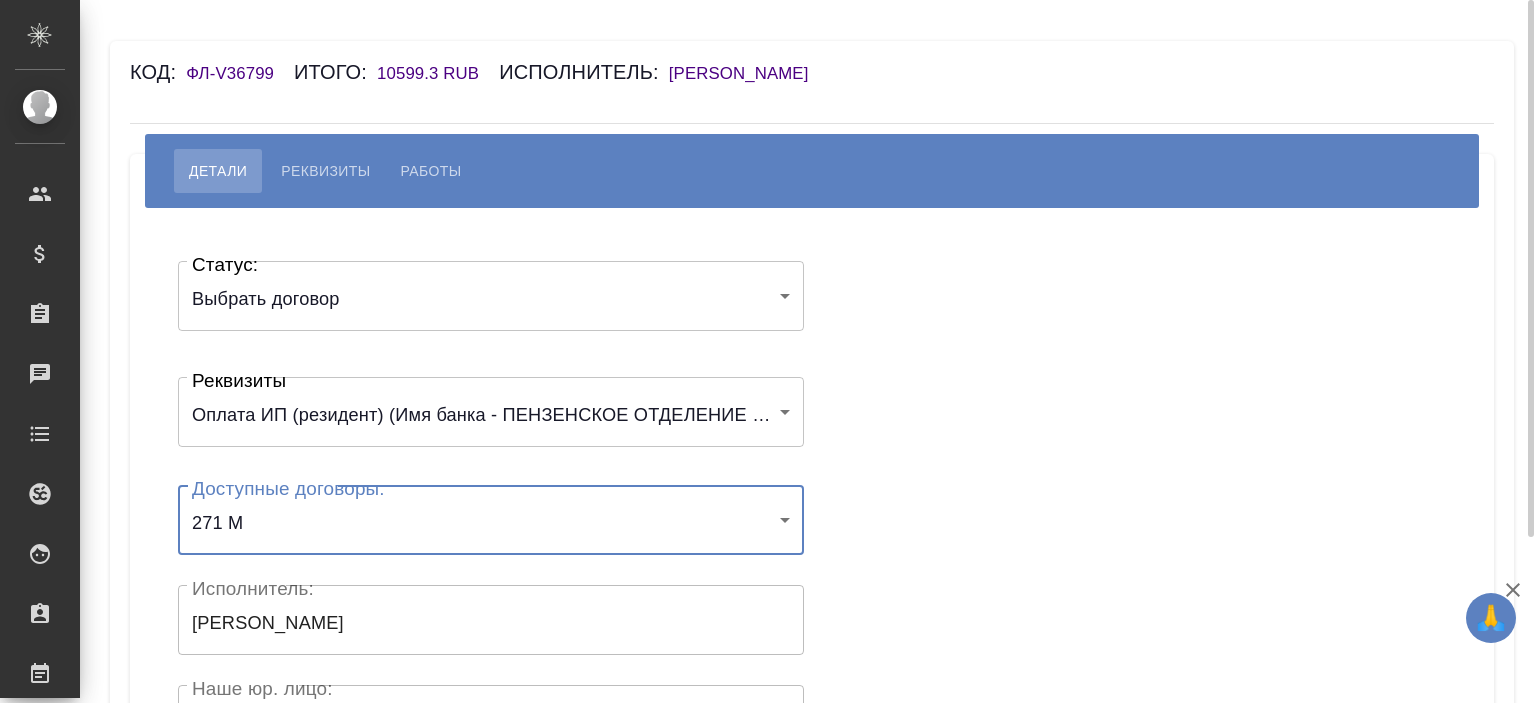 click on "Код: ФЛ-V36799 Итого: 10599.3 RUB Исполнитель: Самарина-Широкова Дарья Алексеевна" at bounding box center (698, 72) 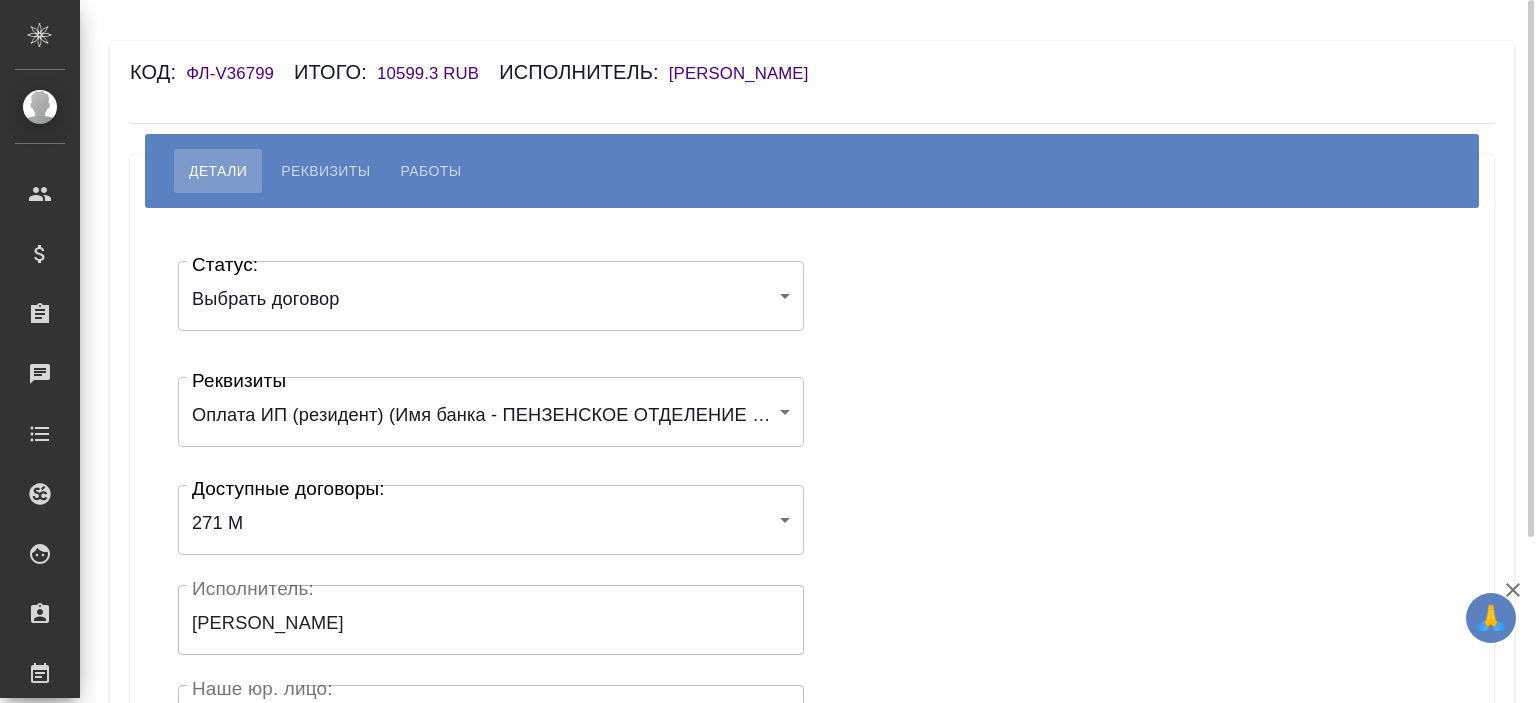 click on "[PERSON_NAME]" at bounding box center (749, 73) 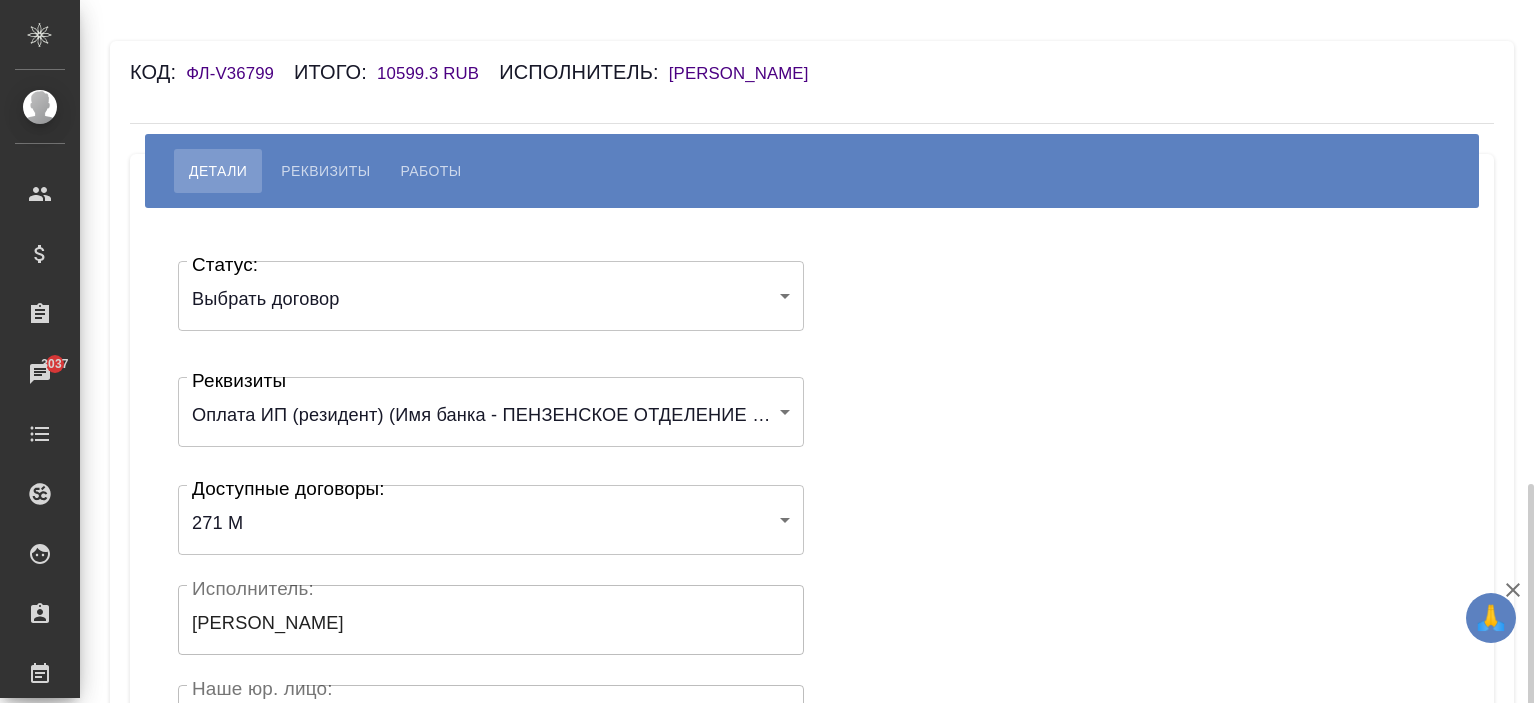 scroll, scrollTop: 300, scrollLeft: 0, axis: vertical 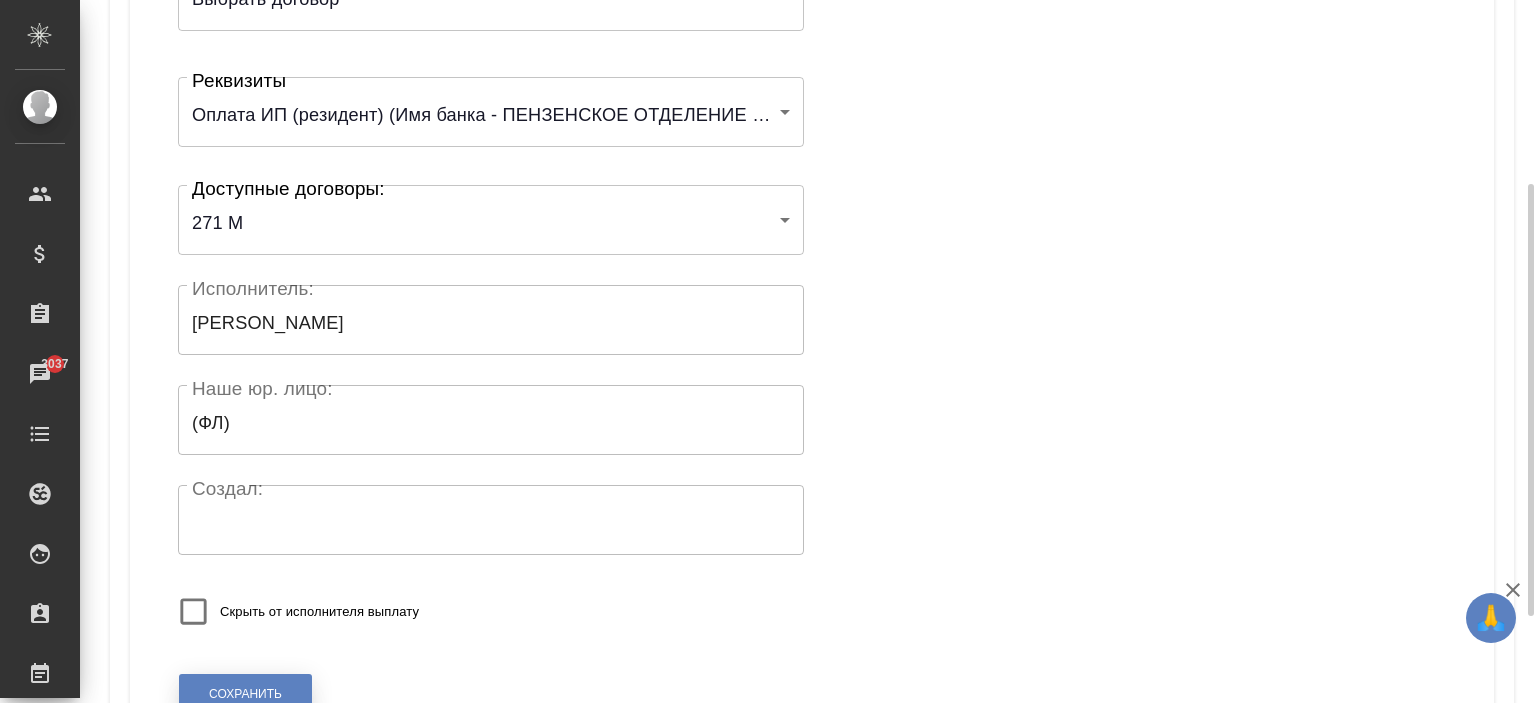 click on "Сохранить" at bounding box center [245, 694] 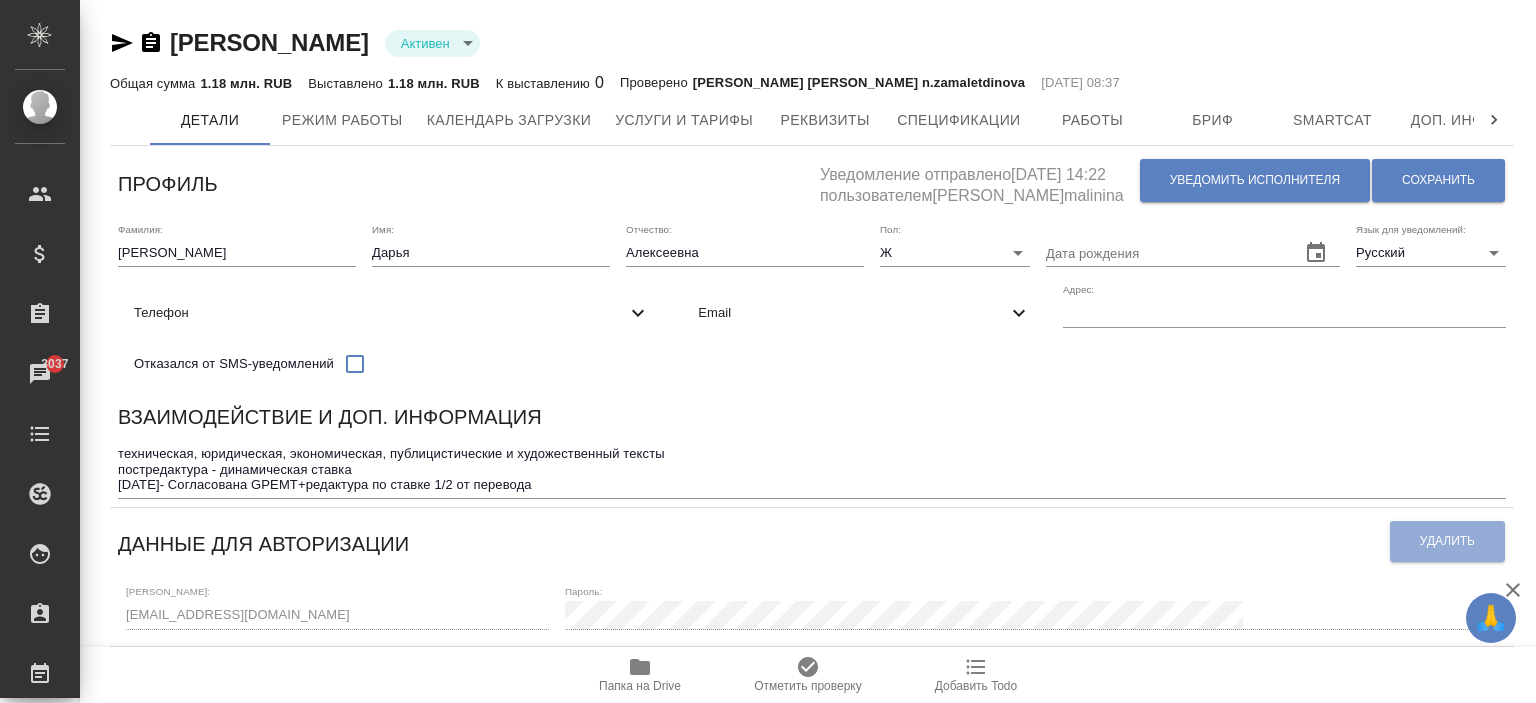 scroll, scrollTop: 0, scrollLeft: 0, axis: both 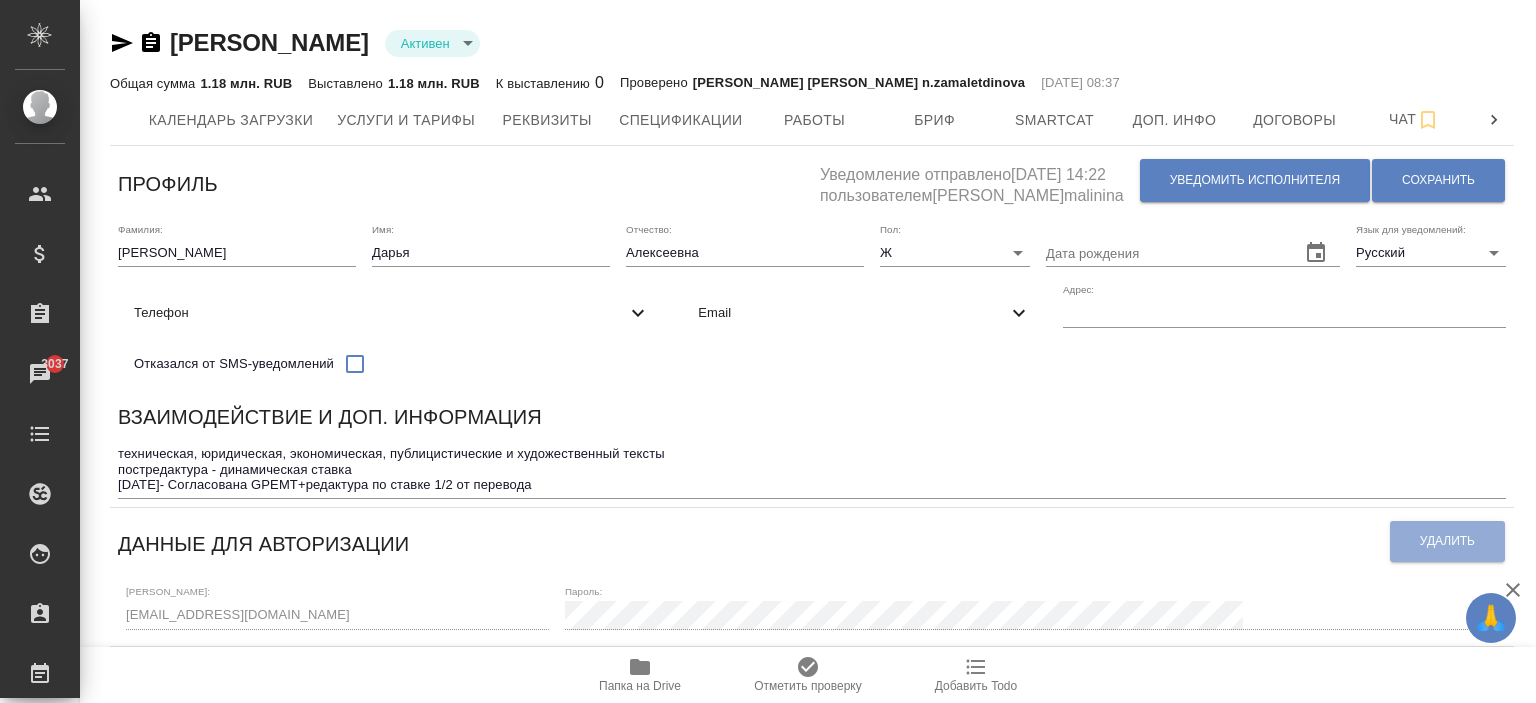 click 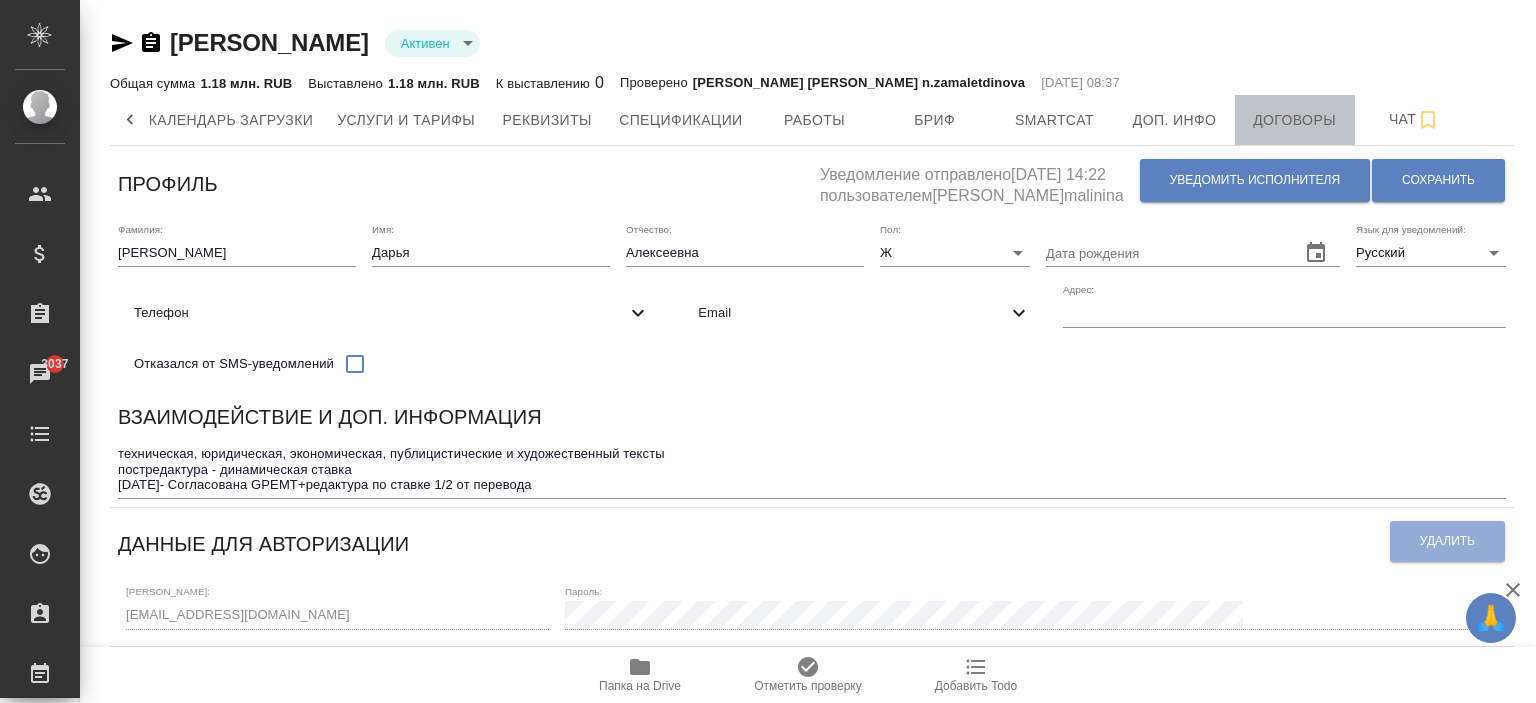 click on "Договоры" at bounding box center (1295, 120) 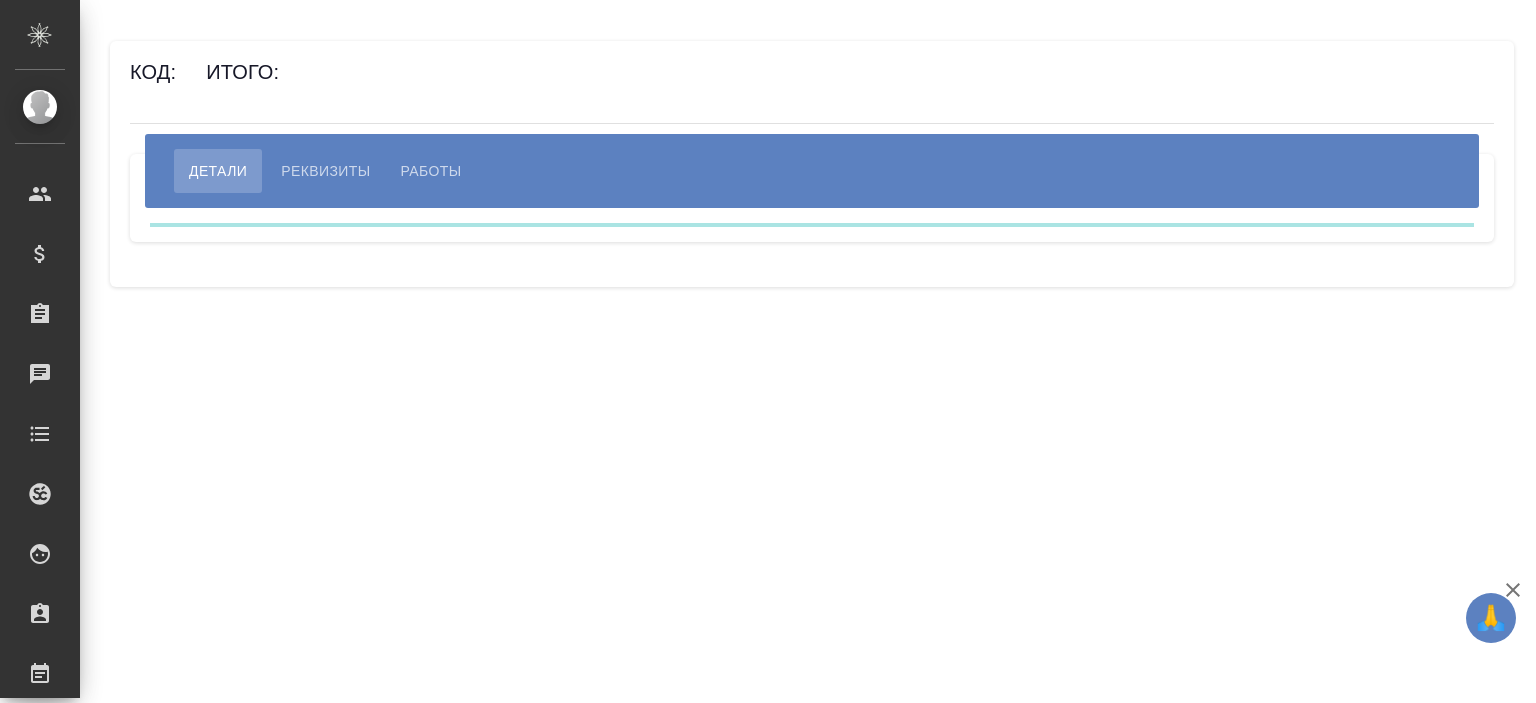 scroll, scrollTop: 0, scrollLeft: 0, axis: both 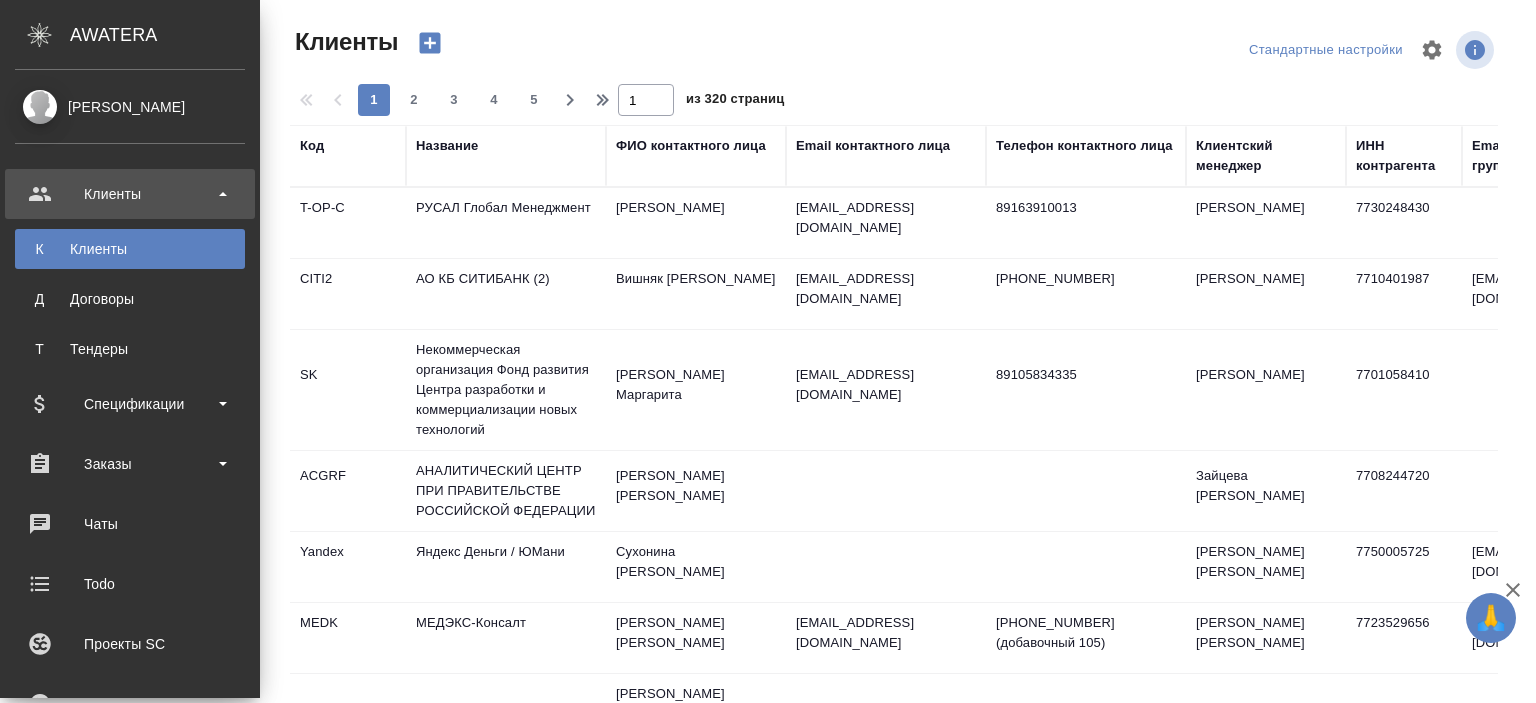 select on "RU" 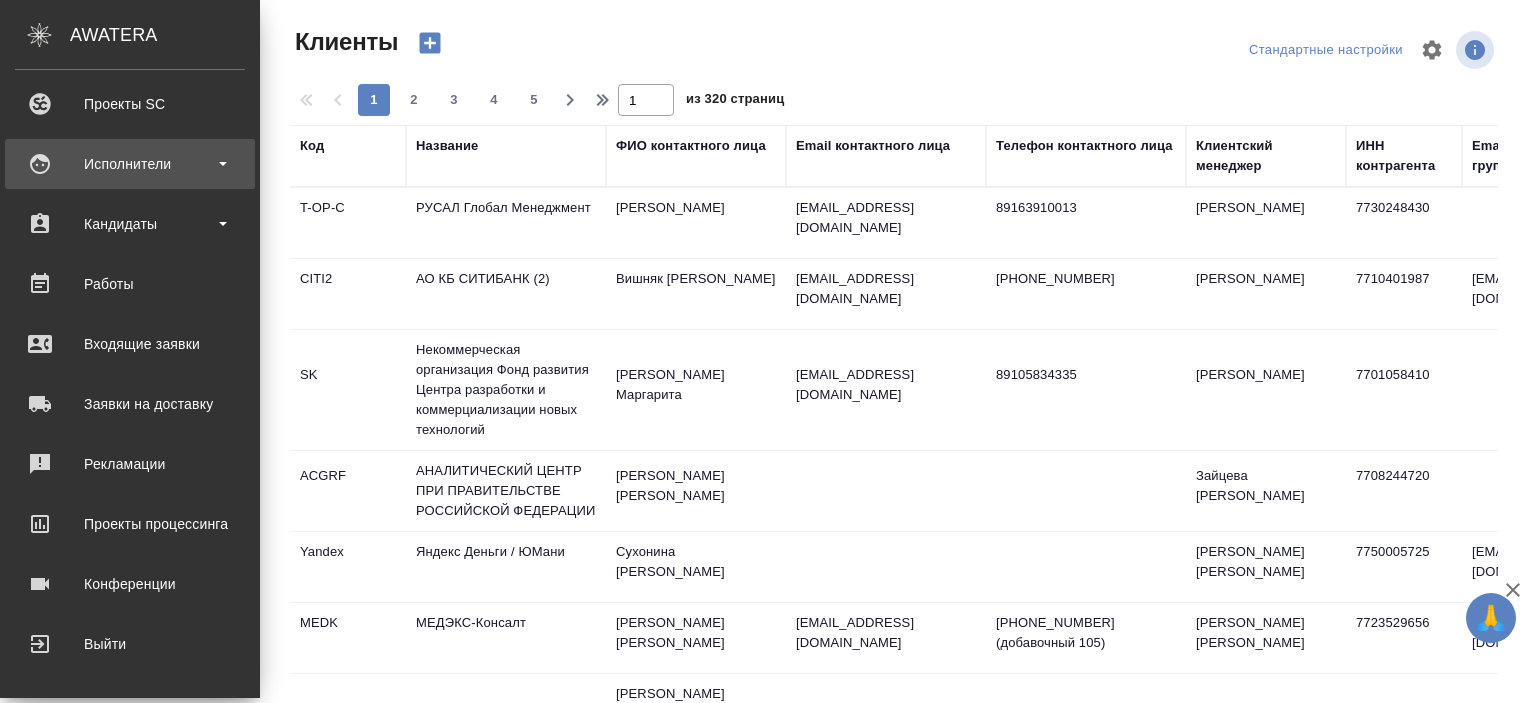click on "Исполнители" at bounding box center (130, 164) 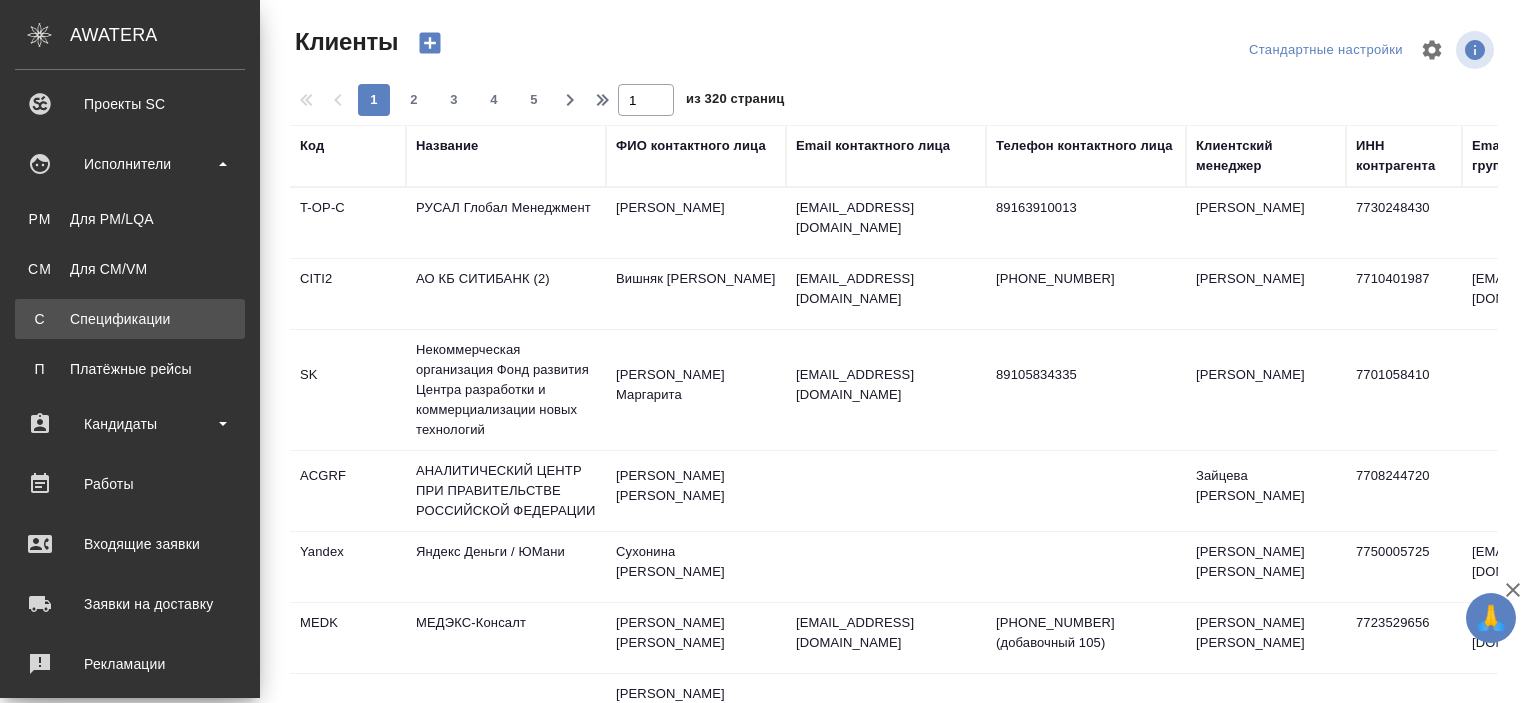 click on "Спецификации" at bounding box center [130, 319] 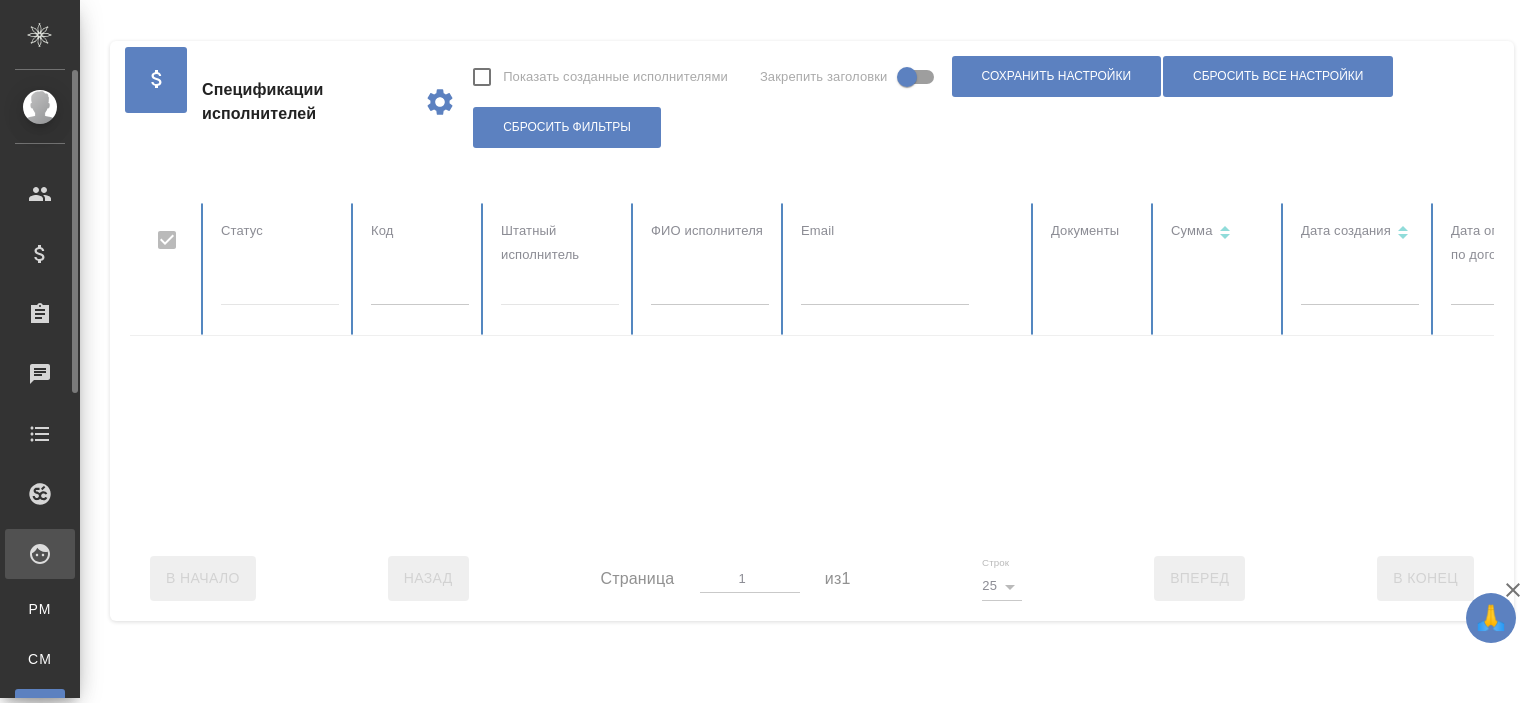 checkbox on "false" 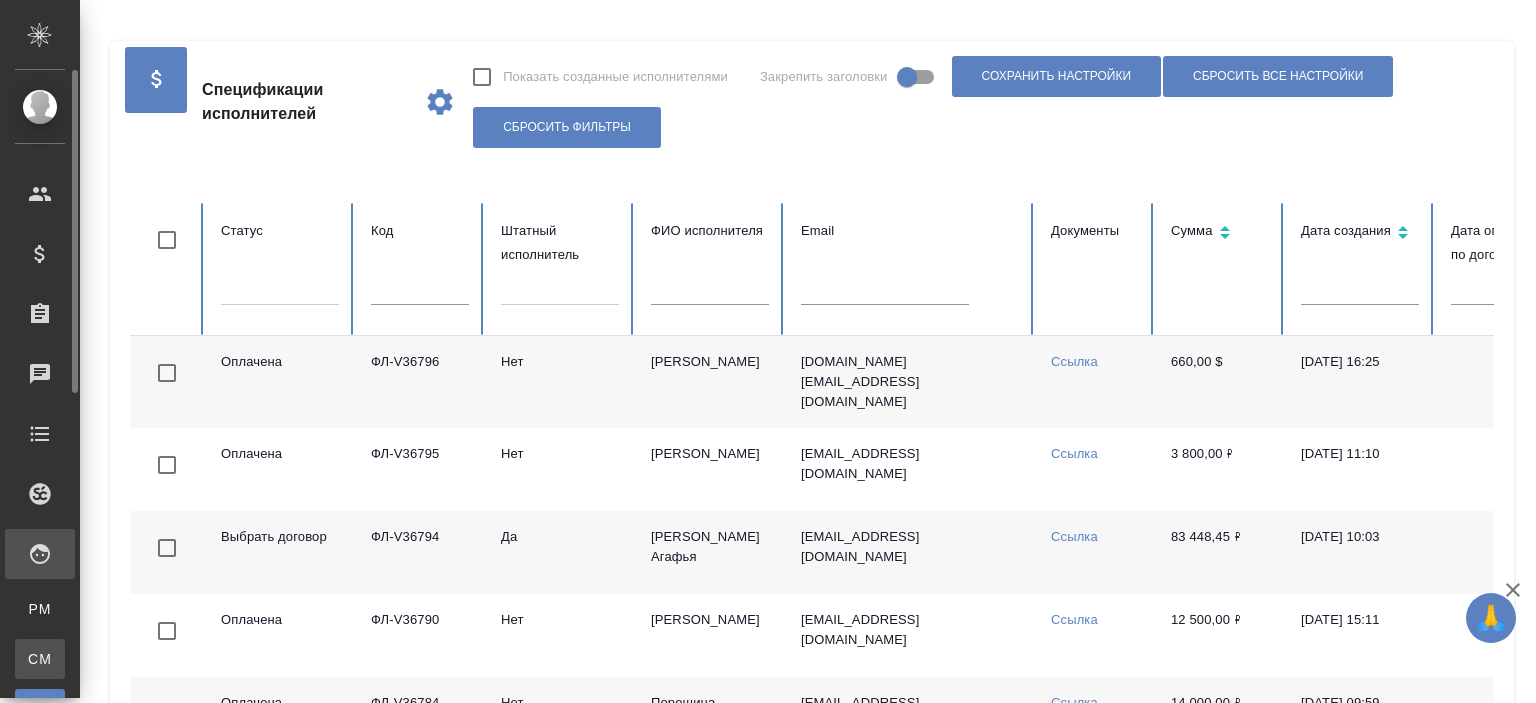 click on "CM Для CM/VM" at bounding box center (40, 659) 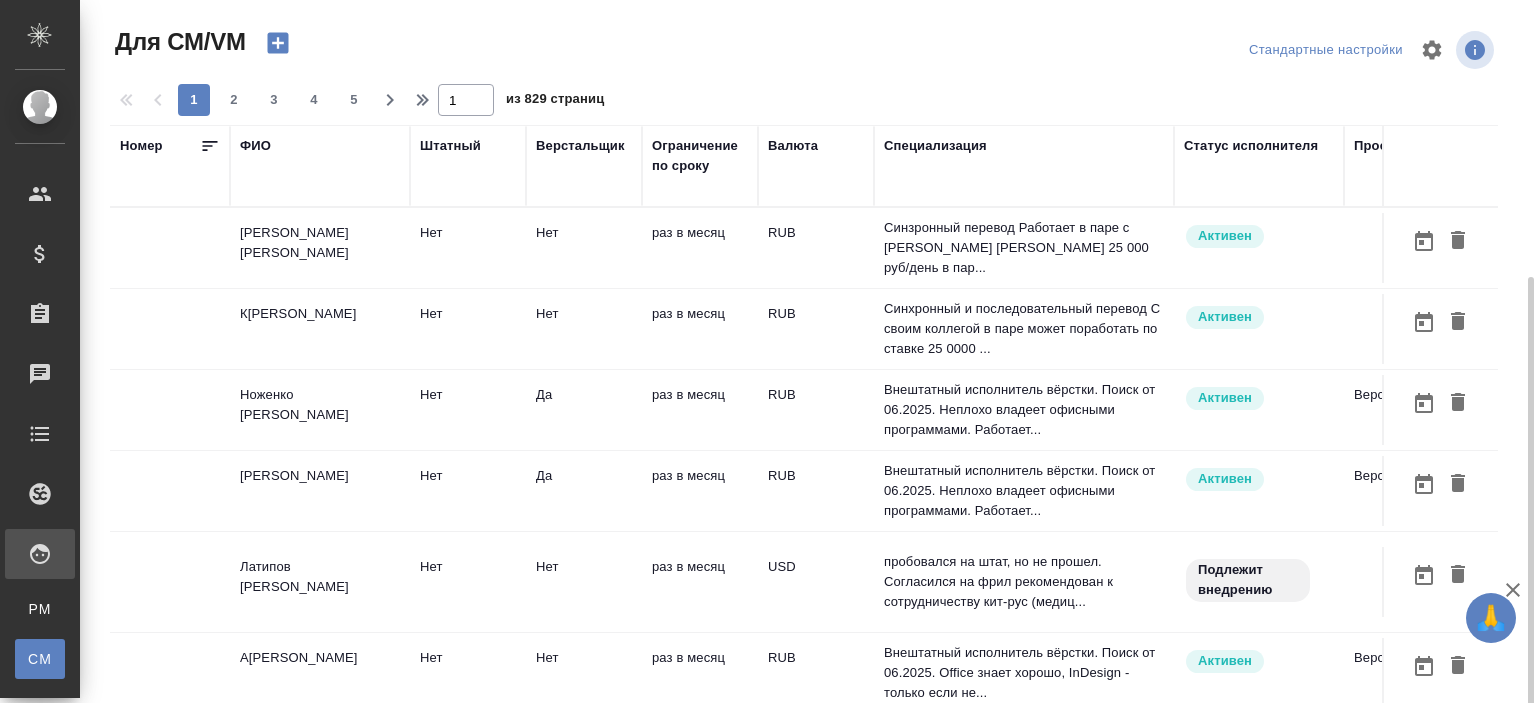 scroll, scrollTop: 152, scrollLeft: 0, axis: vertical 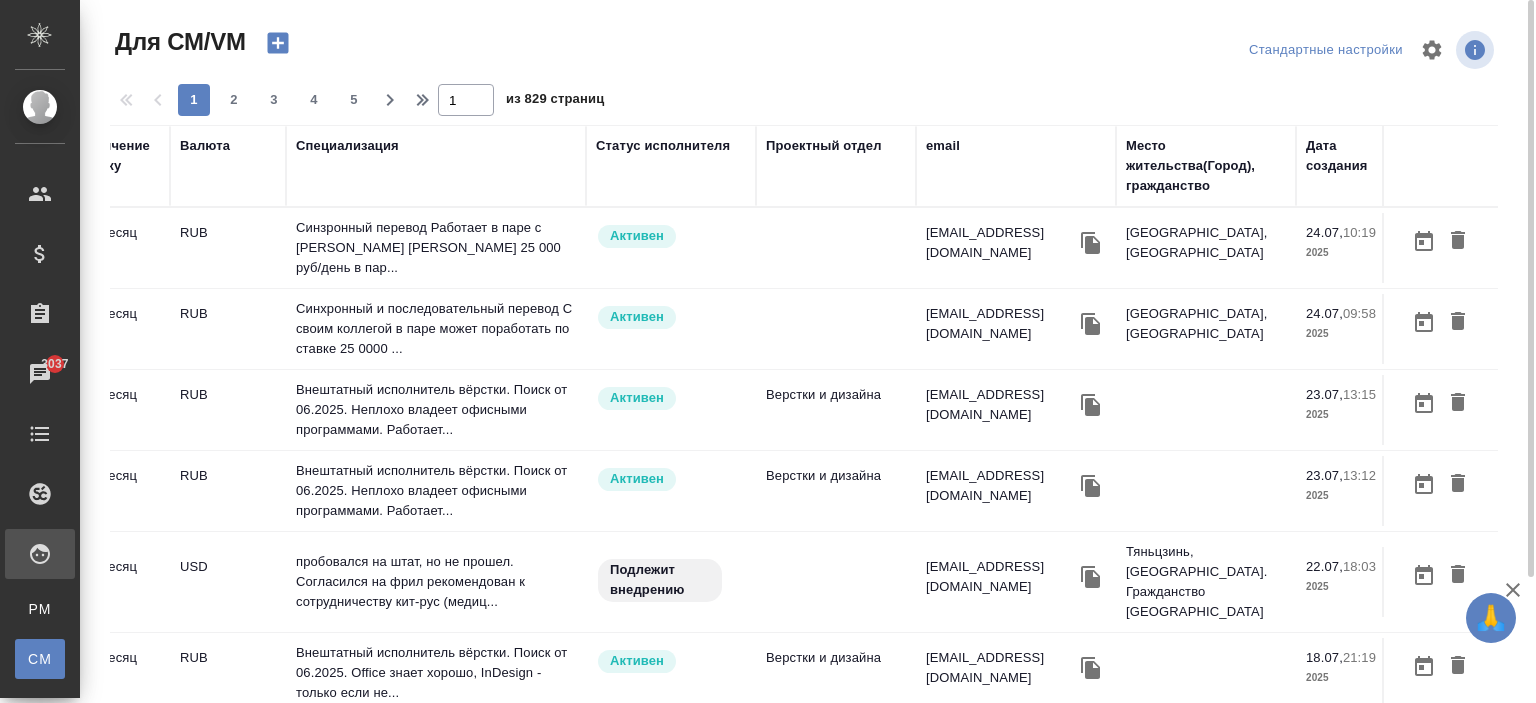 click on "email" at bounding box center (1016, 146) 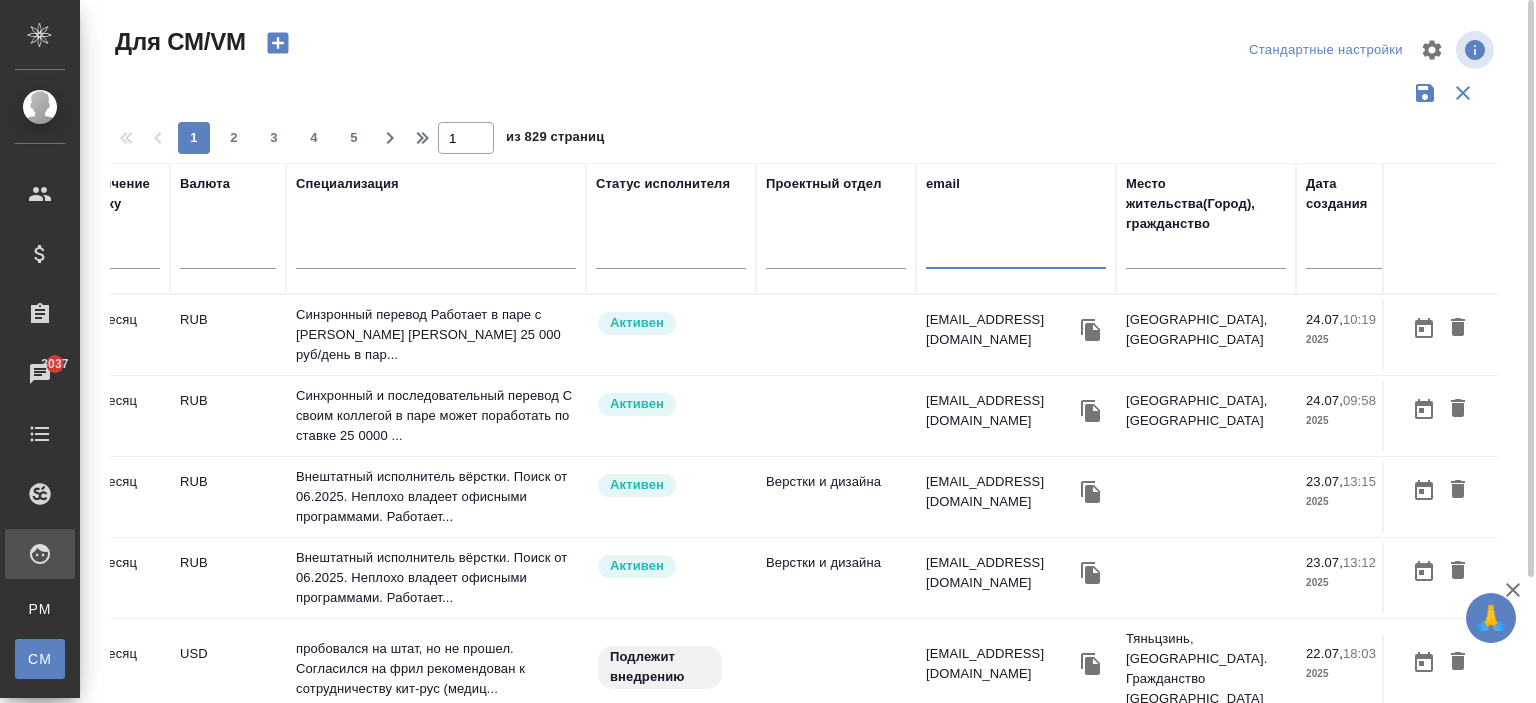 paste on "inita.ragucka@gmail.com" 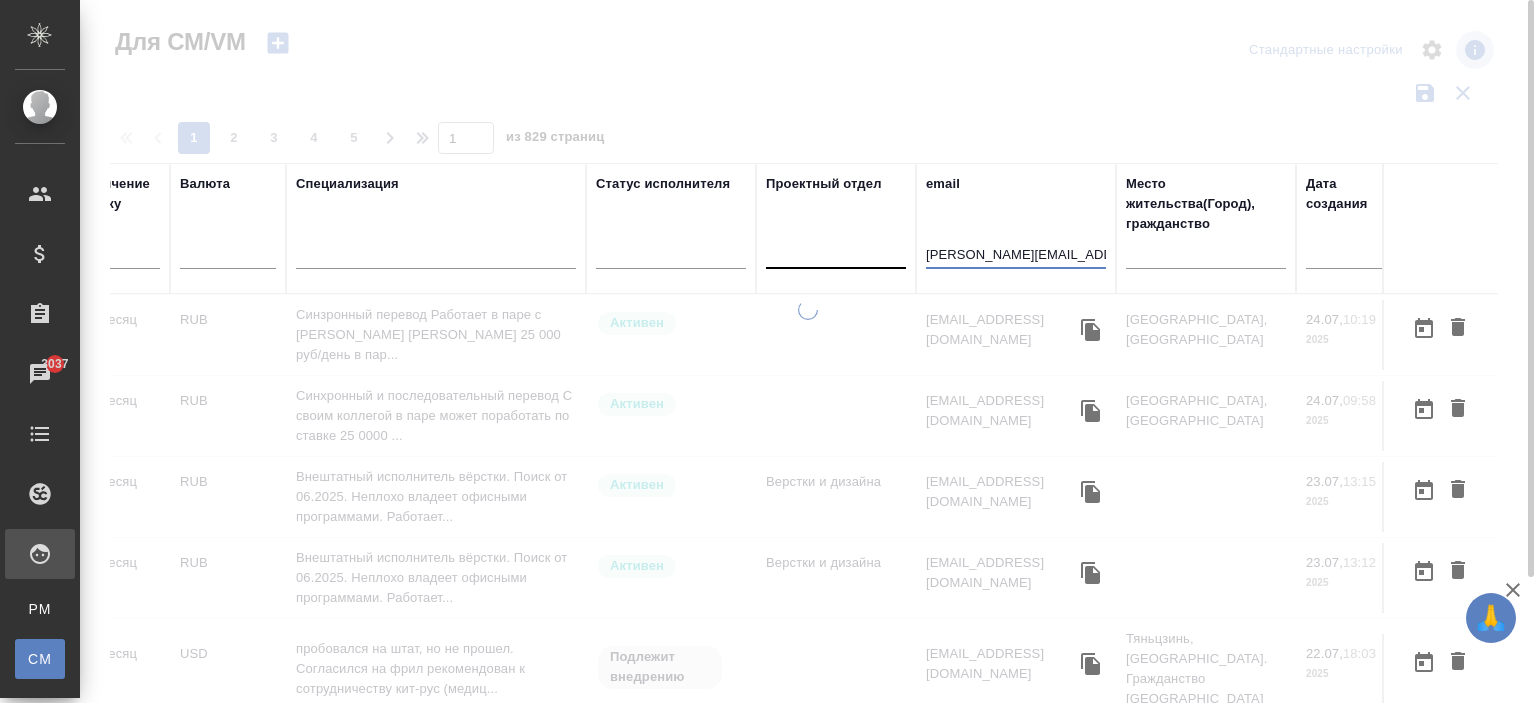 drag, startPoint x: 925, startPoint y: 251, endPoint x: 861, endPoint y: 251, distance: 64 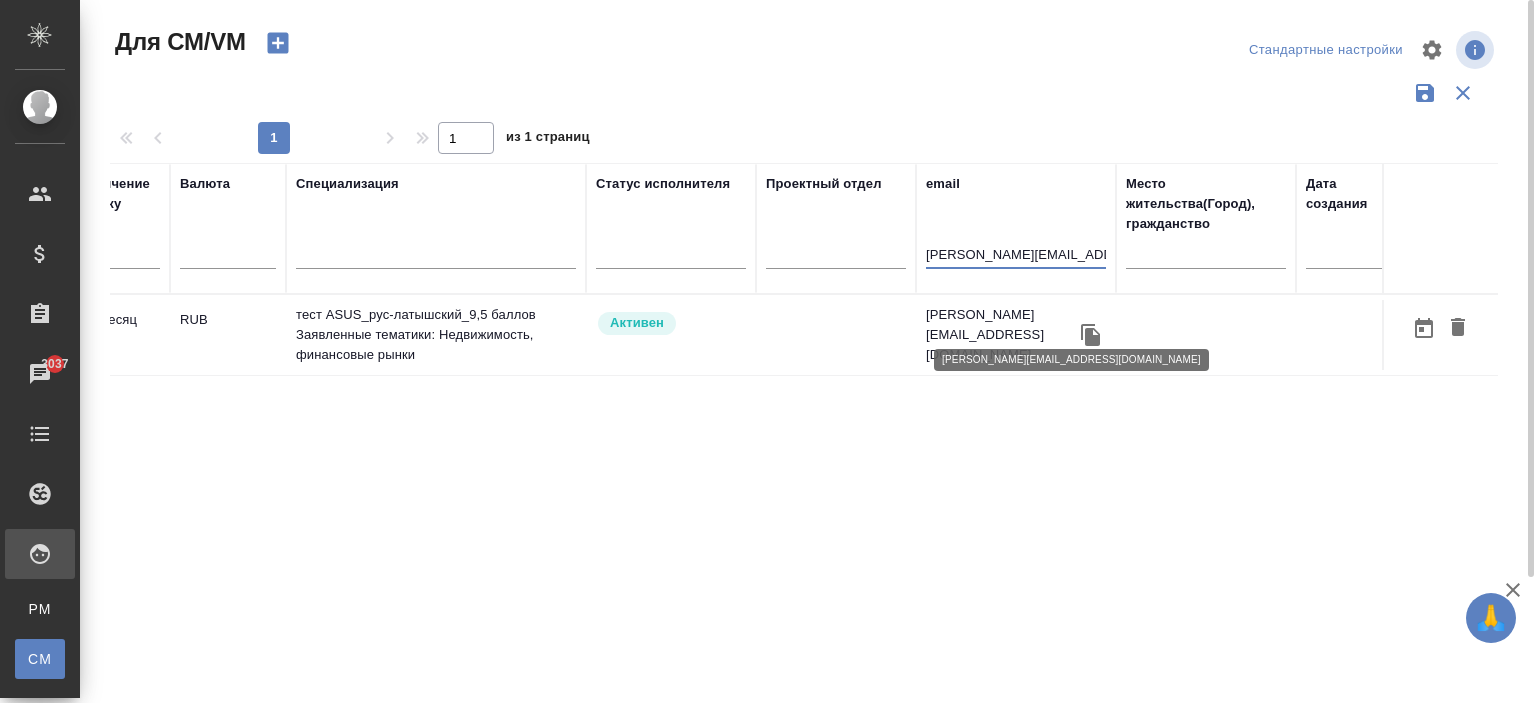 click on "inita.ragucka@gmail.com" at bounding box center [1001, 335] 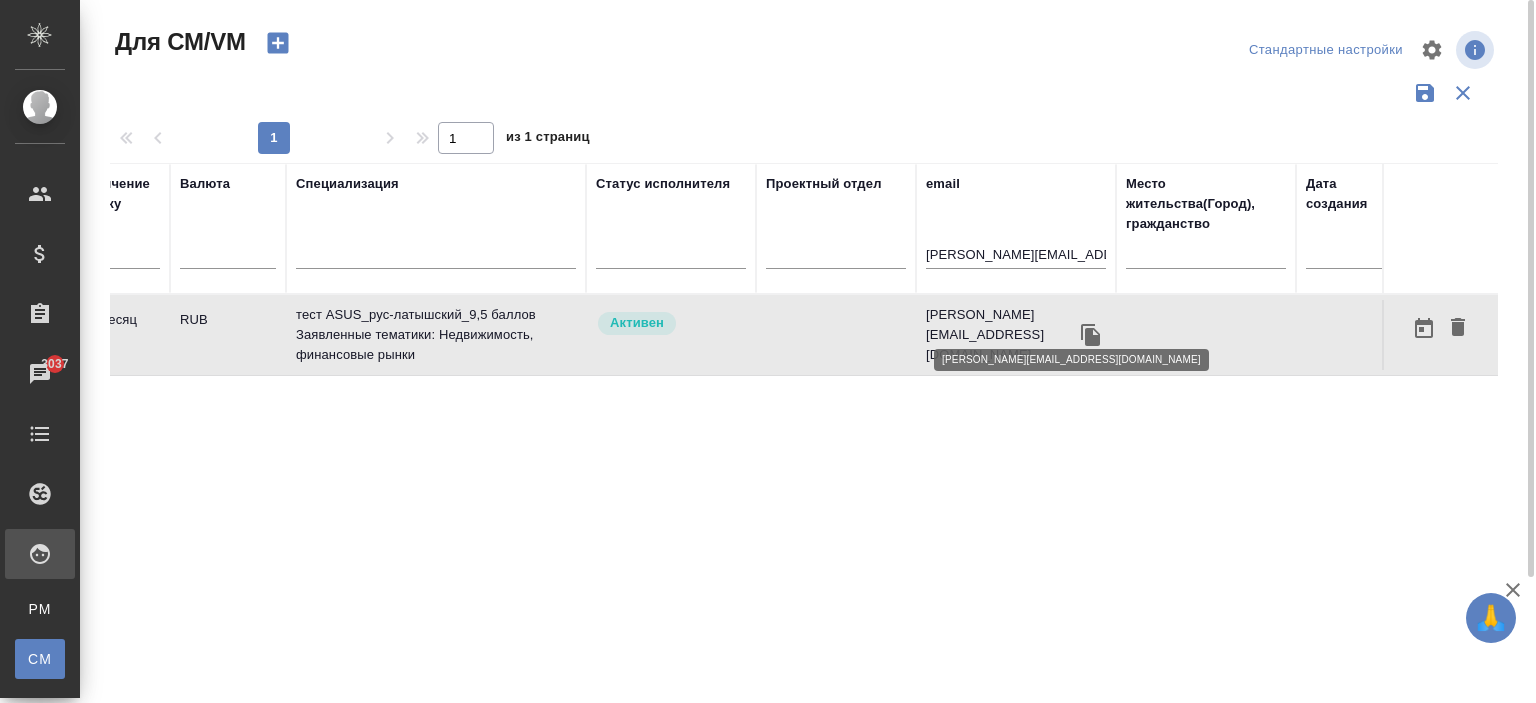 click on "inita.ragucka@gmail.com" at bounding box center [1001, 335] 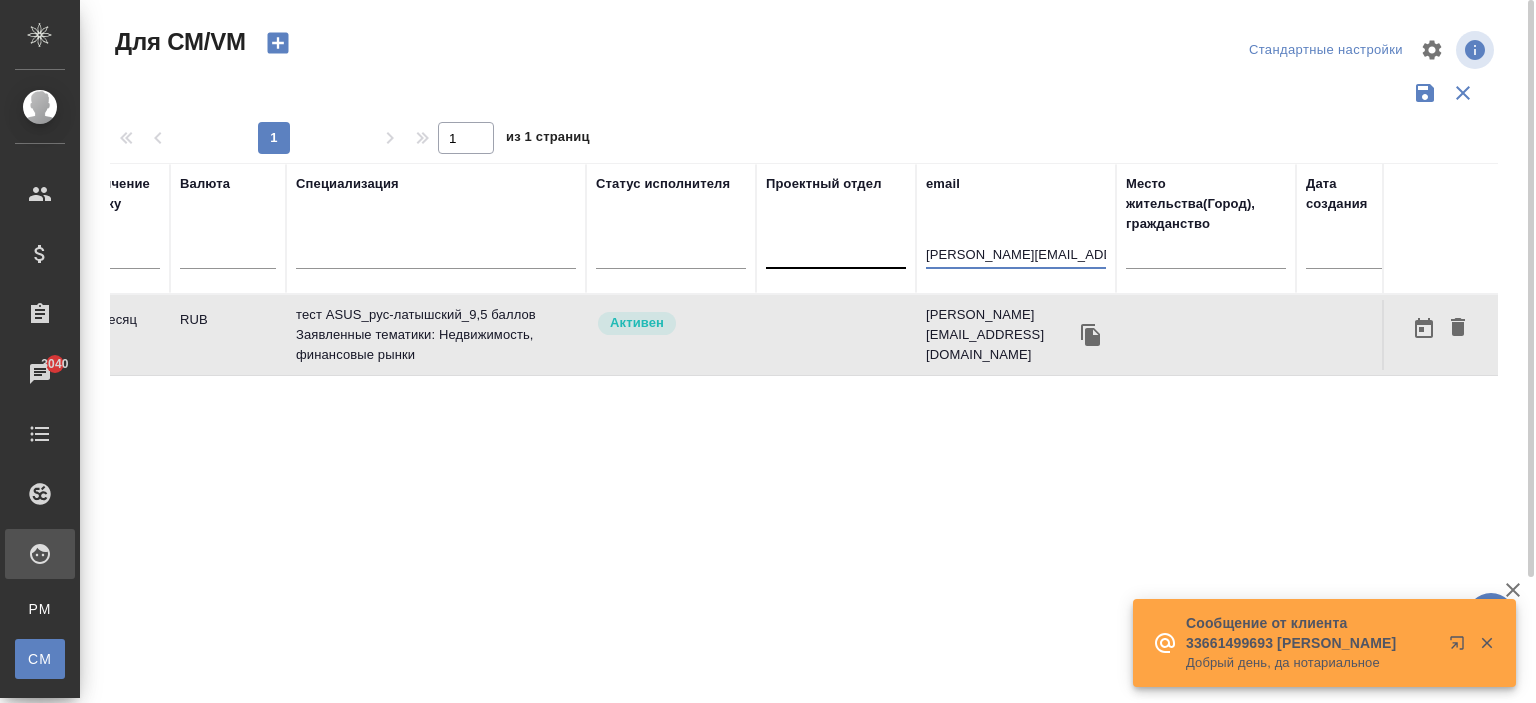 drag, startPoint x: 1085, startPoint y: 260, endPoint x: 836, endPoint y: 266, distance: 249.07228 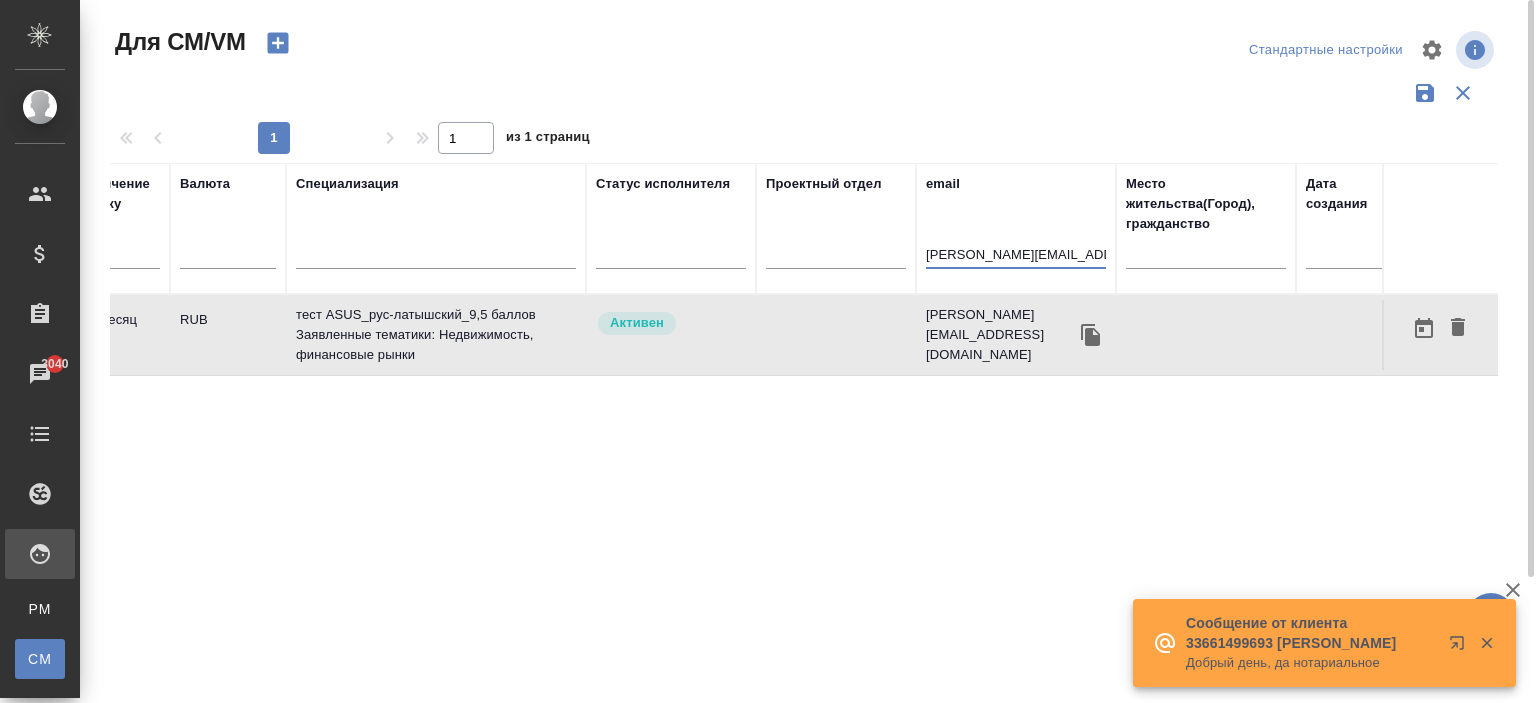 paste on "ambulante@mail.ru" 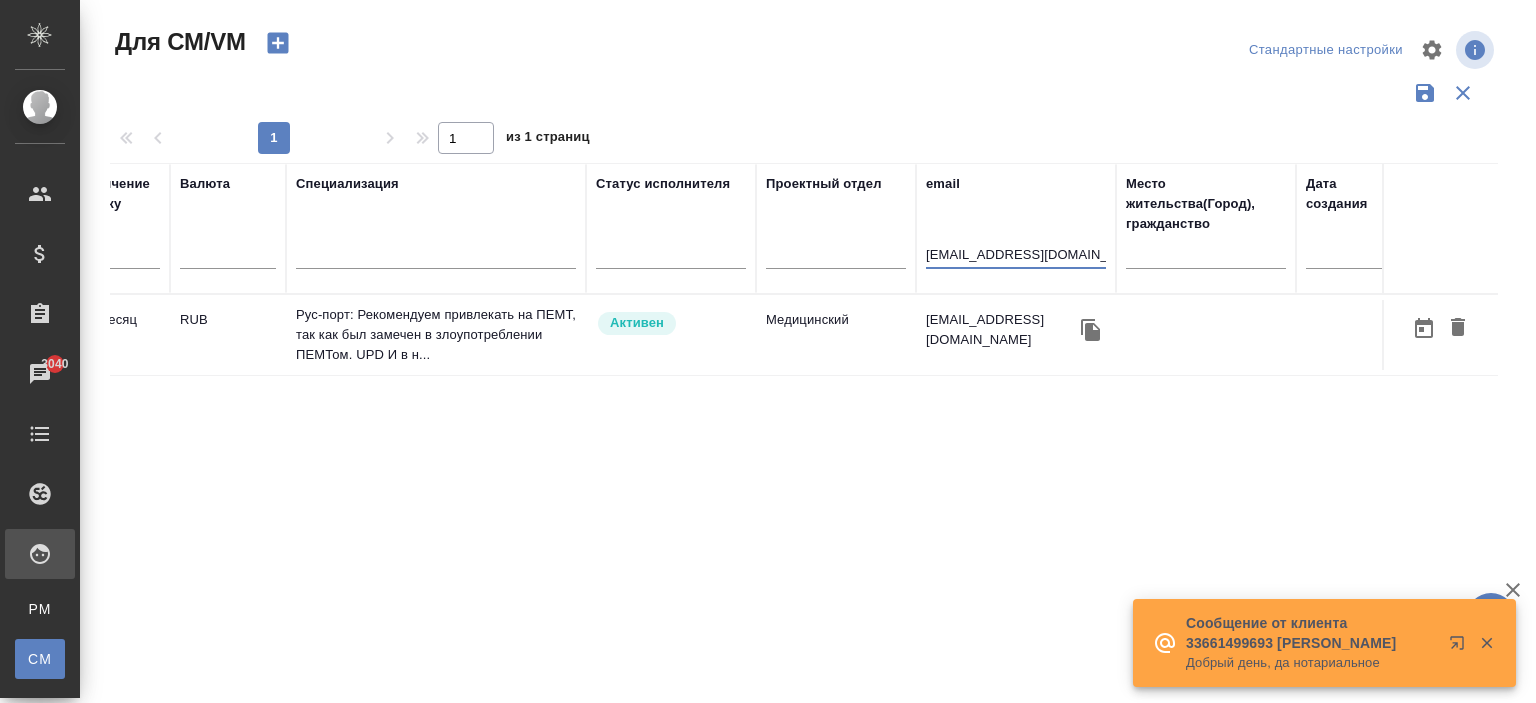 type on "ambulante@mail.ru" 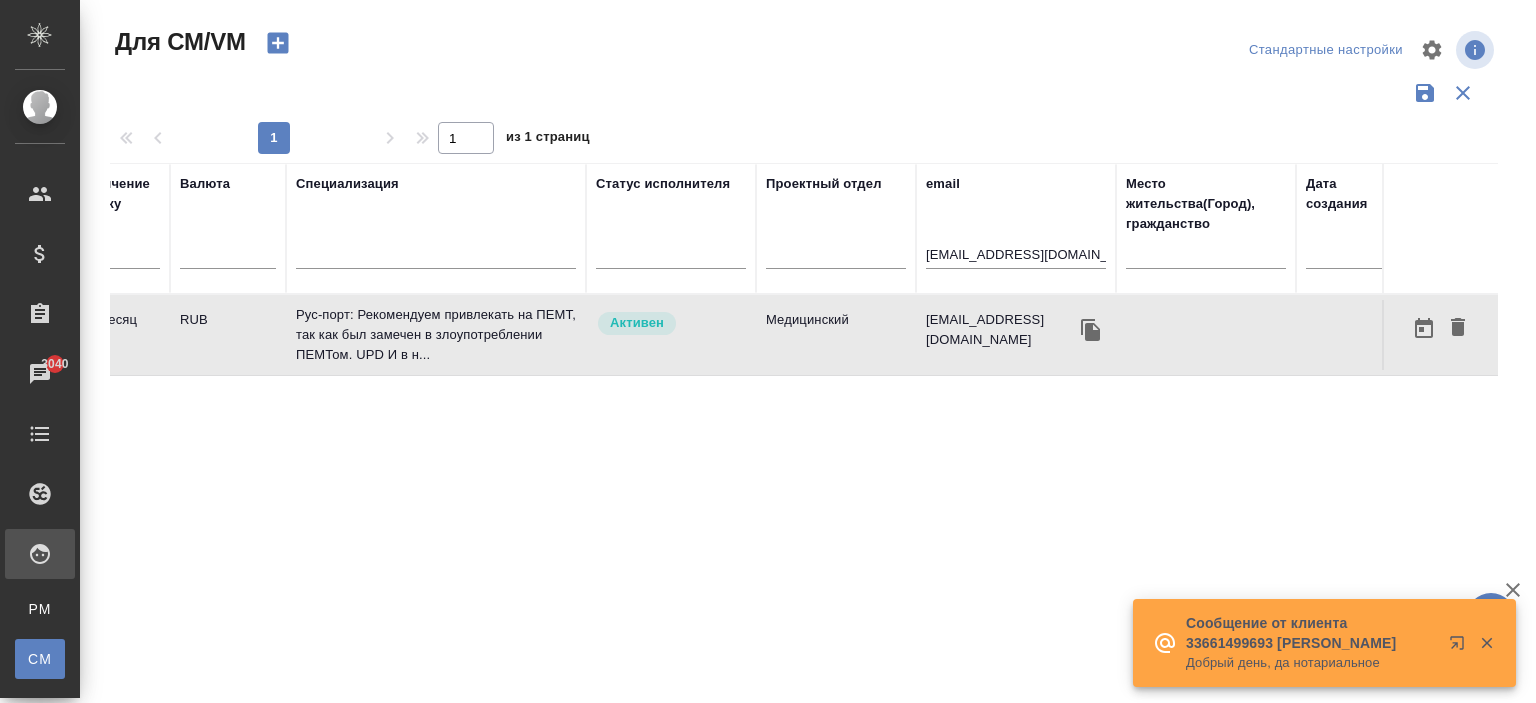 click on "Медицинский" at bounding box center [836, 335] 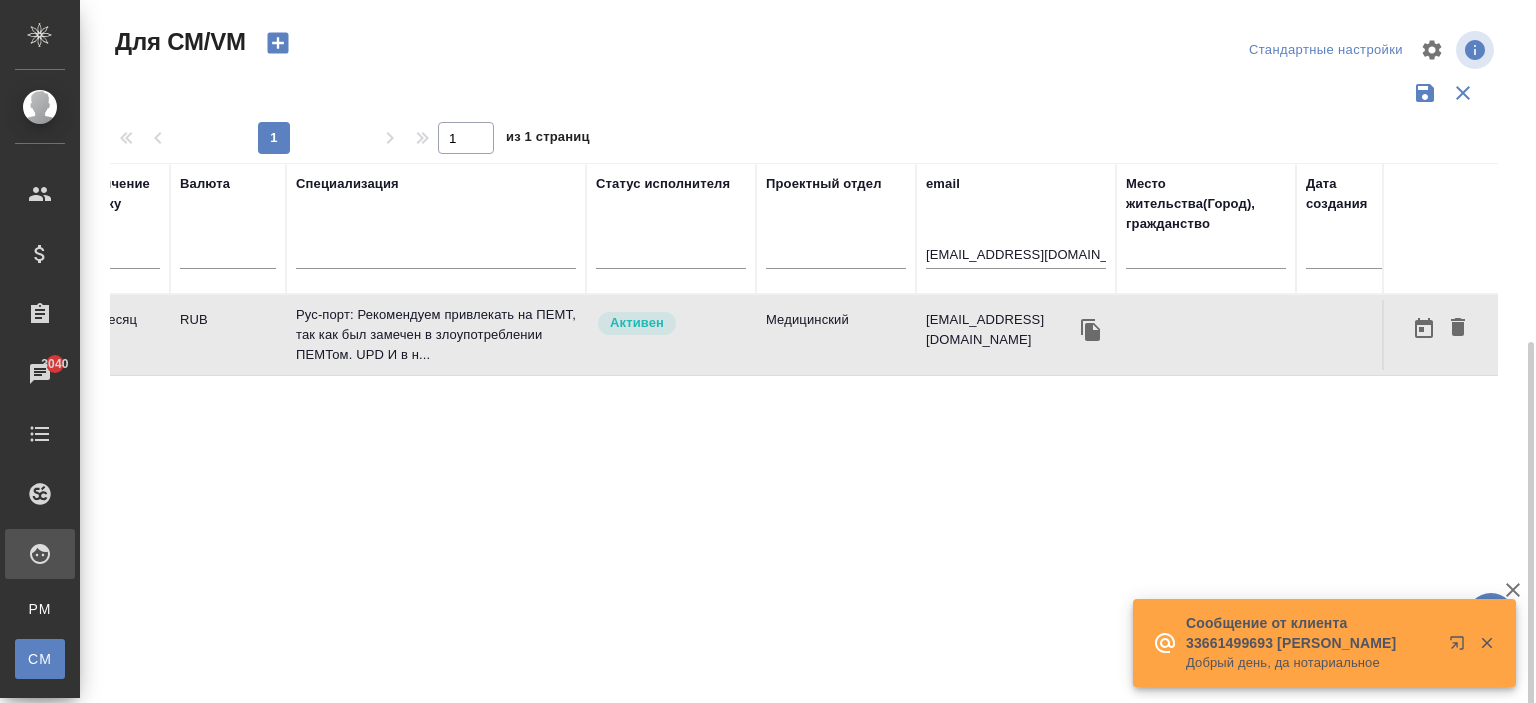 scroll, scrollTop: 191, scrollLeft: 0, axis: vertical 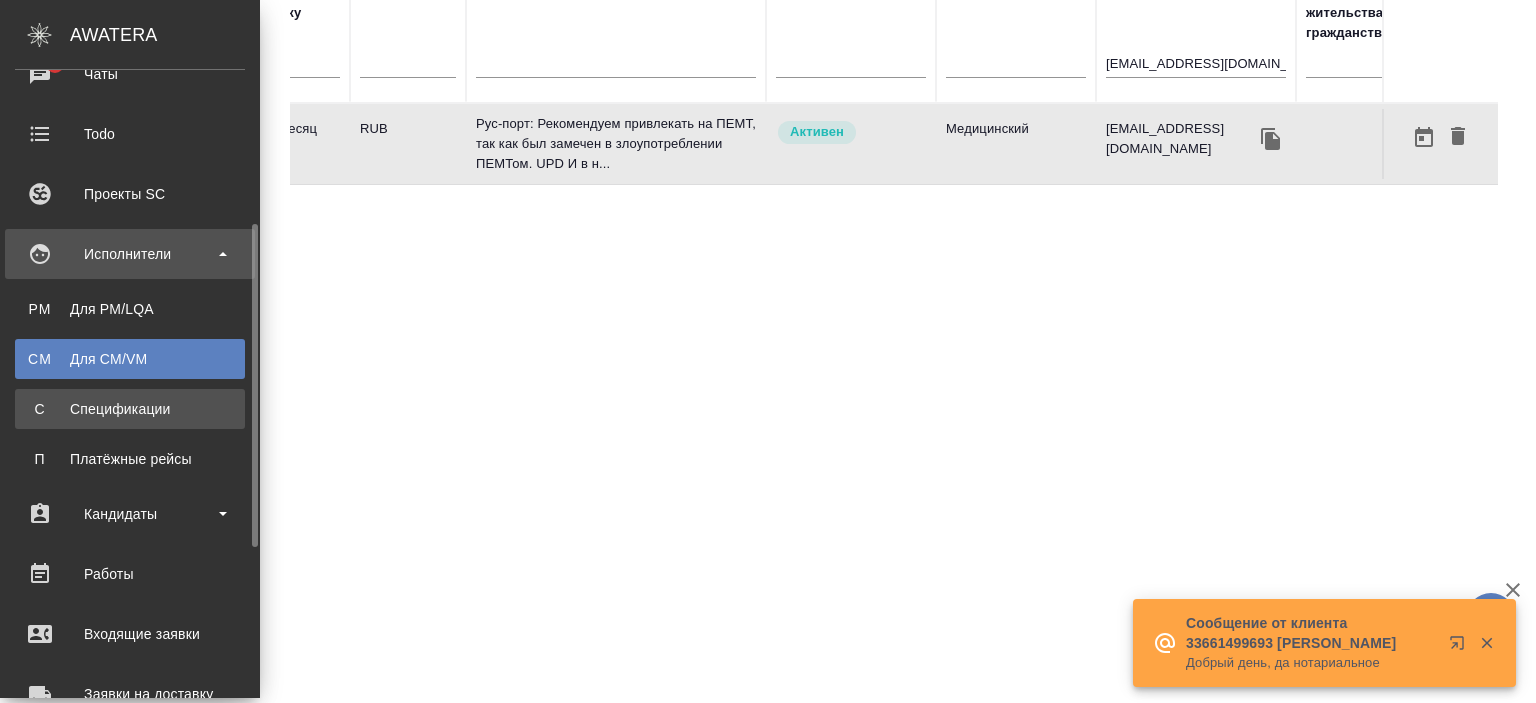 click on "Спецификации" at bounding box center (130, 409) 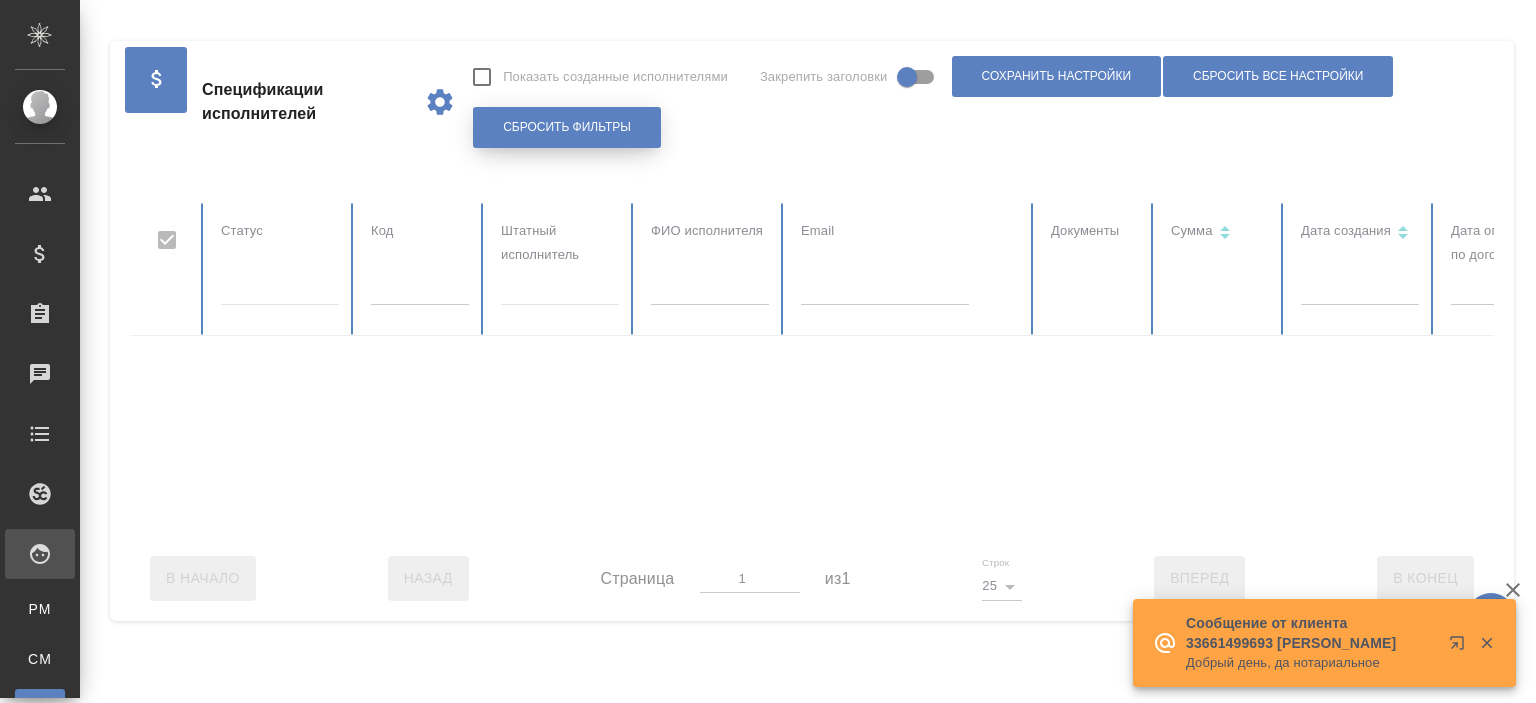 checkbox on "false" 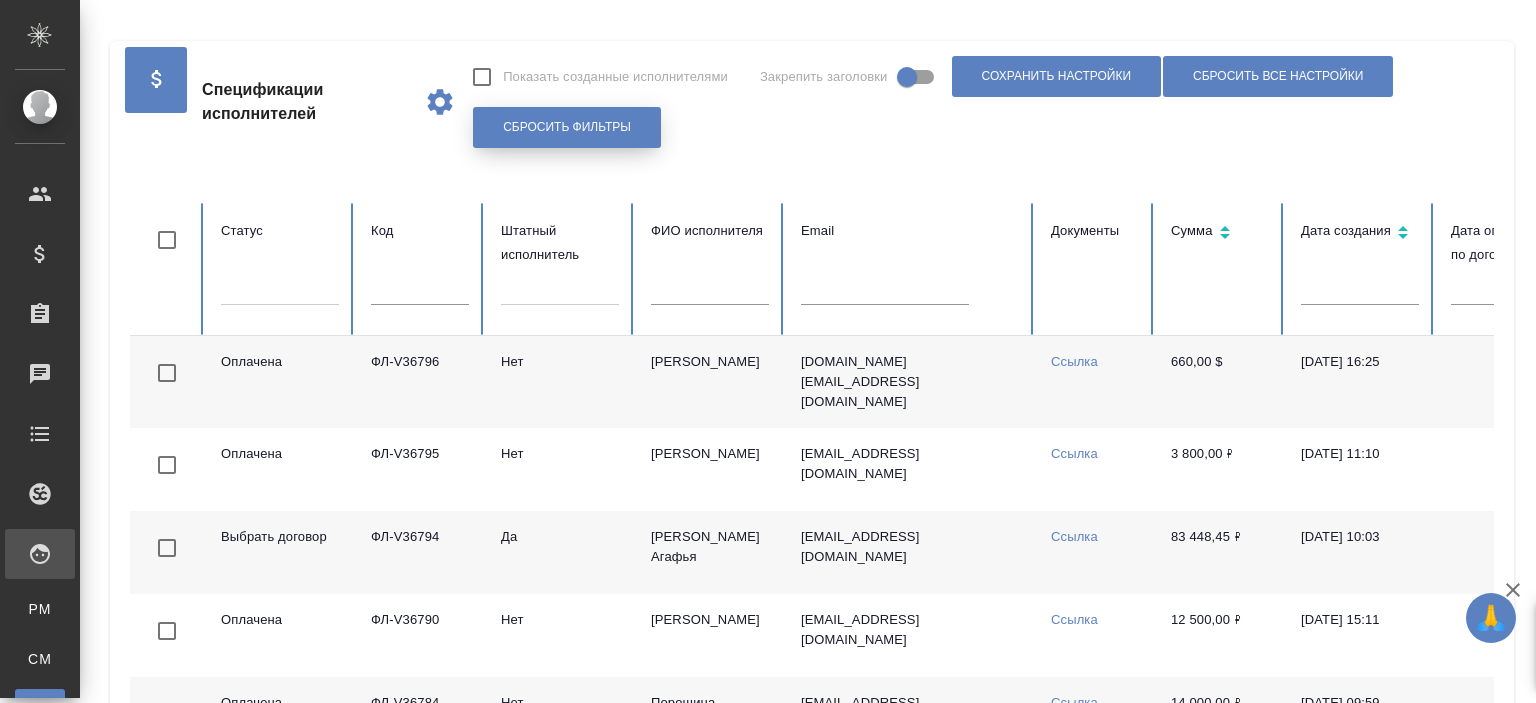 drag, startPoint x: 609, startPoint y: 137, endPoint x: 597, endPoint y: 137, distance: 12 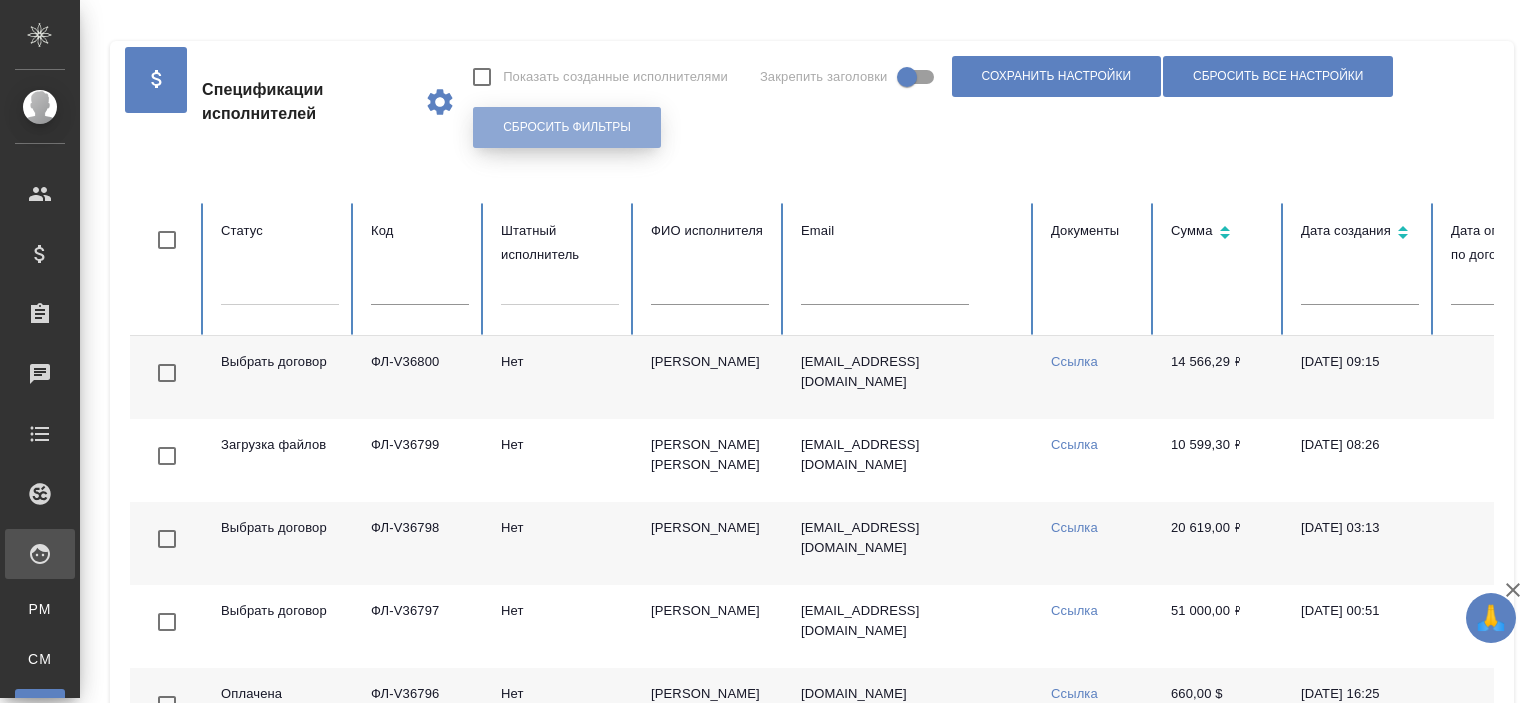 click on "Сбросить фильтры" at bounding box center [567, 127] 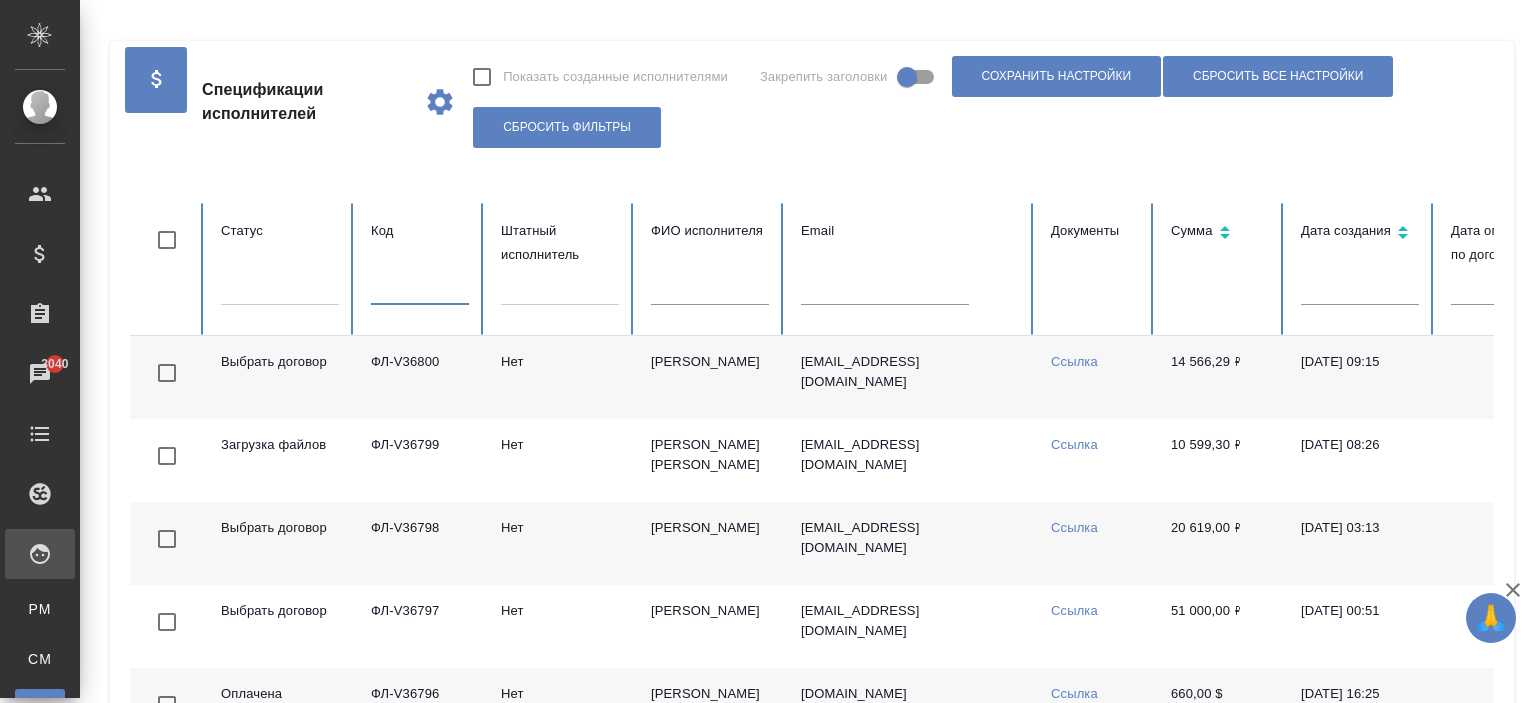 paste on "ФЛ-V36357" 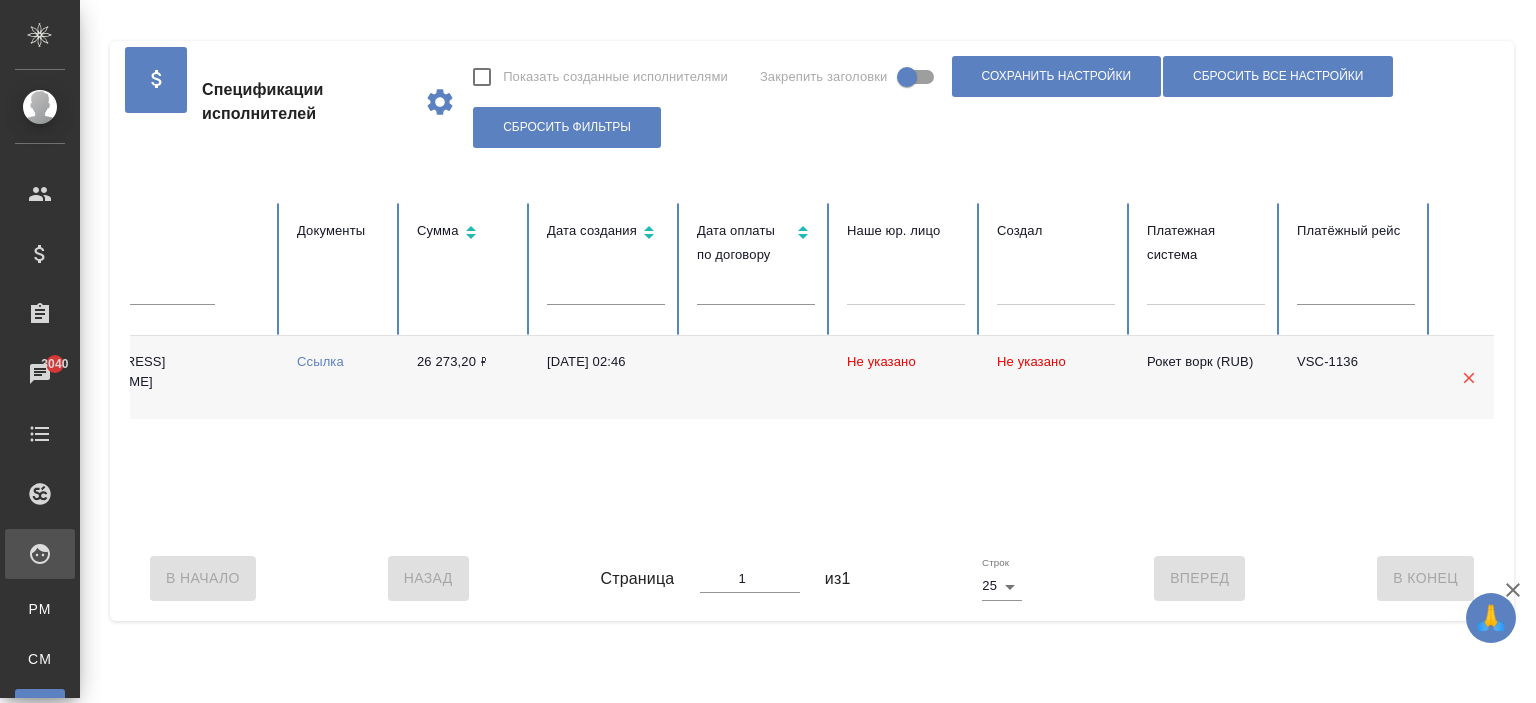 scroll, scrollTop: 0, scrollLeft: 759, axis: horizontal 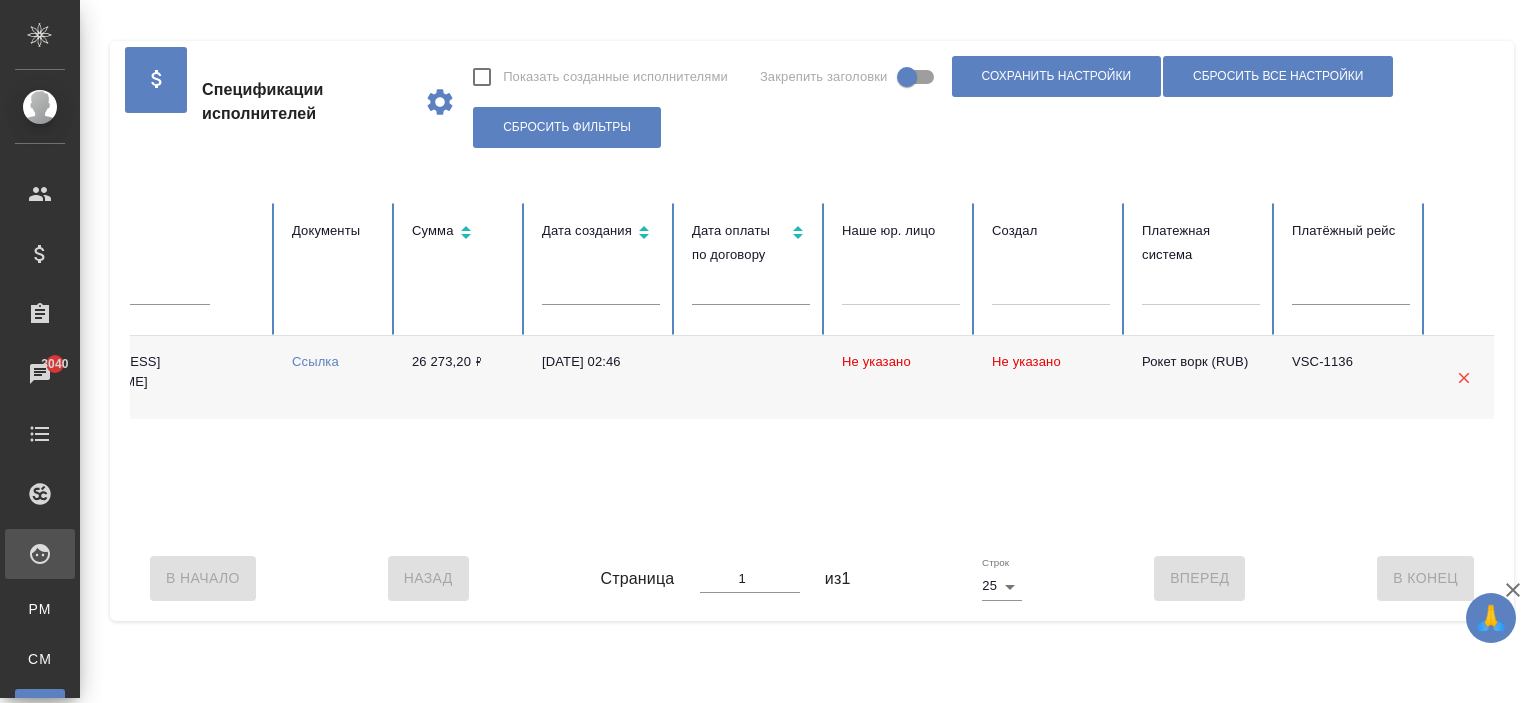type on "ФЛ-V36357" 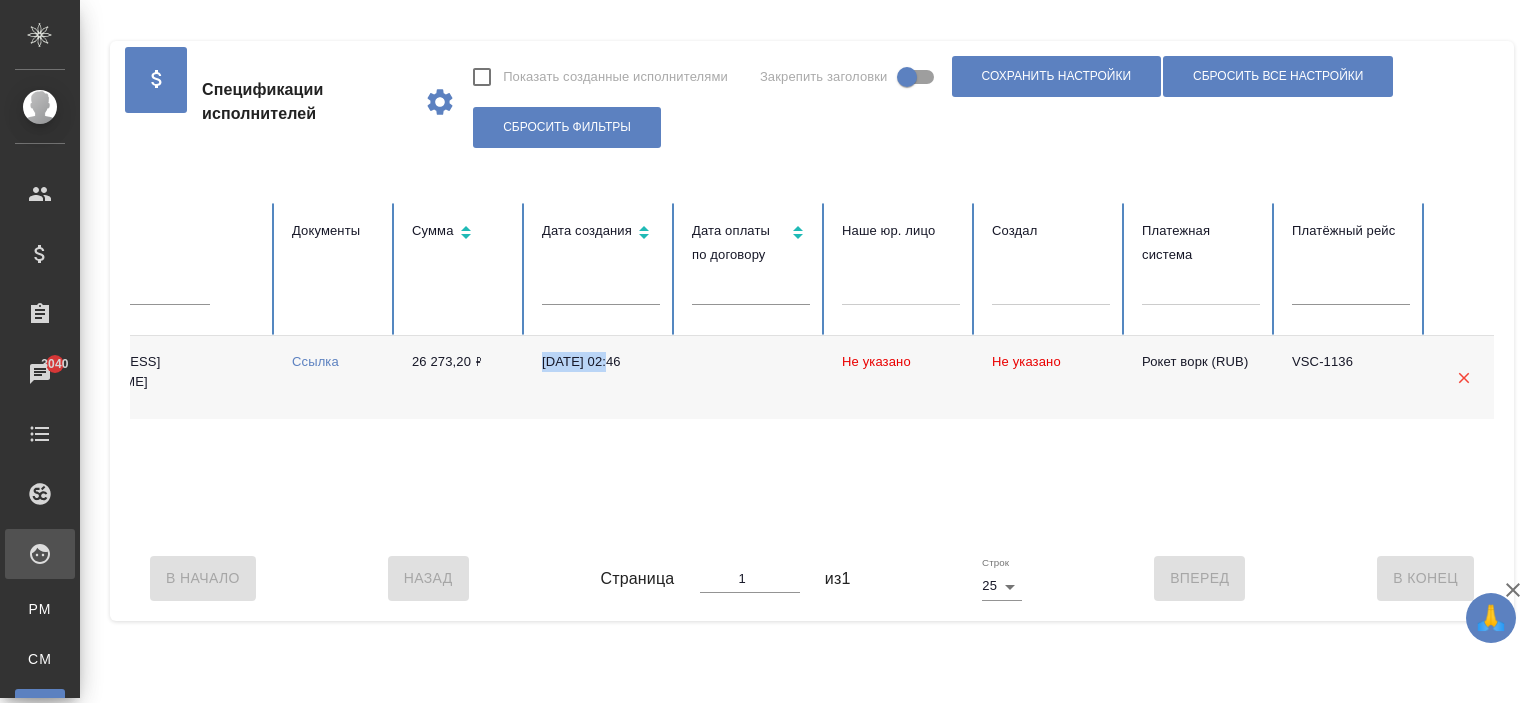 click on "28.06.2025, 02:46" at bounding box center [601, 377] 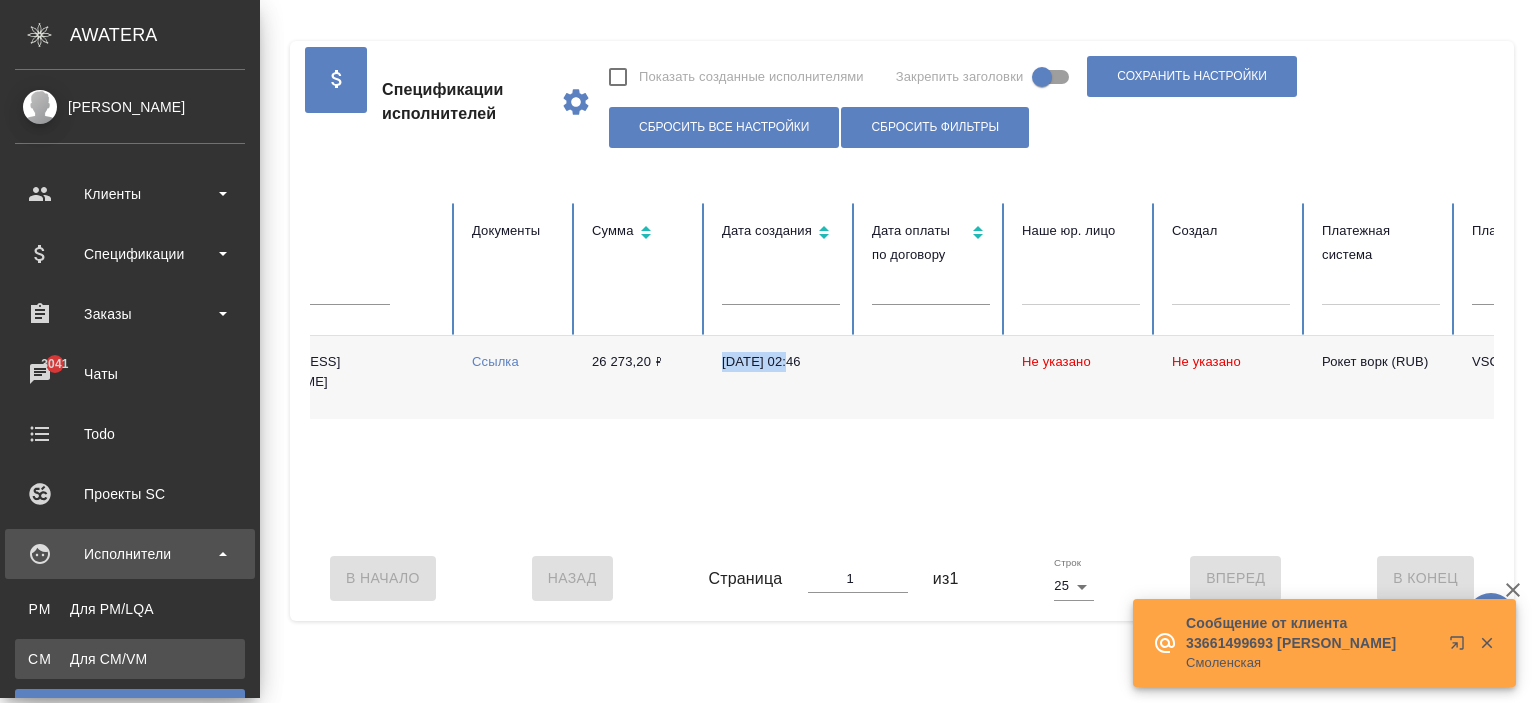 click on "Для CM/VM" at bounding box center [130, 659] 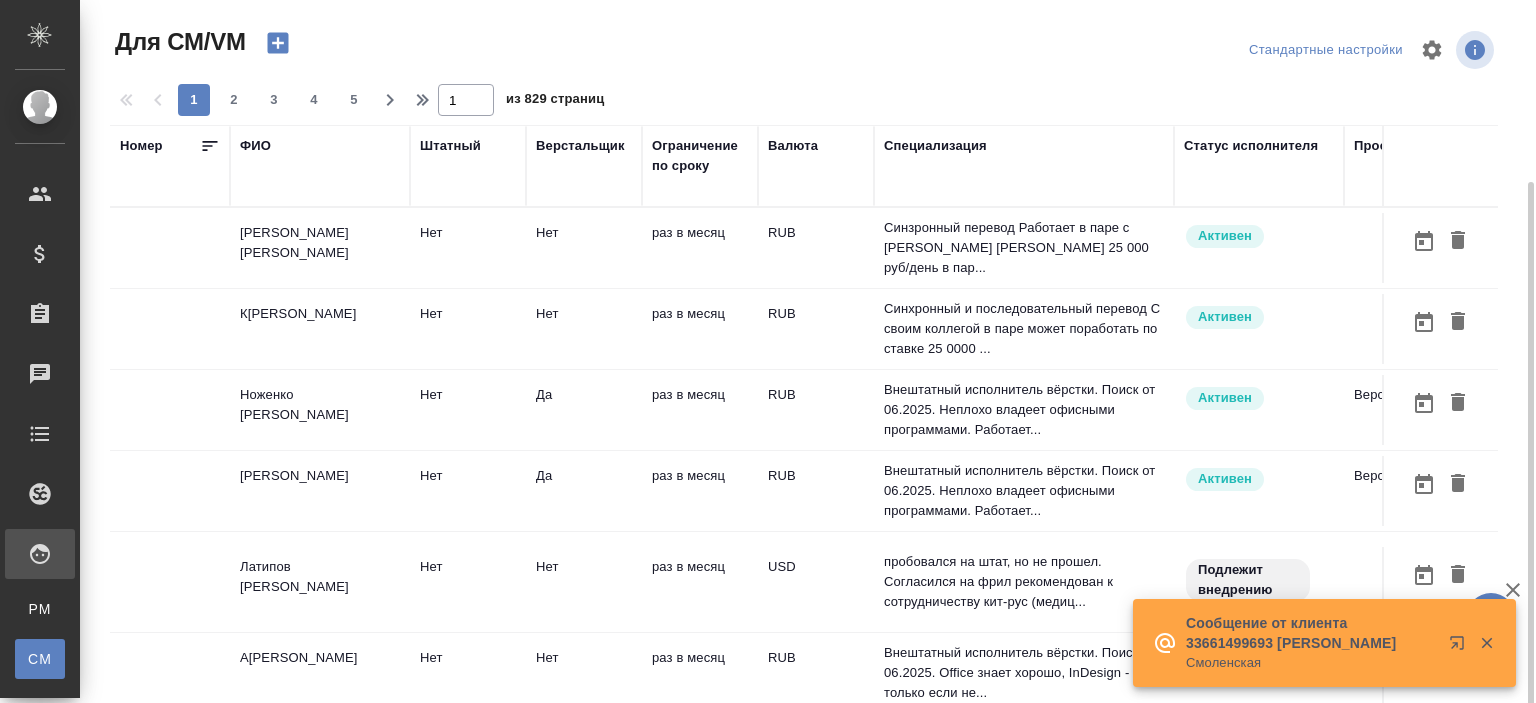 scroll, scrollTop: 152, scrollLeft: 0, axis: vertical 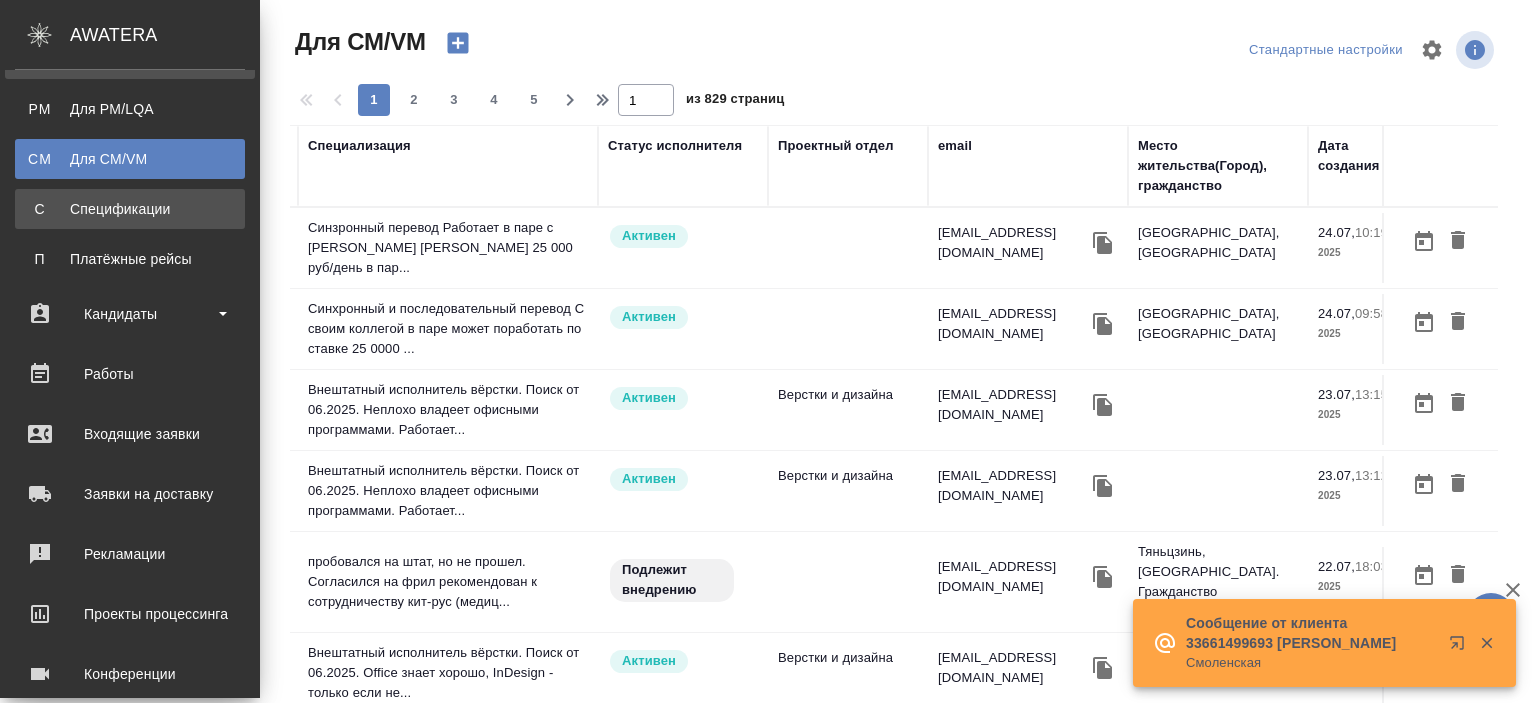 click on "С Спецификации" at bounding box center [130, 209] 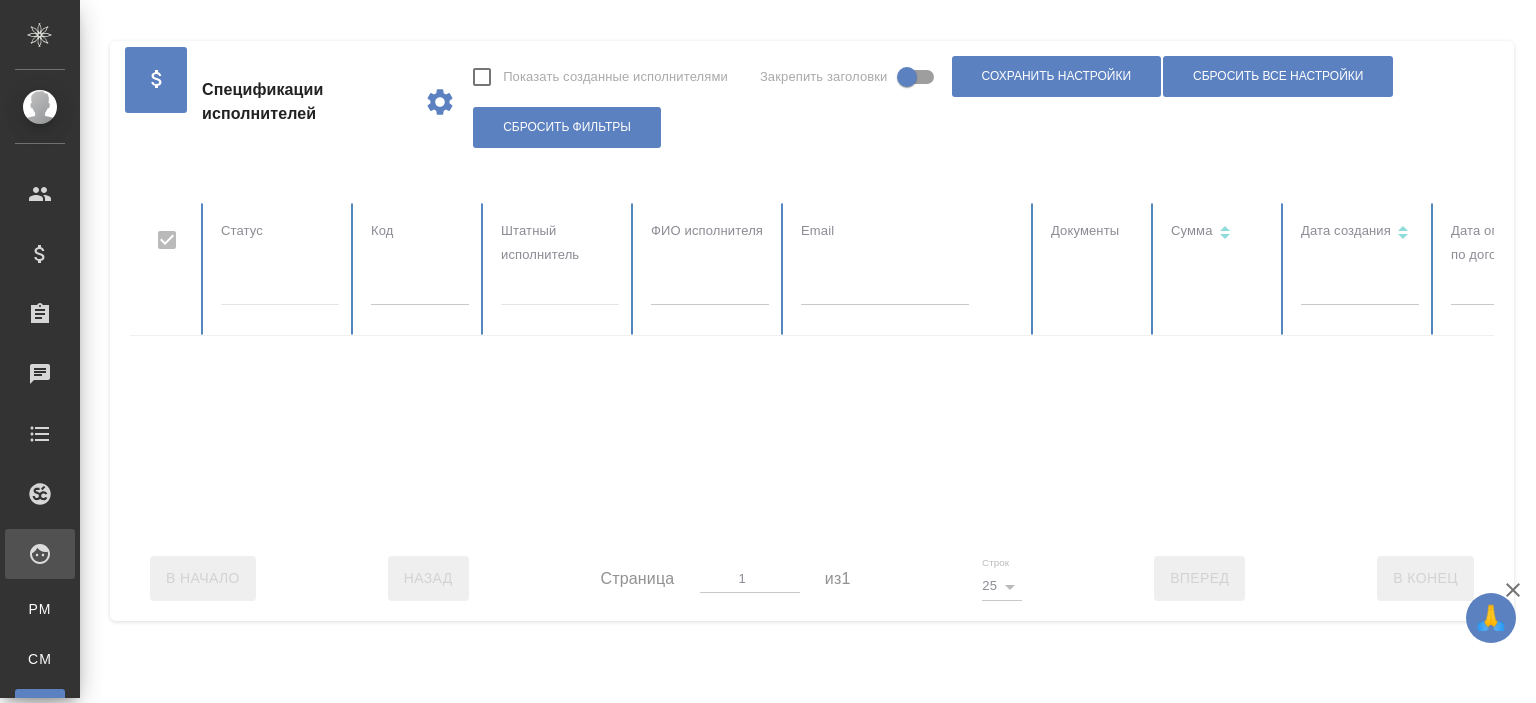 checkbox on "false" 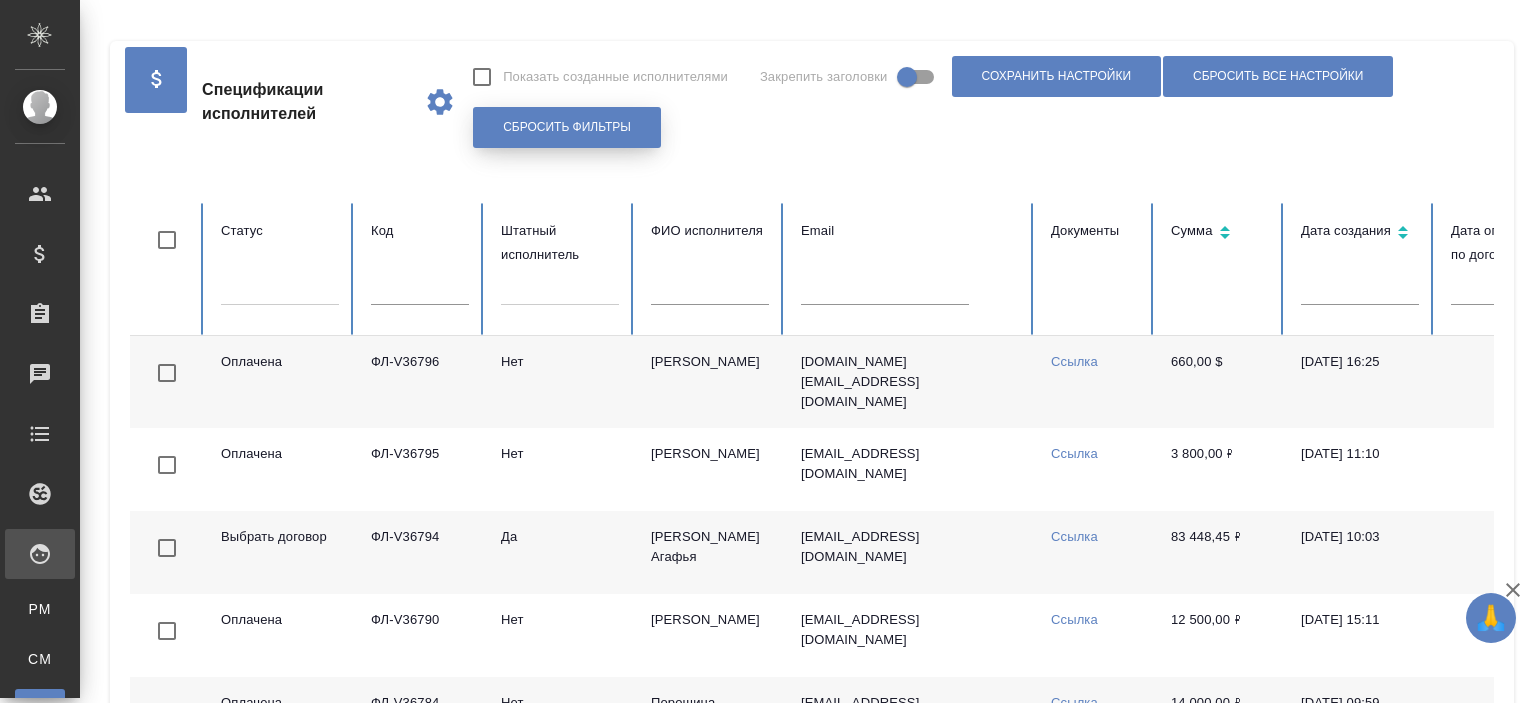 drag, startPoint x: 533, startPoint y: 142, endPoint x: 560, endPoint y: 168, distance: 37.48333 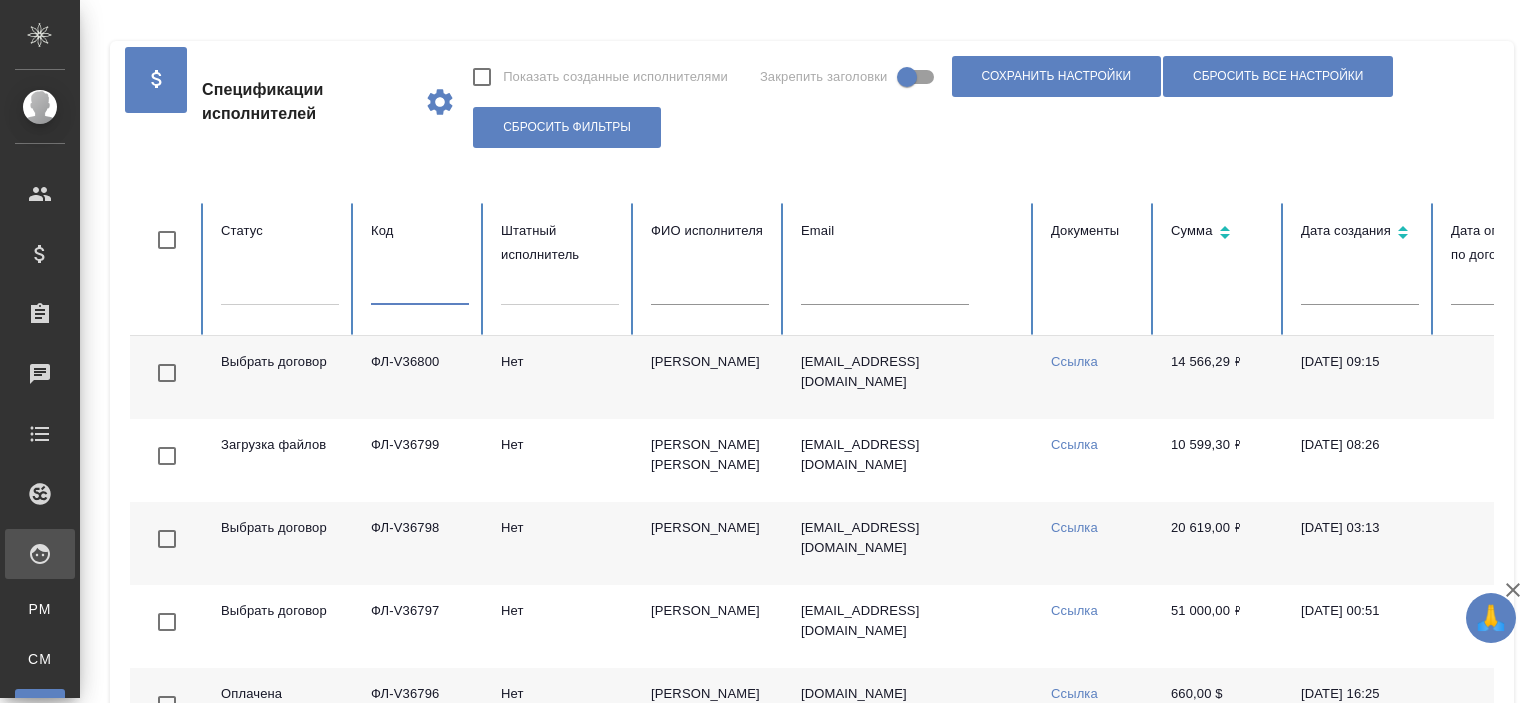 paste on "ФЛ-V35789" 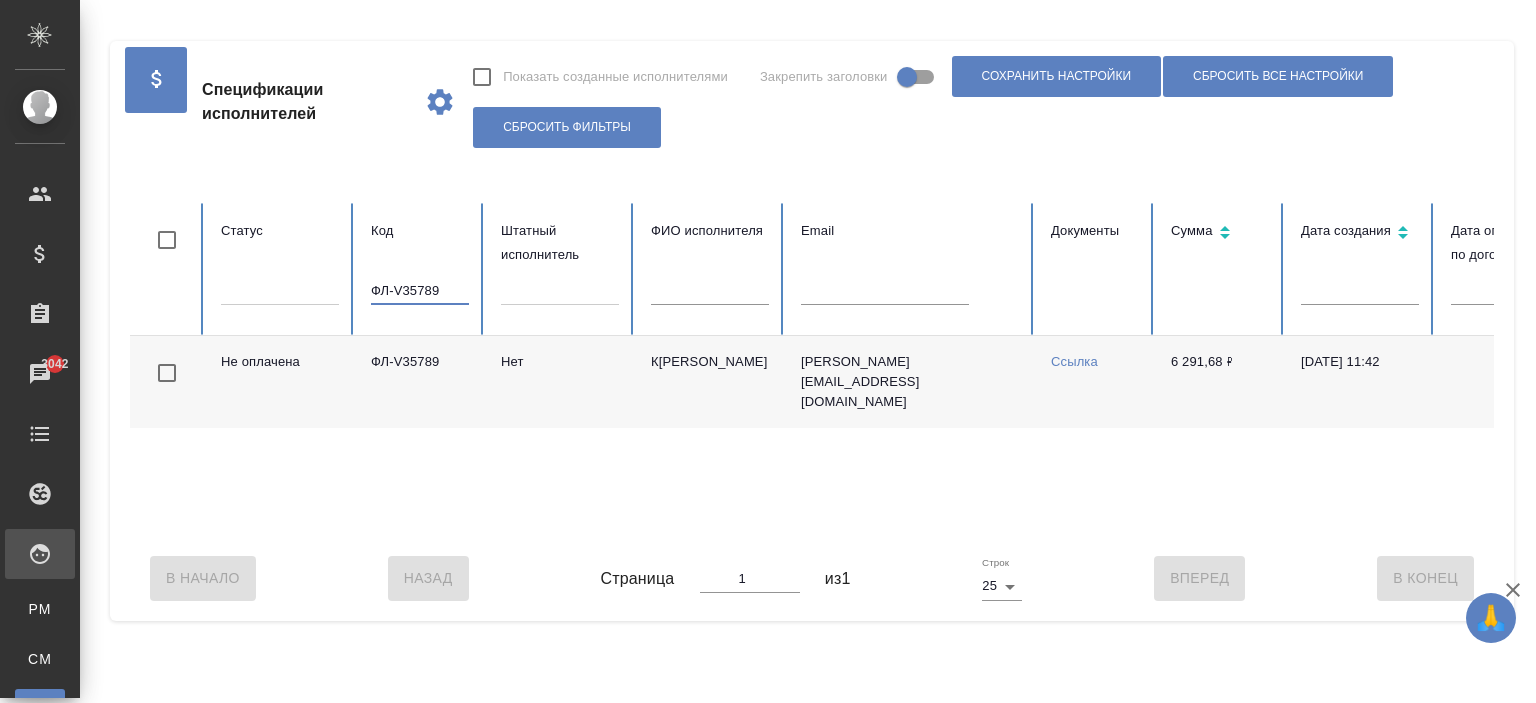 type on "ФЛ-V35789" 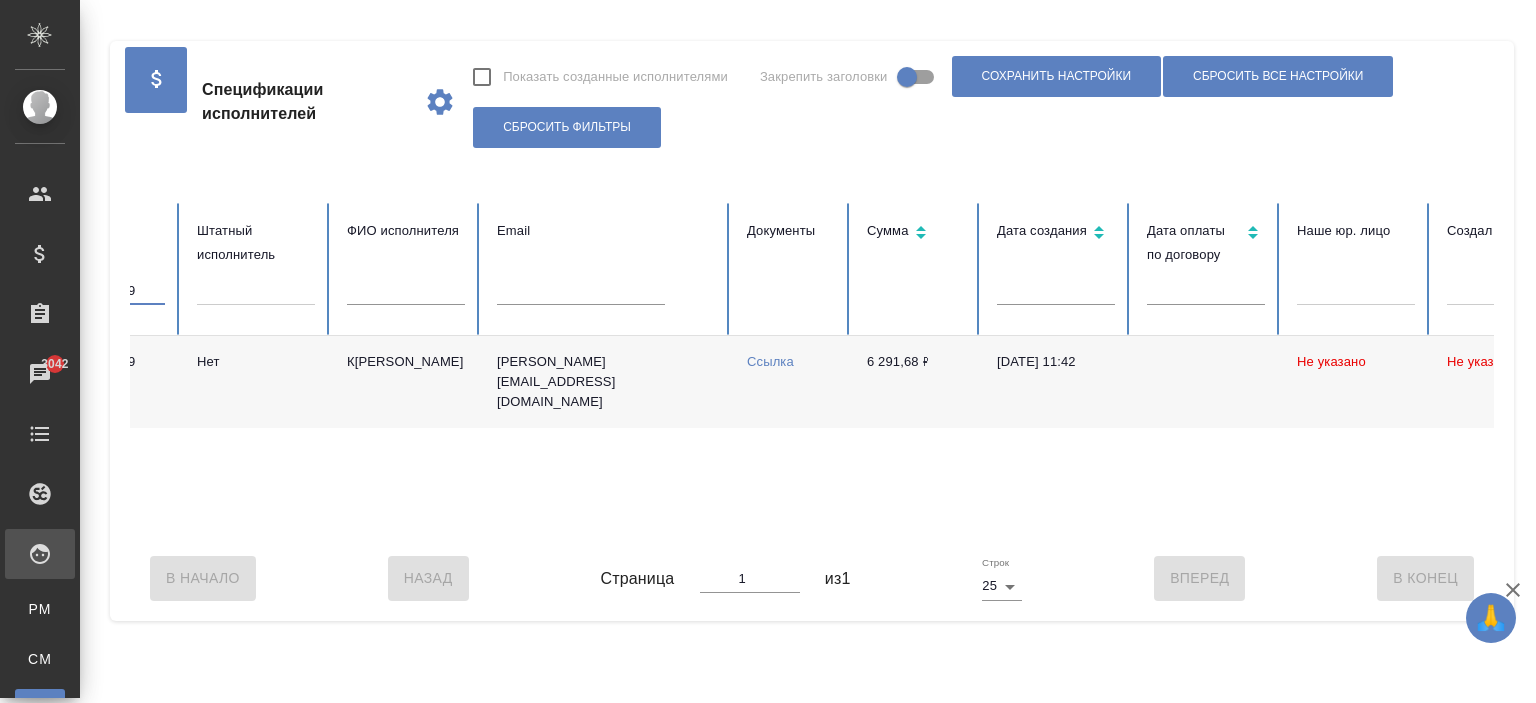 scroll, scrollTop: 0, scrollLeft: 0, axis: both 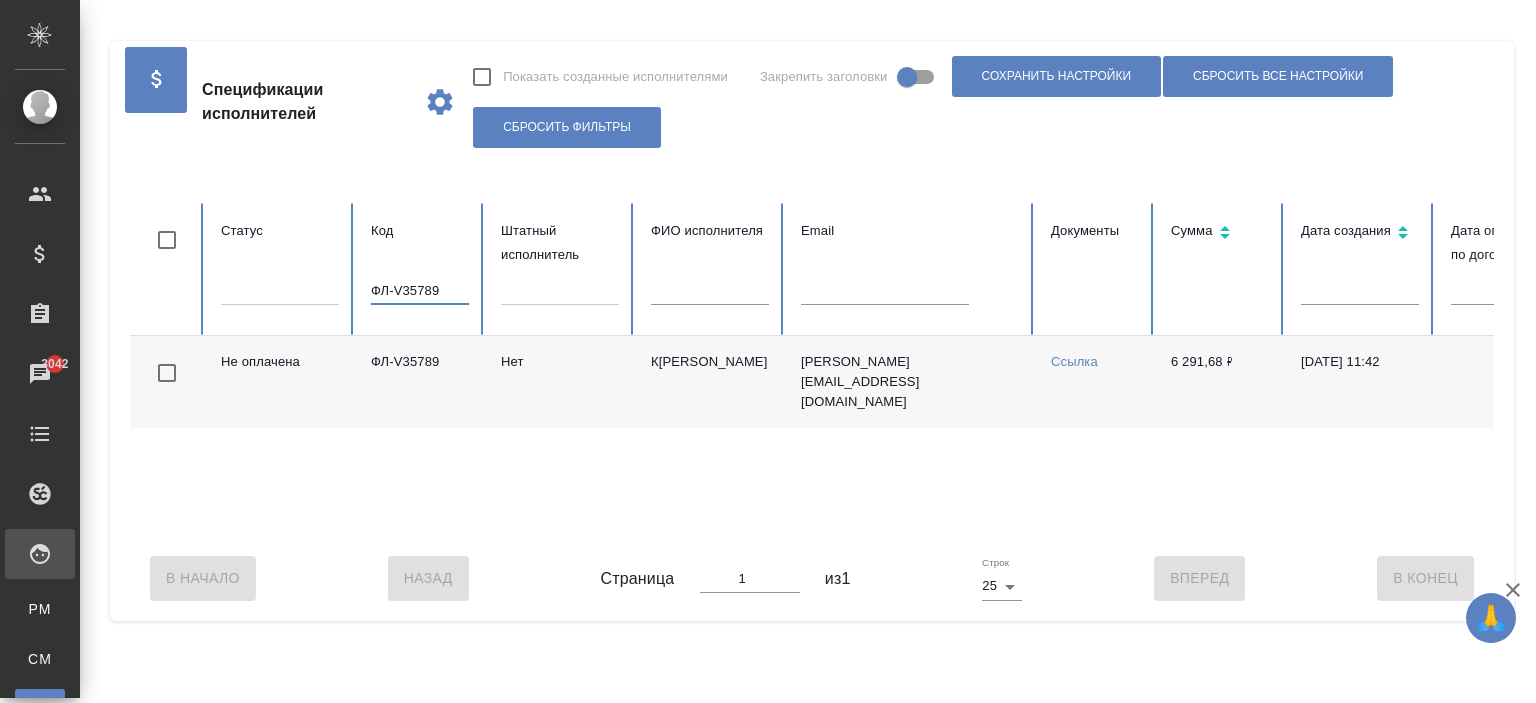 drag, startPoint x: 451, startPoint y: 296, endPoint x: 132, endPoint y: 253, distance: 321.88507 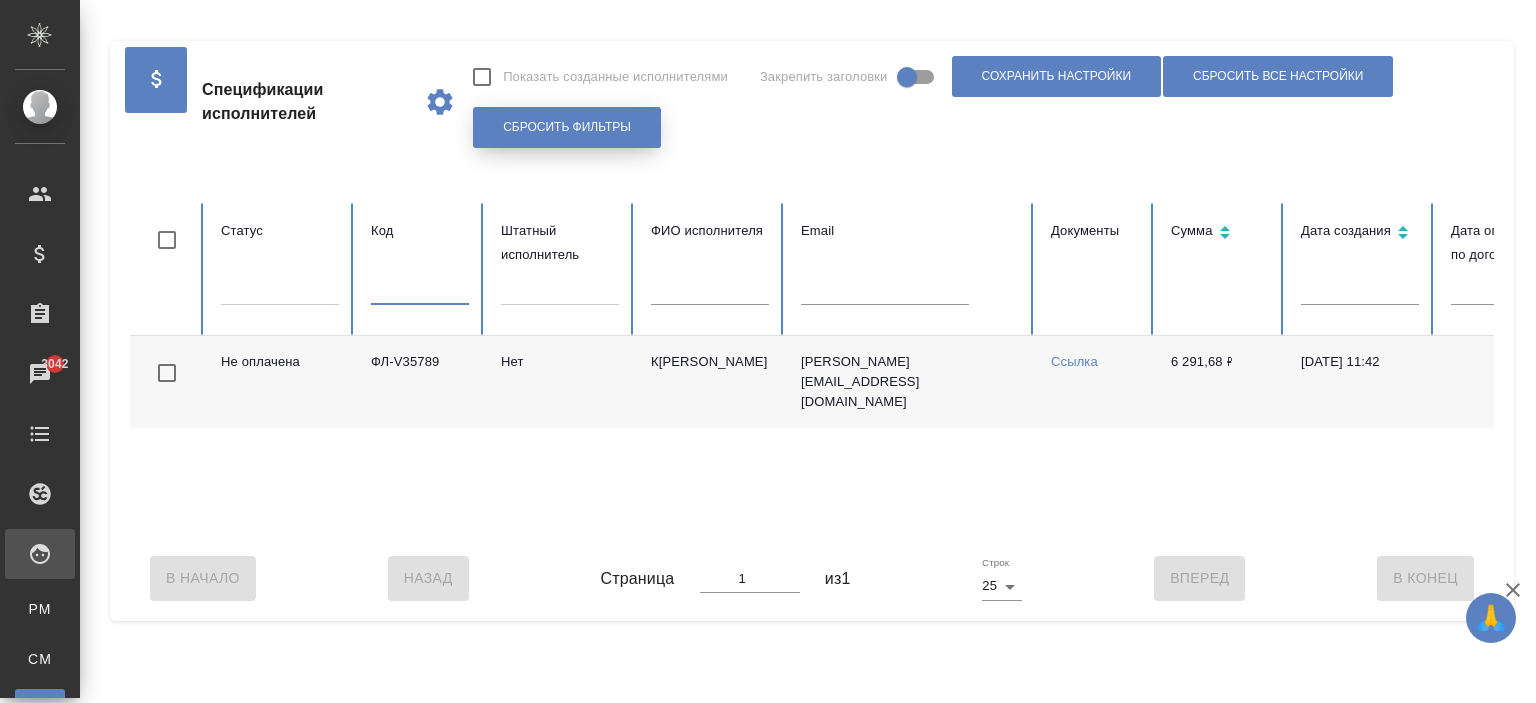 type 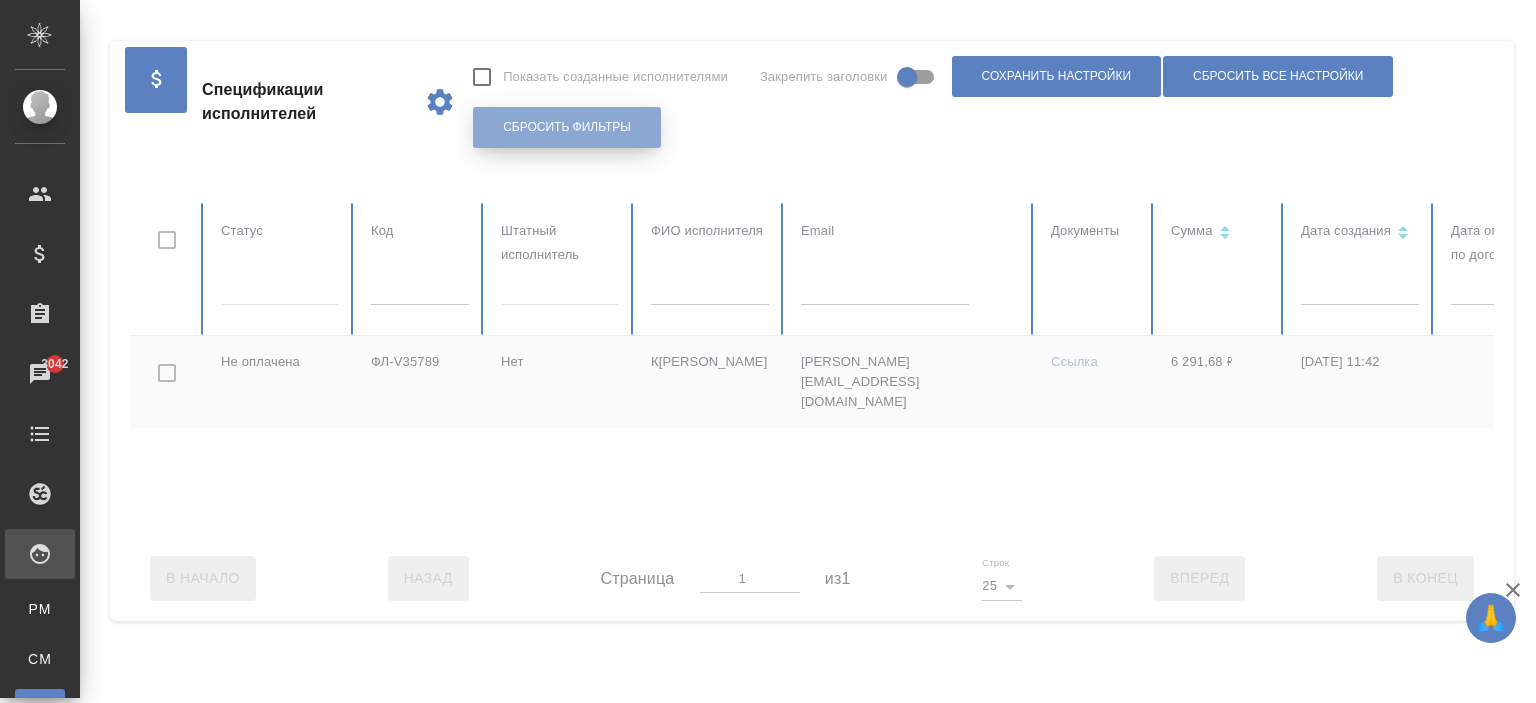click on "Сбросить фильтры" at bounding box center [567, 127] 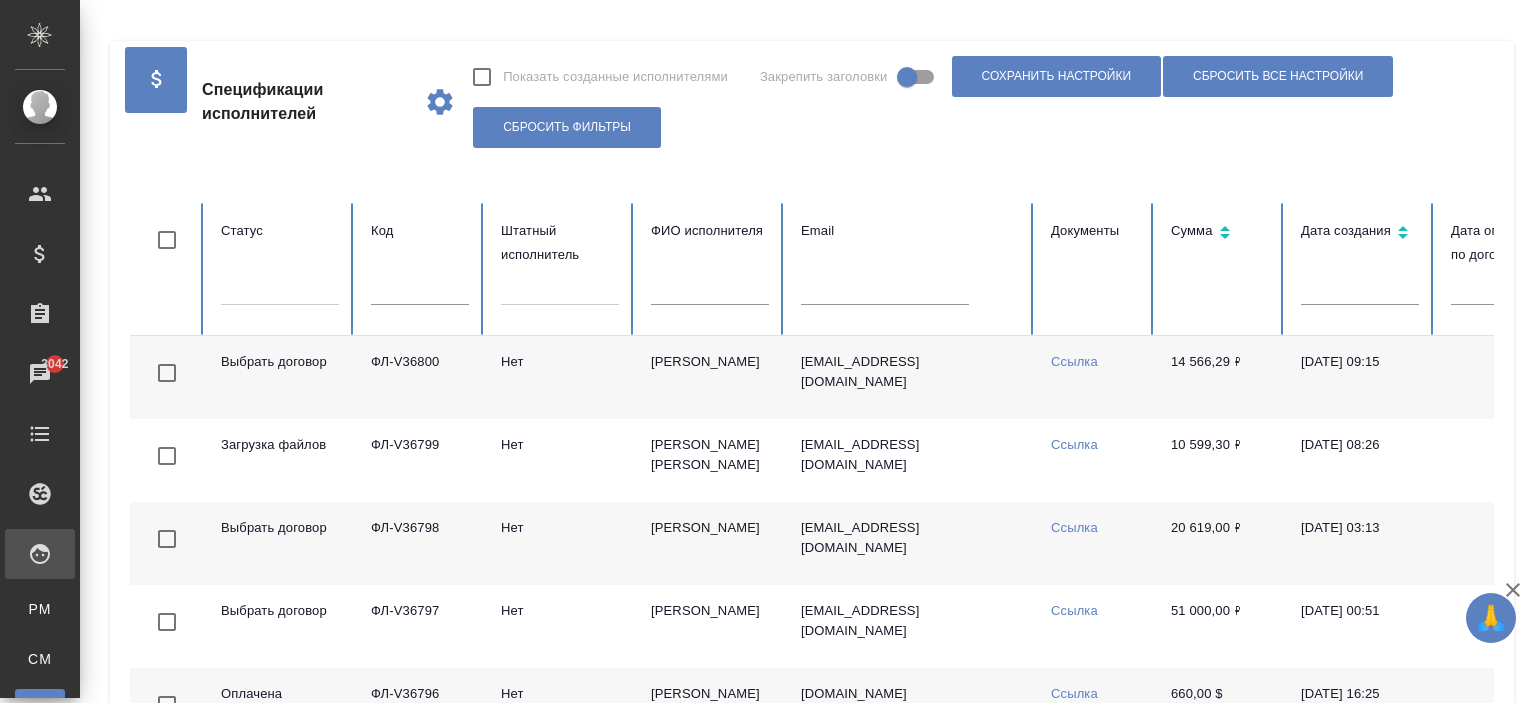 click at bounding box center (710, 291) 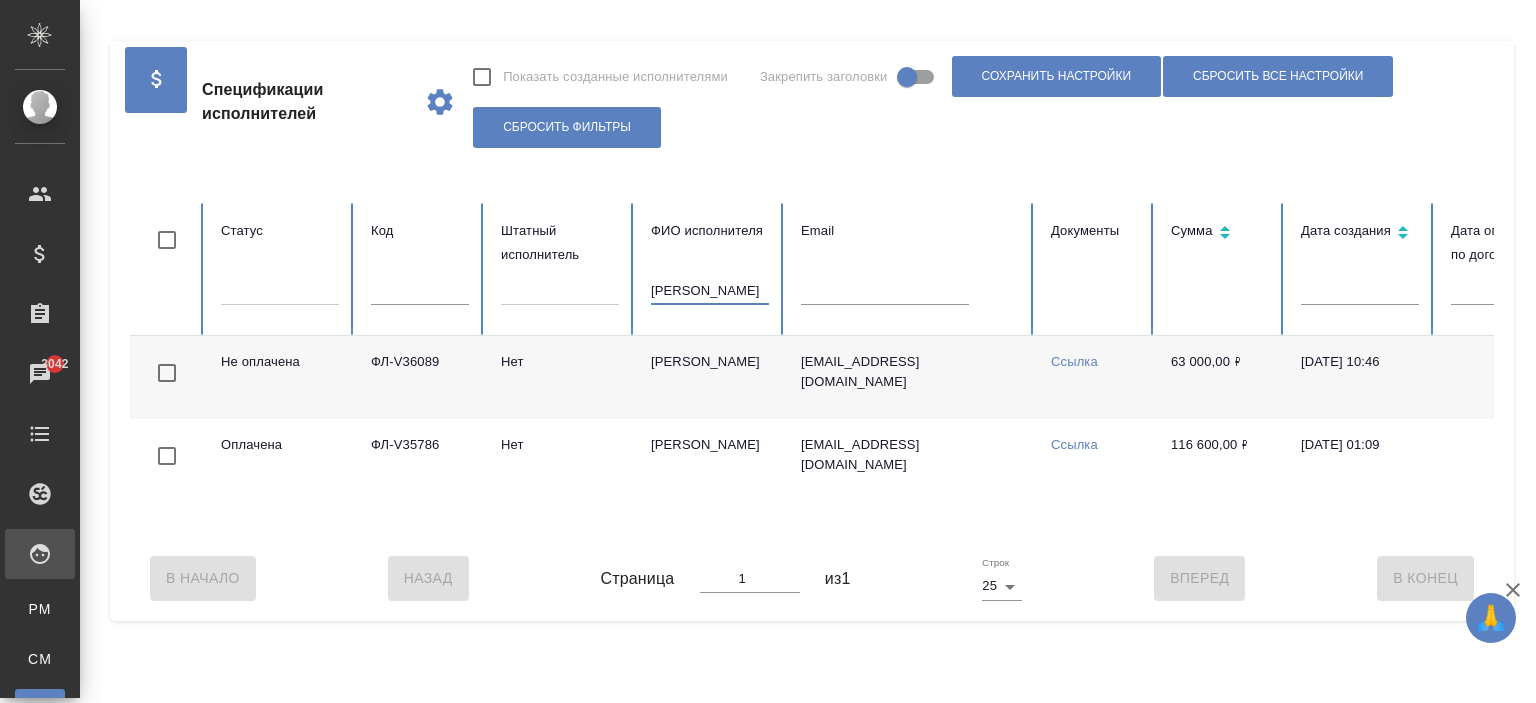 type on "файнштейн" 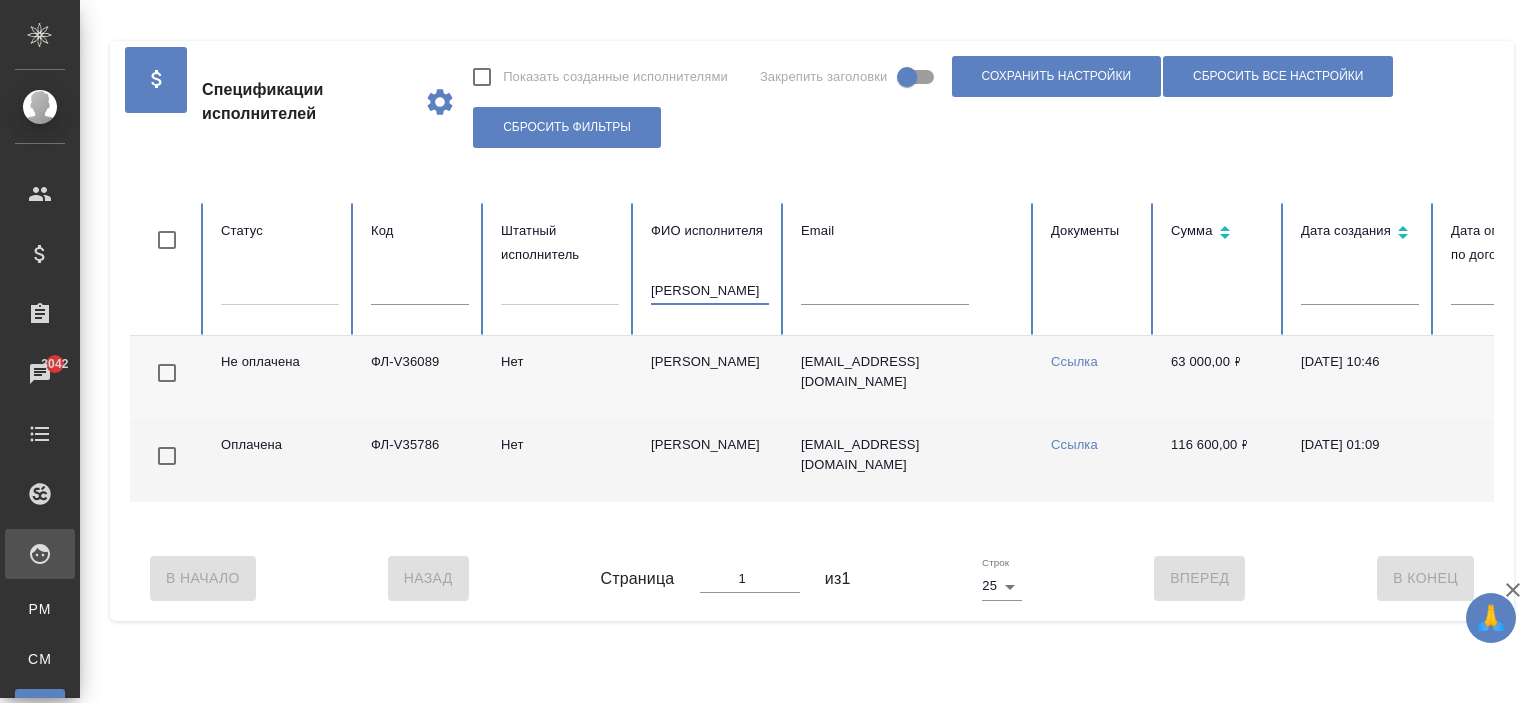 click on "[PERSON_NAME]" at bounding box center [710, 460] 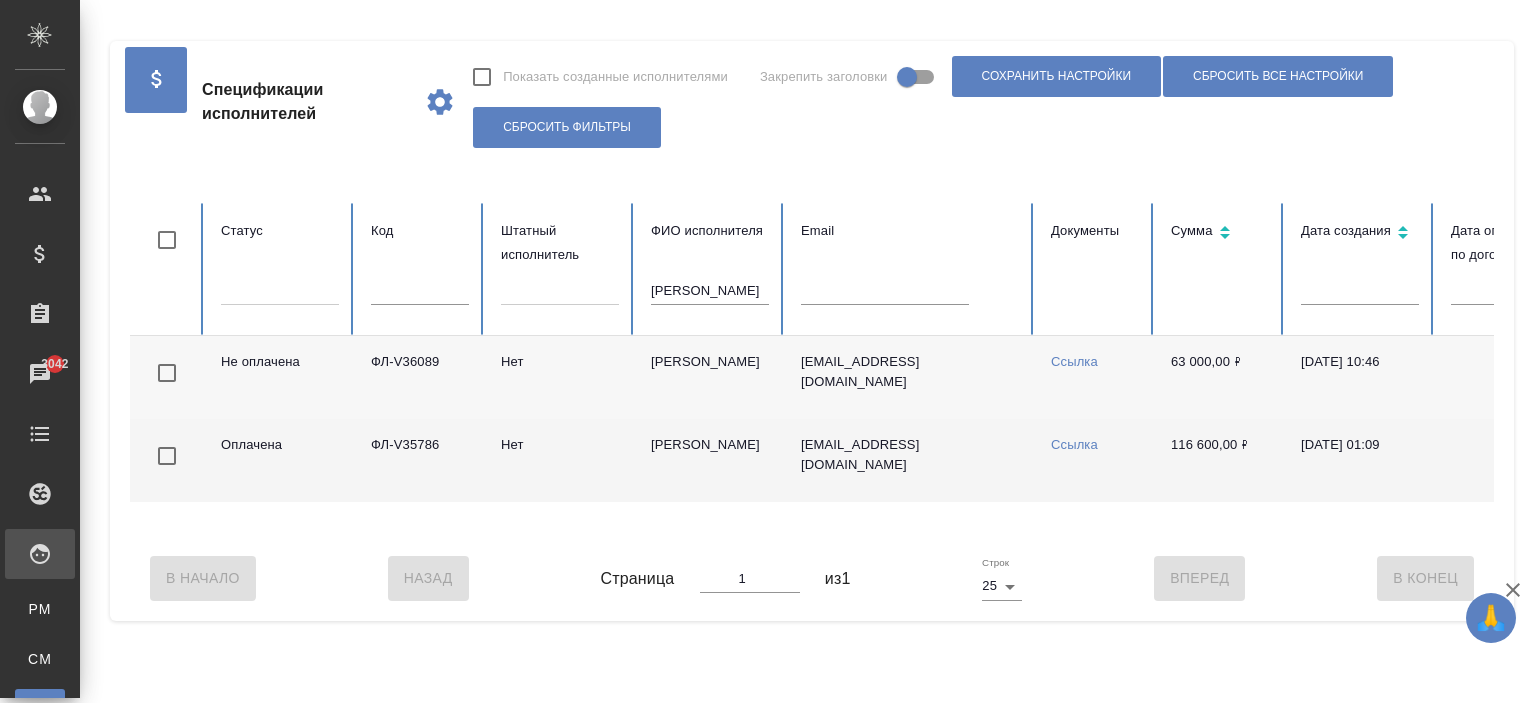 click on "[PERSON_NAME]" at bounding box center [710, 460] 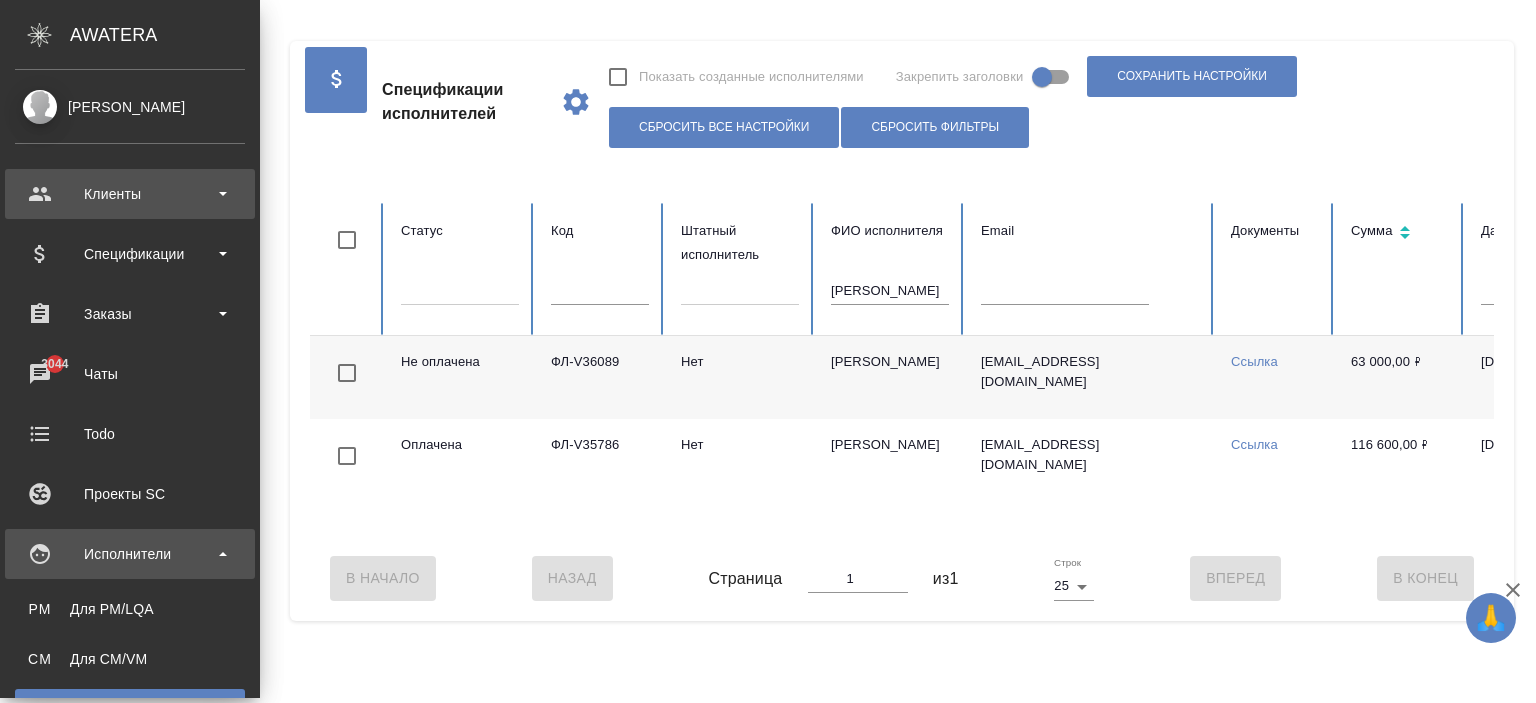 drag, startPoint x: 41, startPoint y: 210, endPoint x: 122, endPoint y: 169, distance: 90.78546 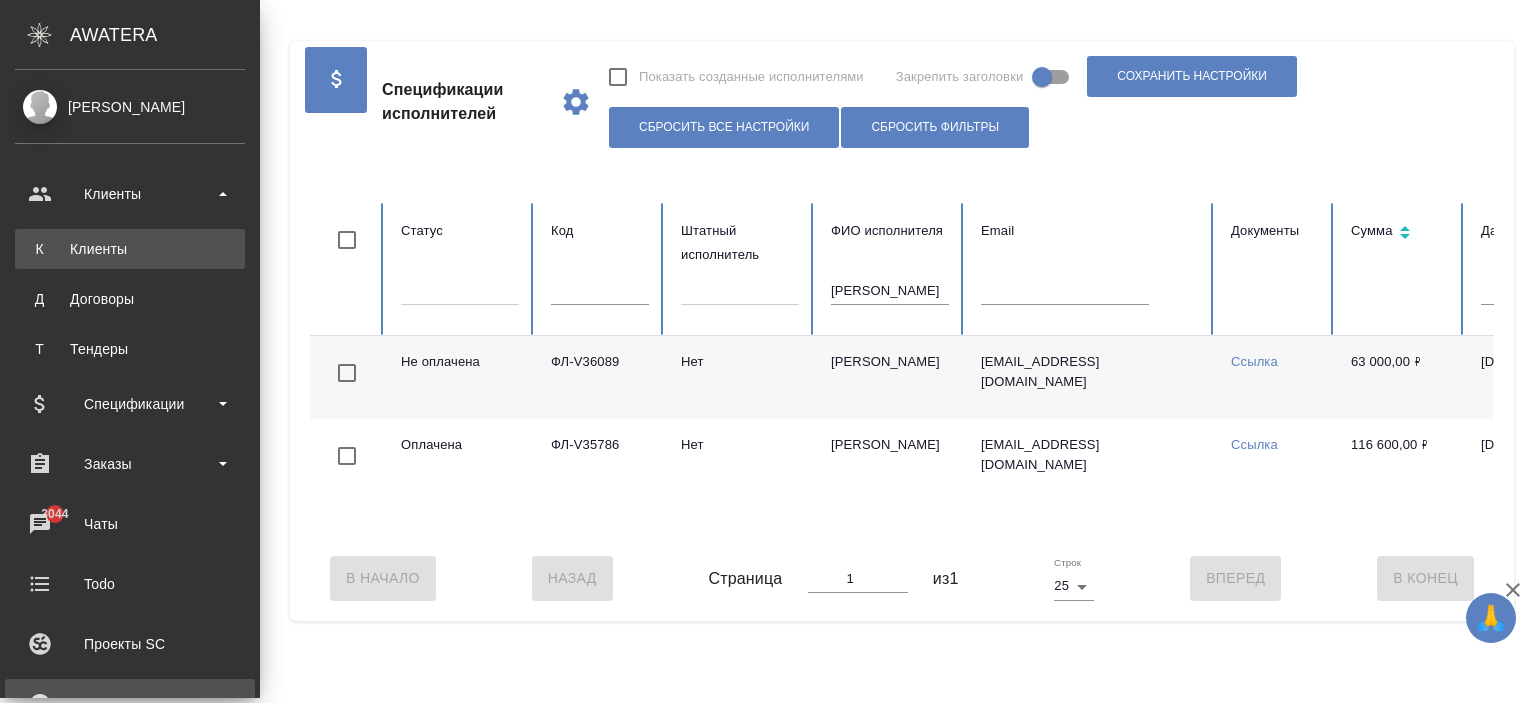 click on "Клиенты" at bounding box center [130, 249] 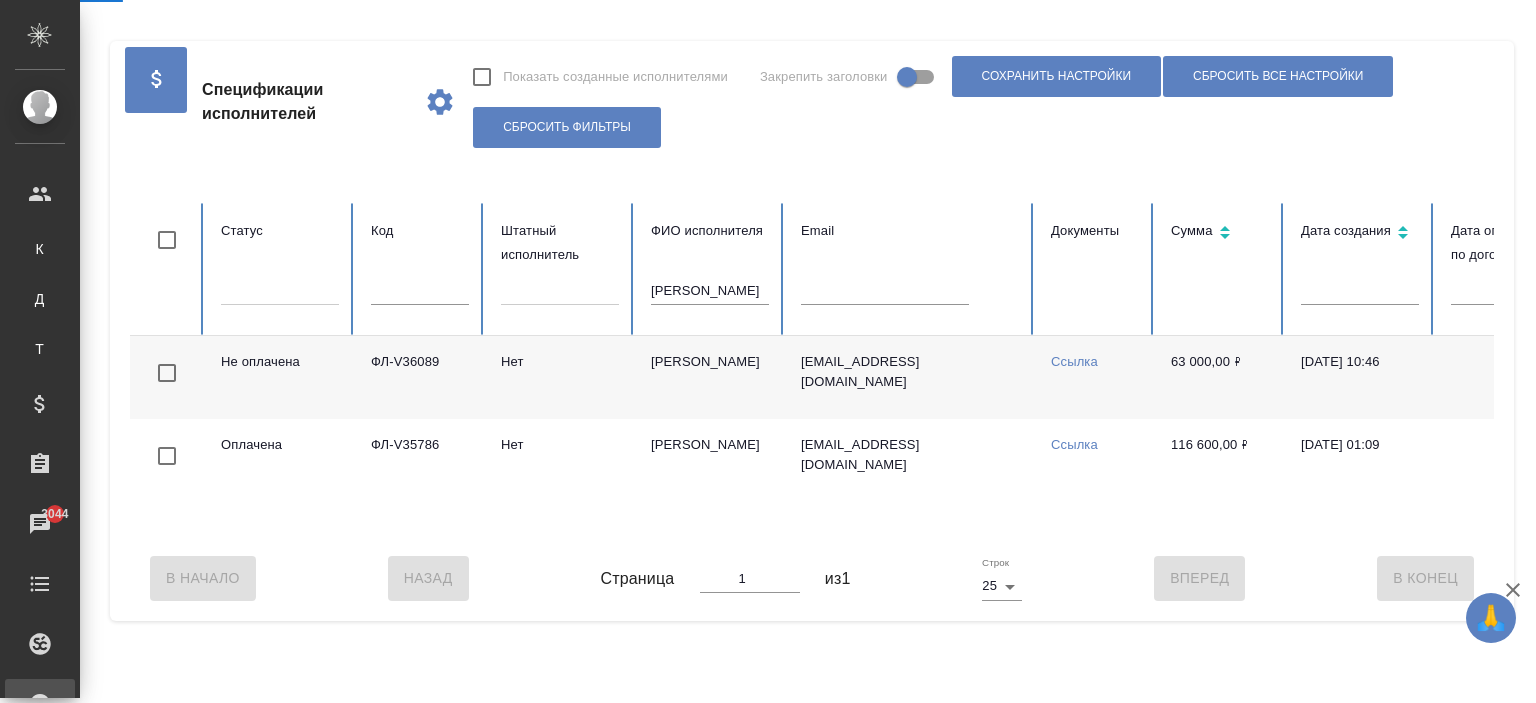 select on "RU" 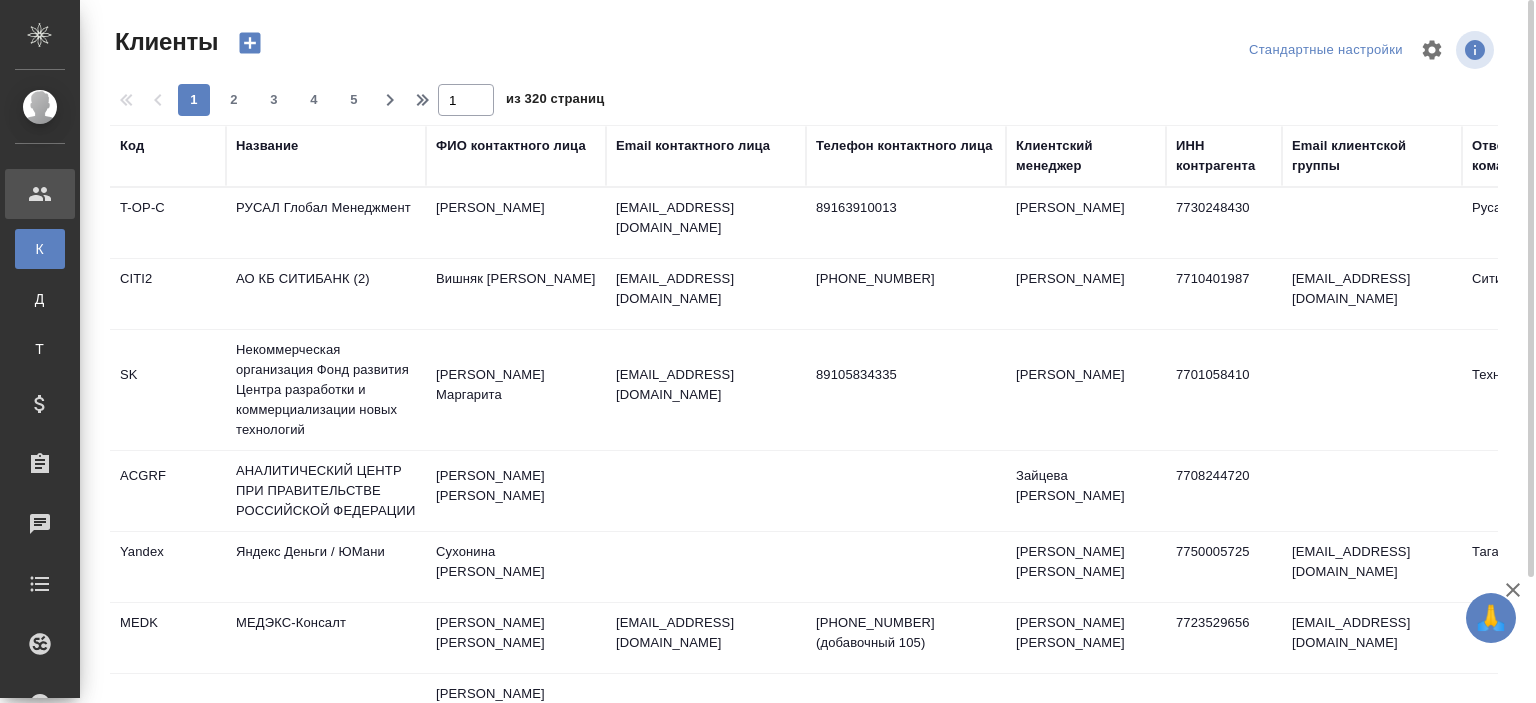 click on "Название" at bounding box center [267, 146] 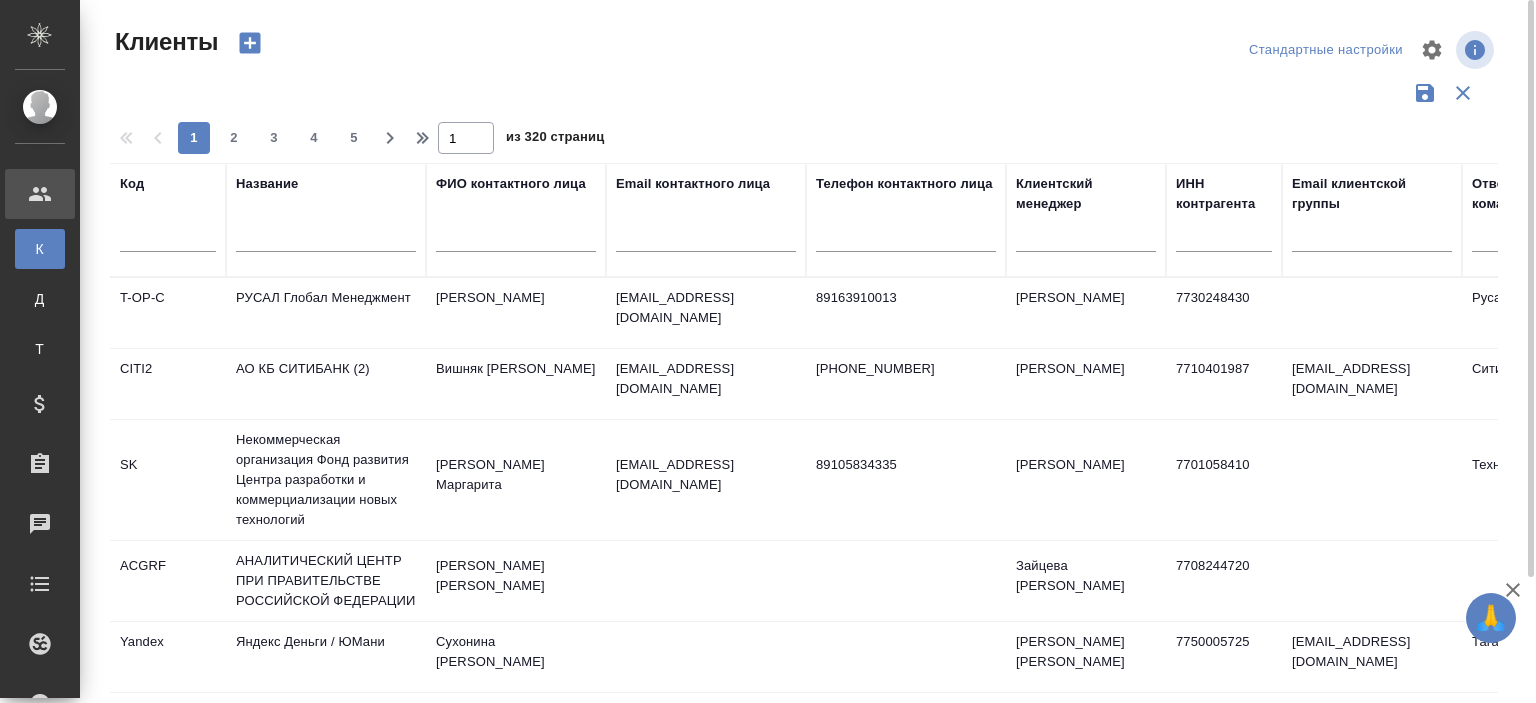click at bounding box center (326, 239) 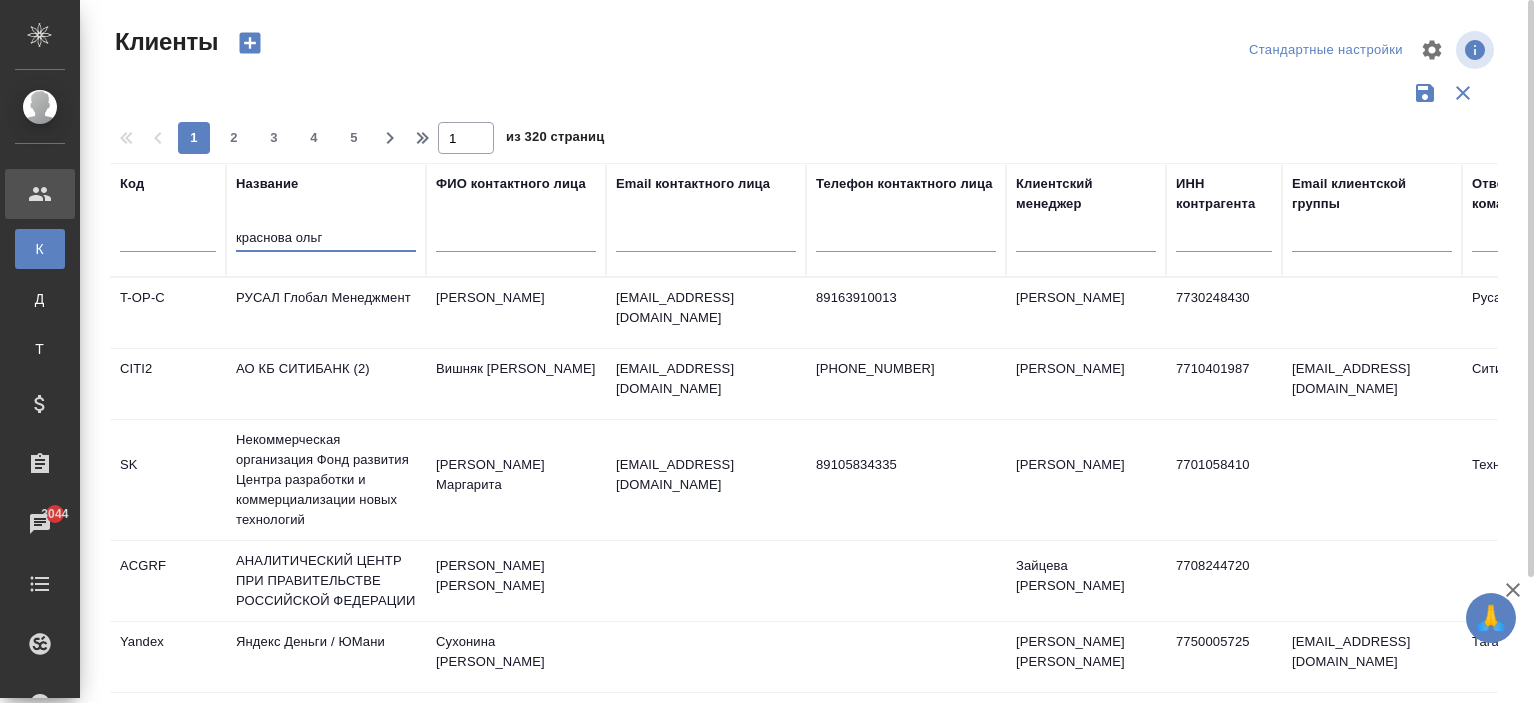 type on "краснова ольга" 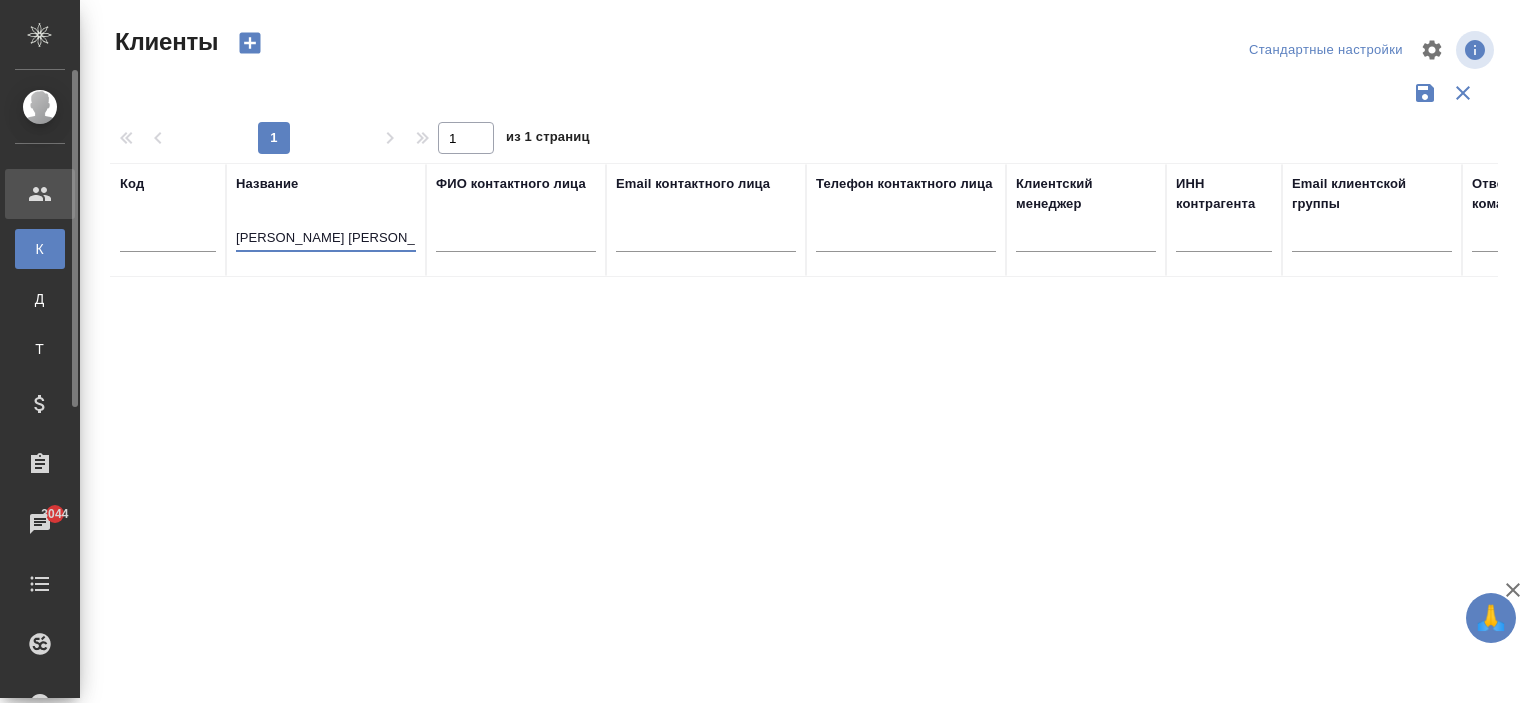 drag, startPoint x: 232, startPoint y: 241, endPoint x: 53, endPoint y: 234, distance: 179.13683 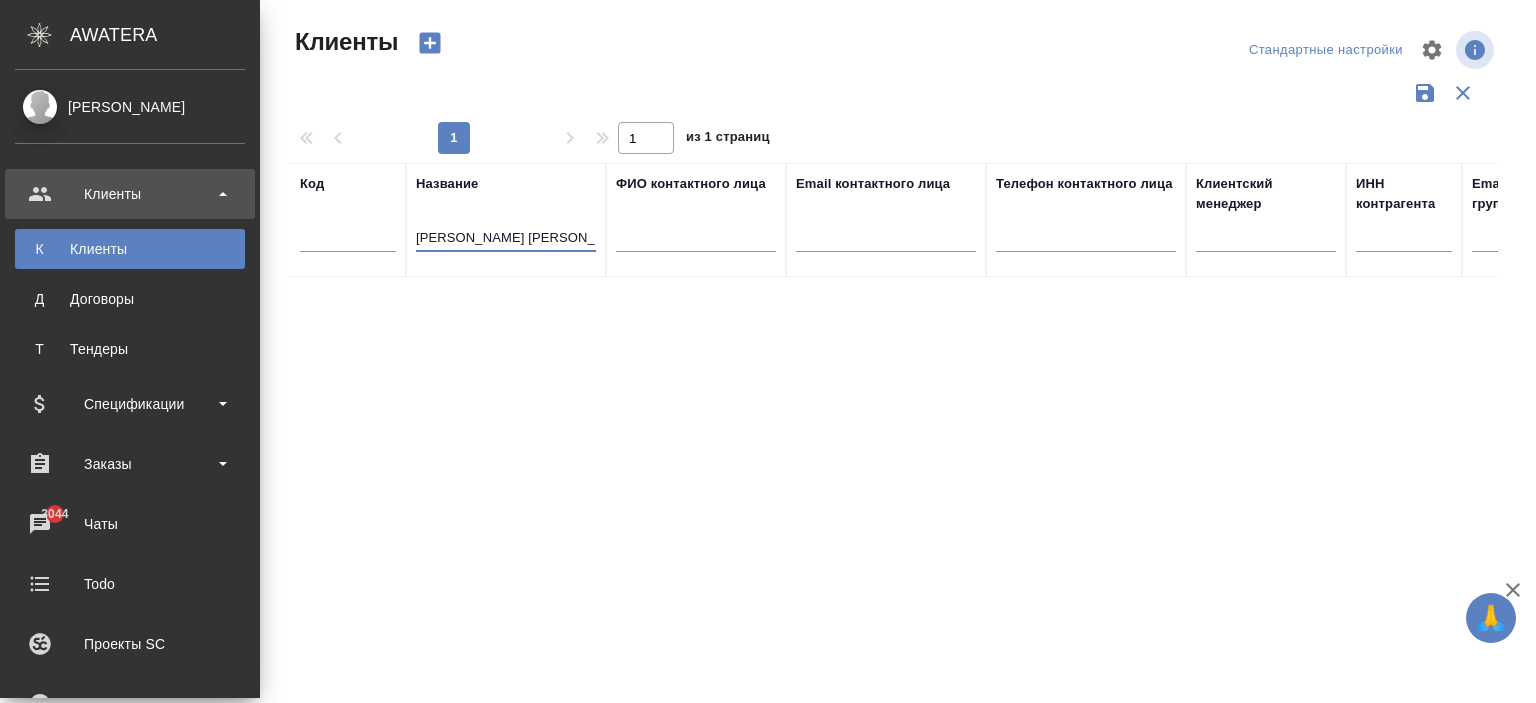 type 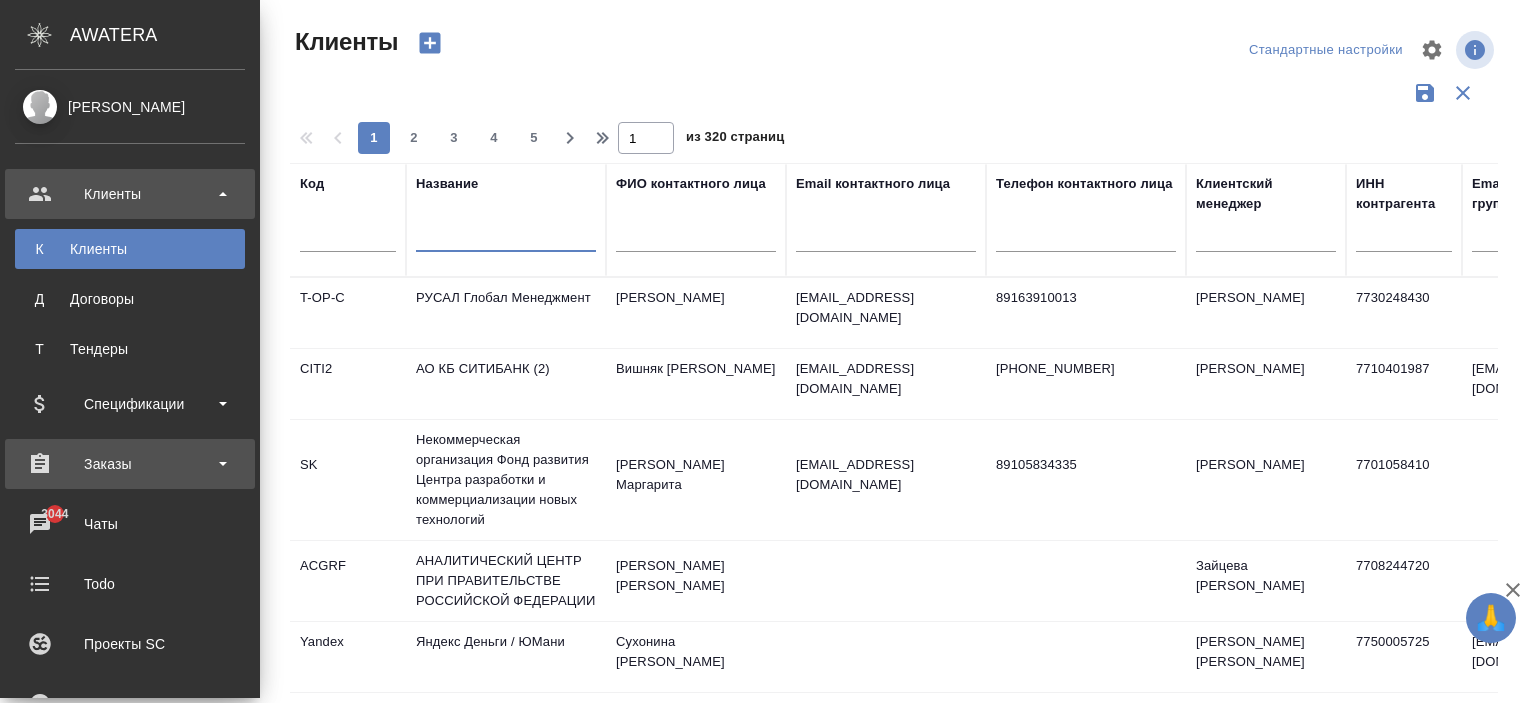 click on "Заказы" at bounding box center [130, 464] 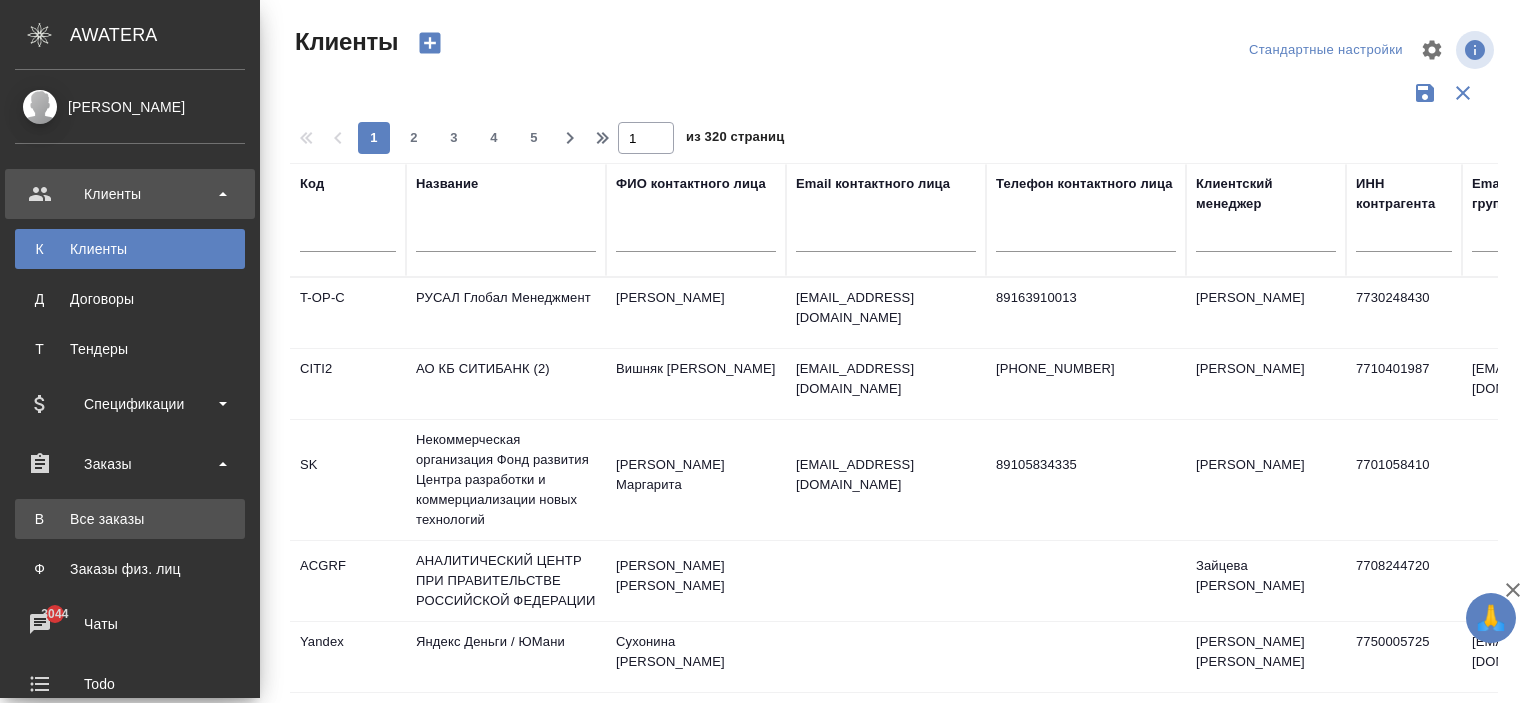 click on "Все заказы" at bounding box center (130, 519) 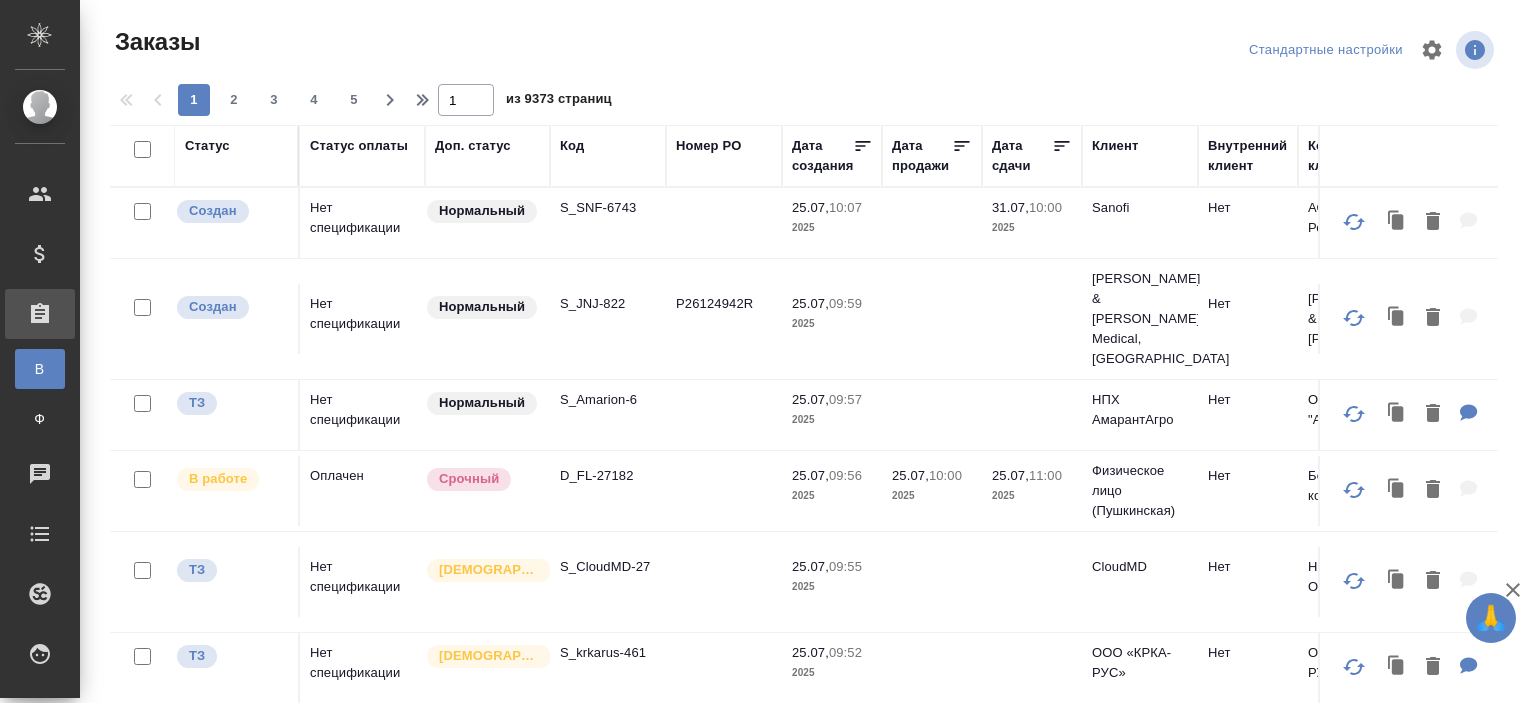 click on "Клиент" at bounding box center (1115, 146) 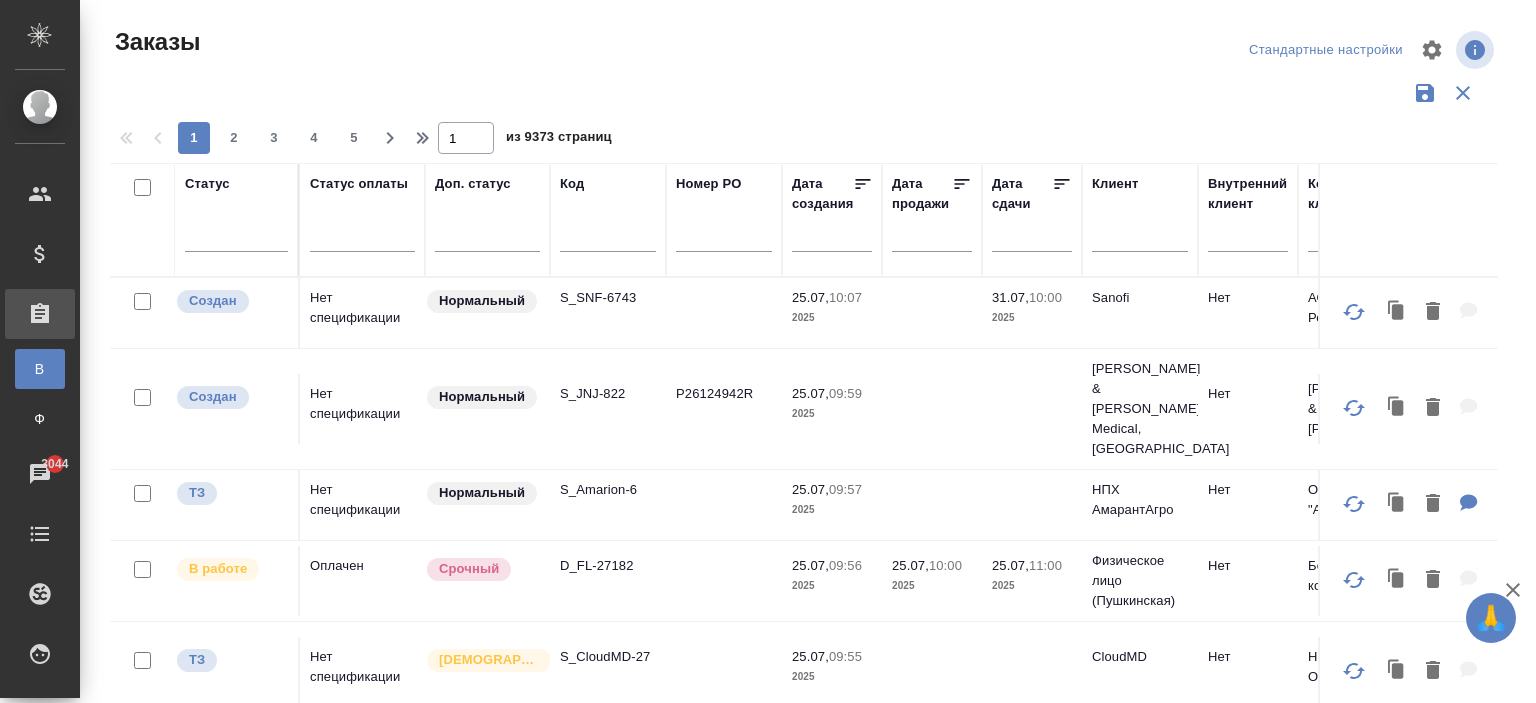 click at bounding box center [1140, 239] 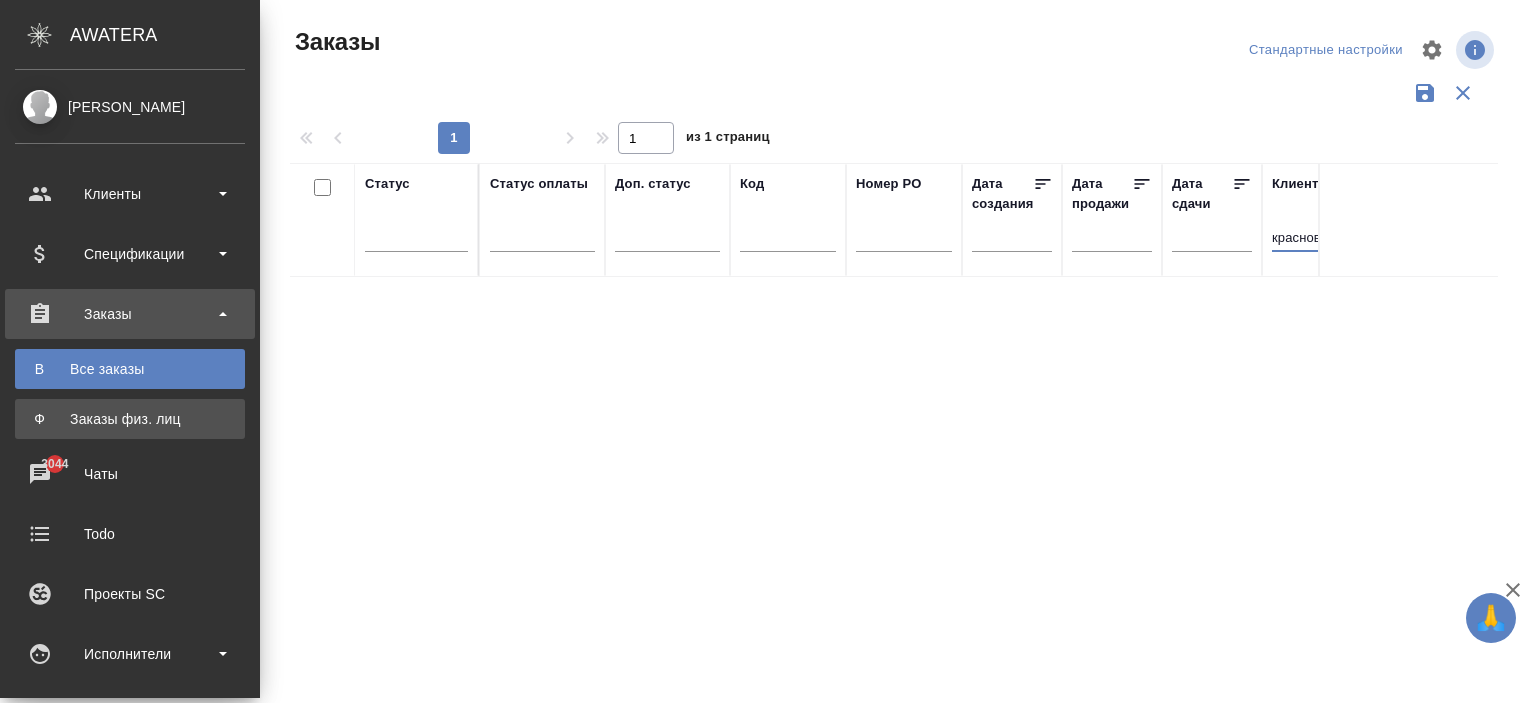 type on "краснова" 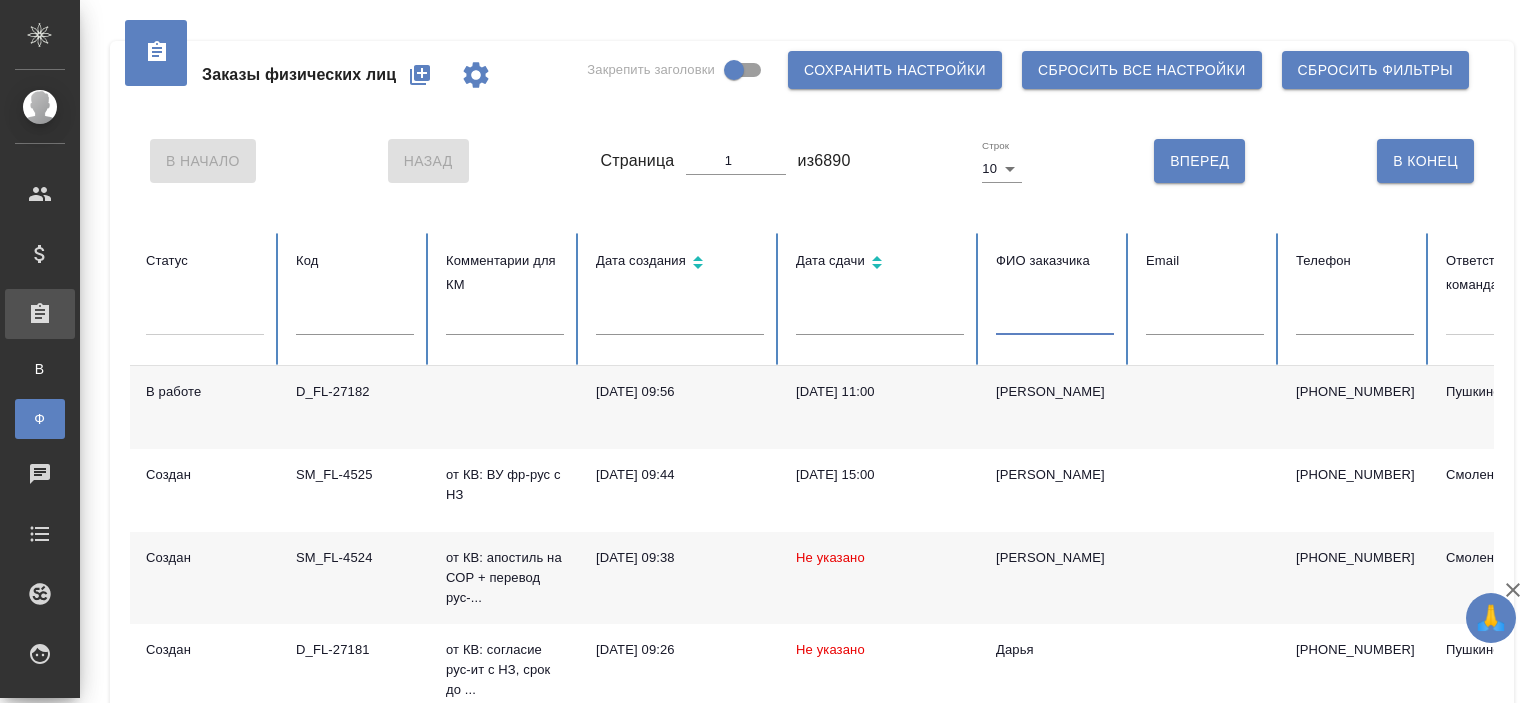 click at bounding box center (1055, 321) 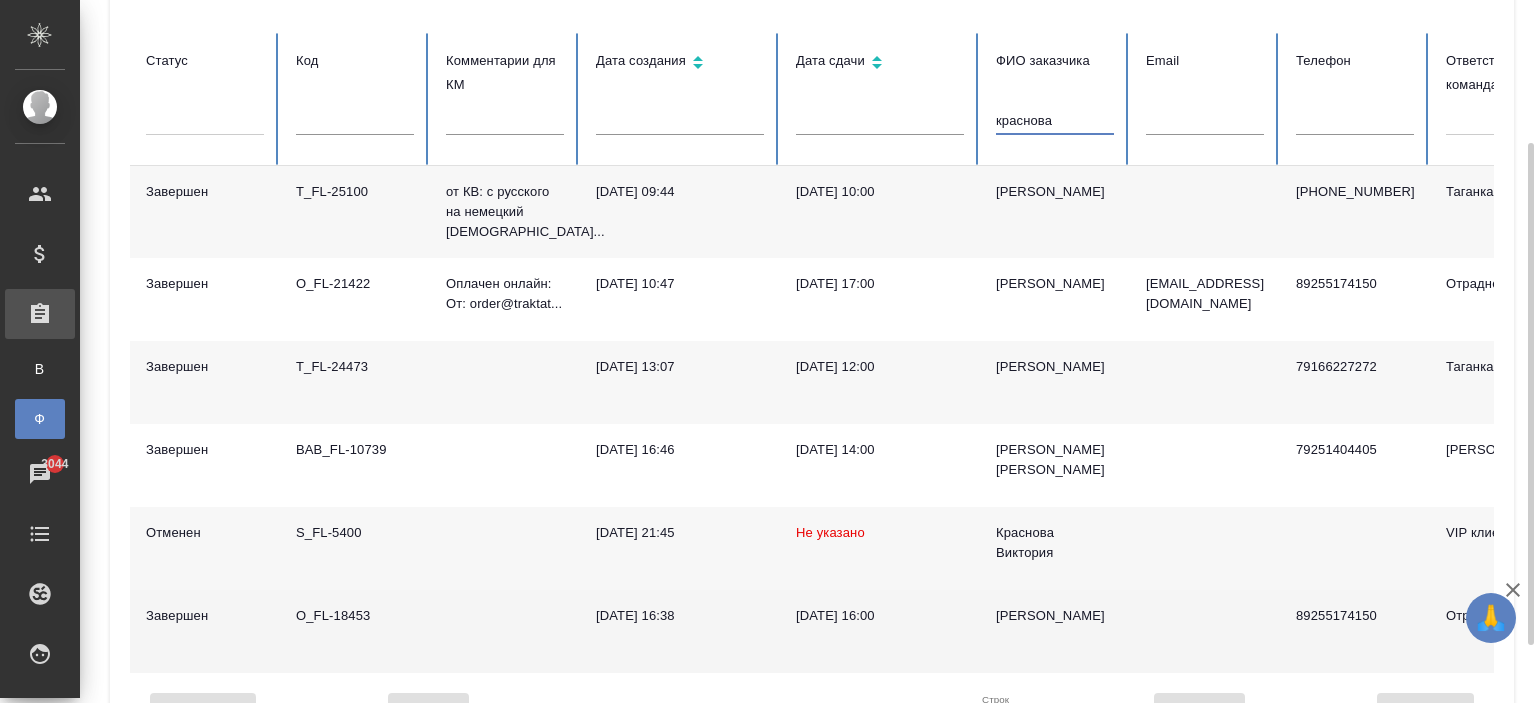scroll, scrollTop: 280, scrollLeft: 0, axis: vertical 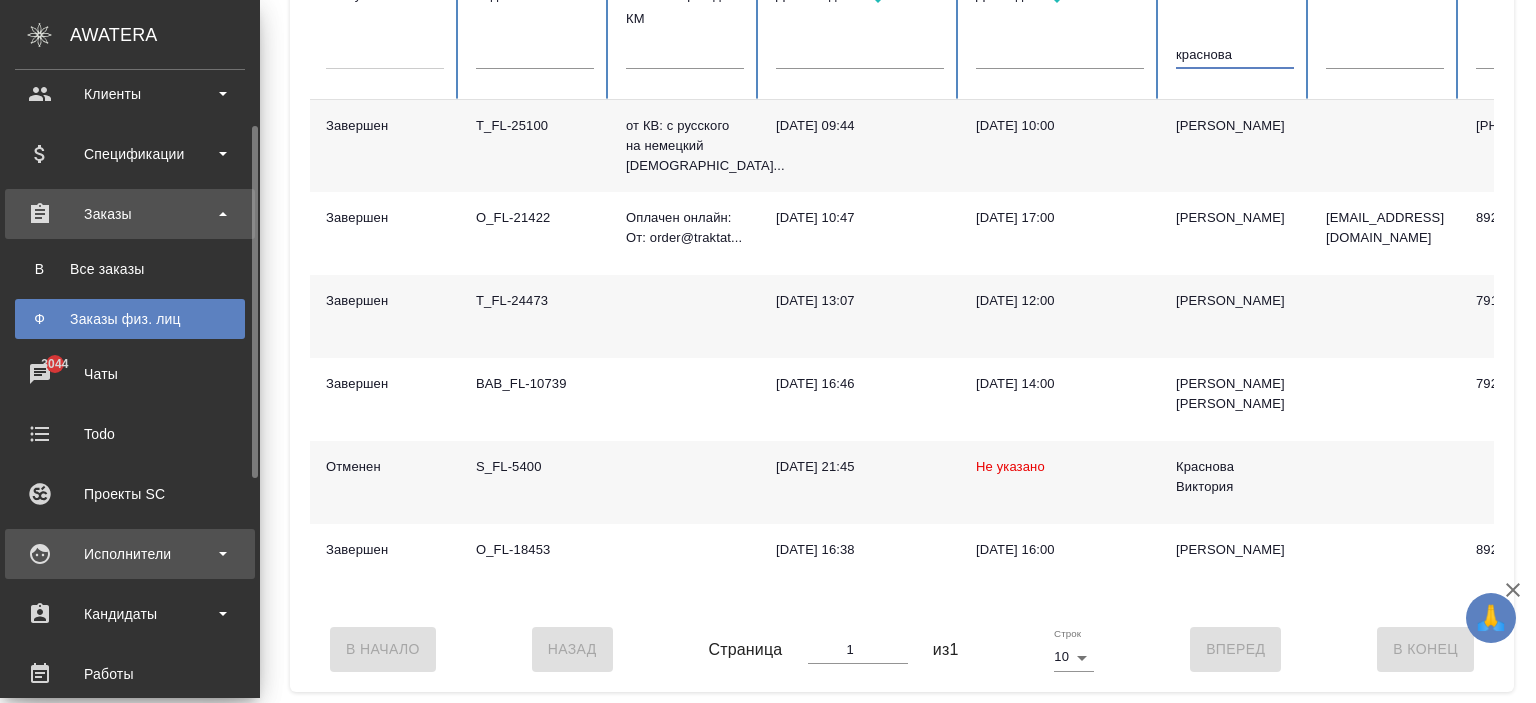 type on "краснова" 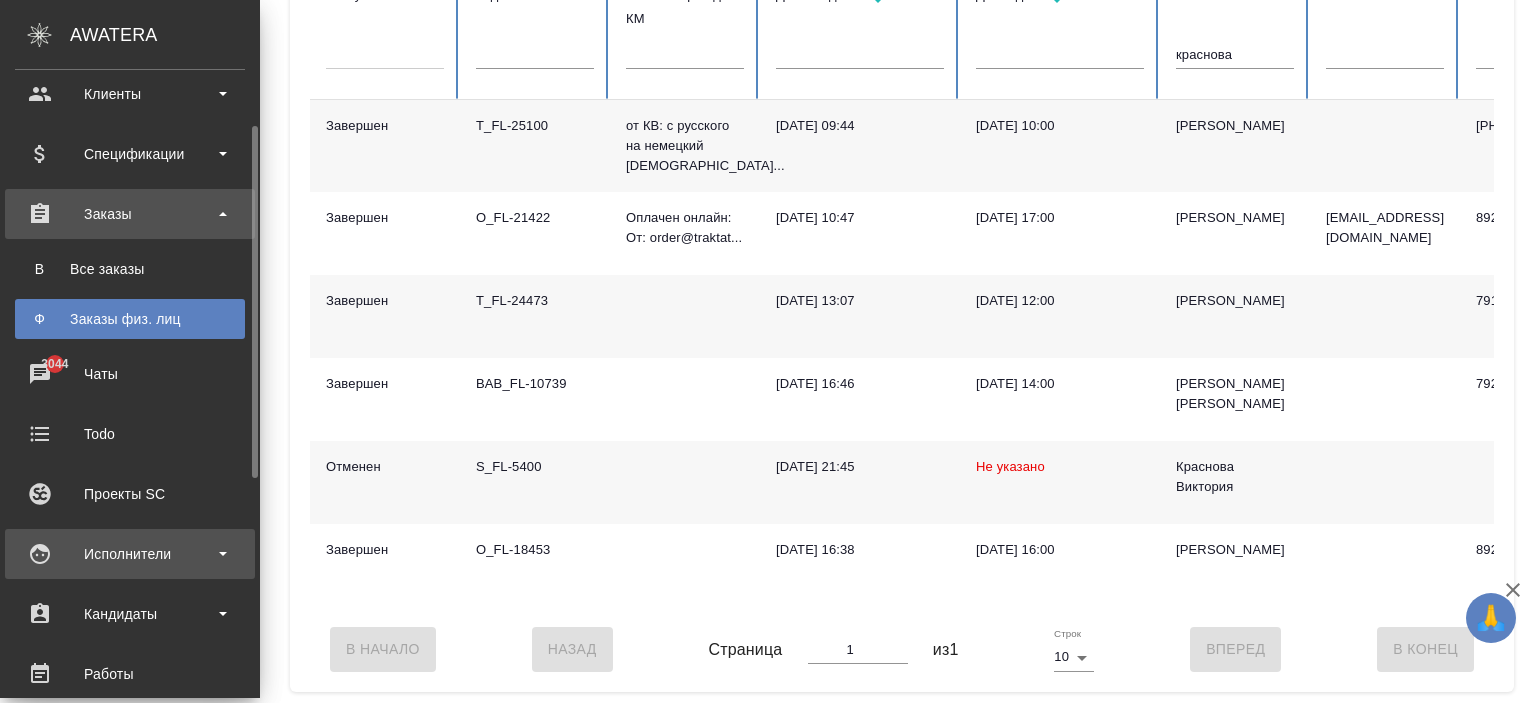 click on "Исполнители" at bounding box center [130, 554] 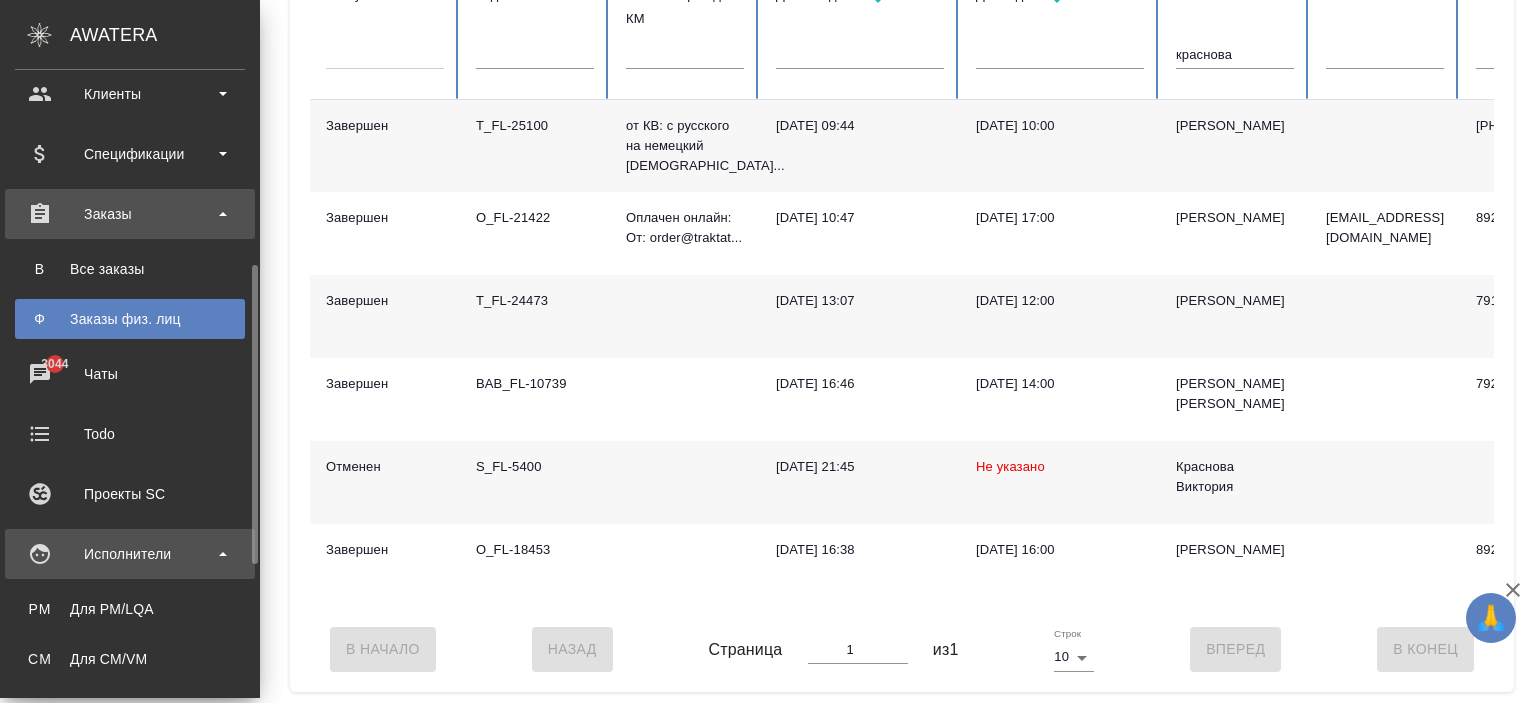 scroll, scrollTop: 200, scrollLeft: 0, axis: vertical 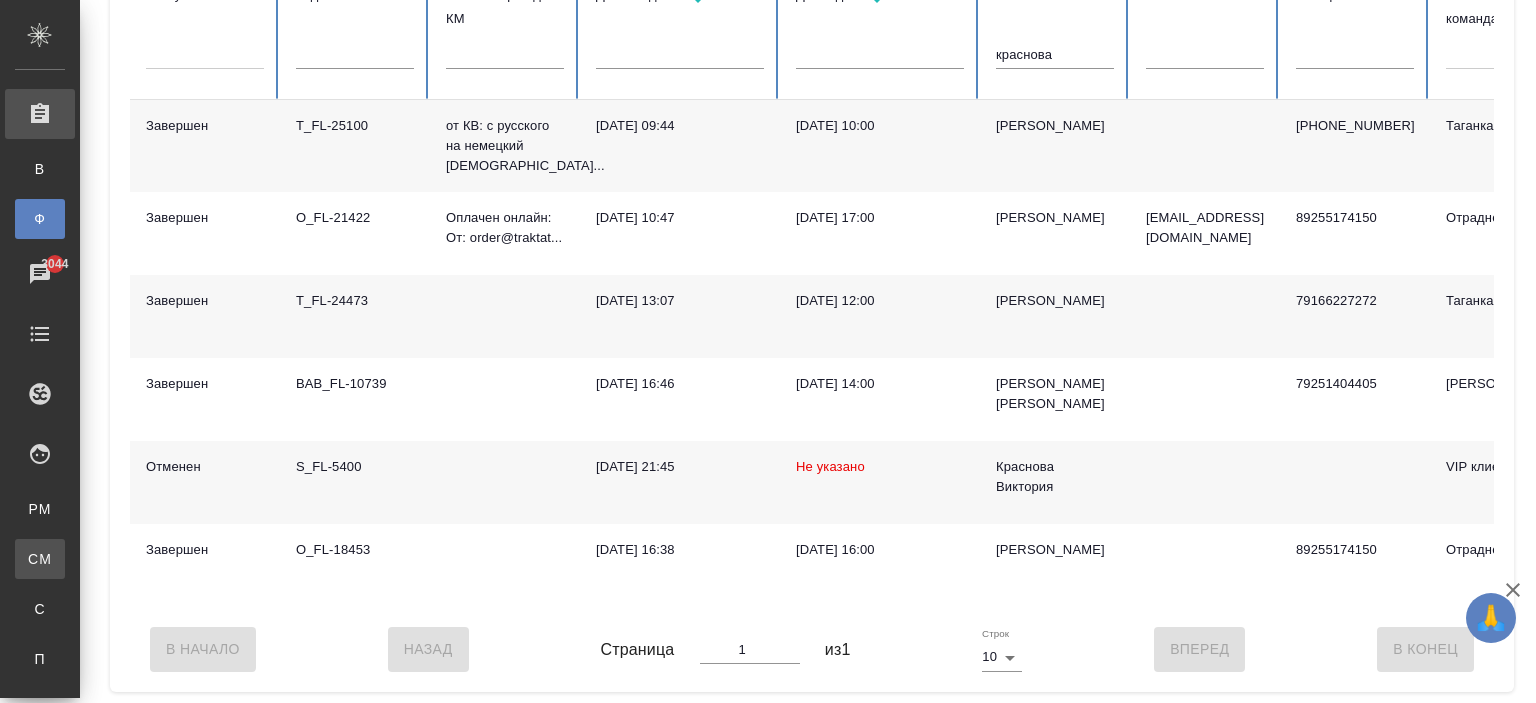 click on "CM Для CM/VM" at bounding box center [40, 559] 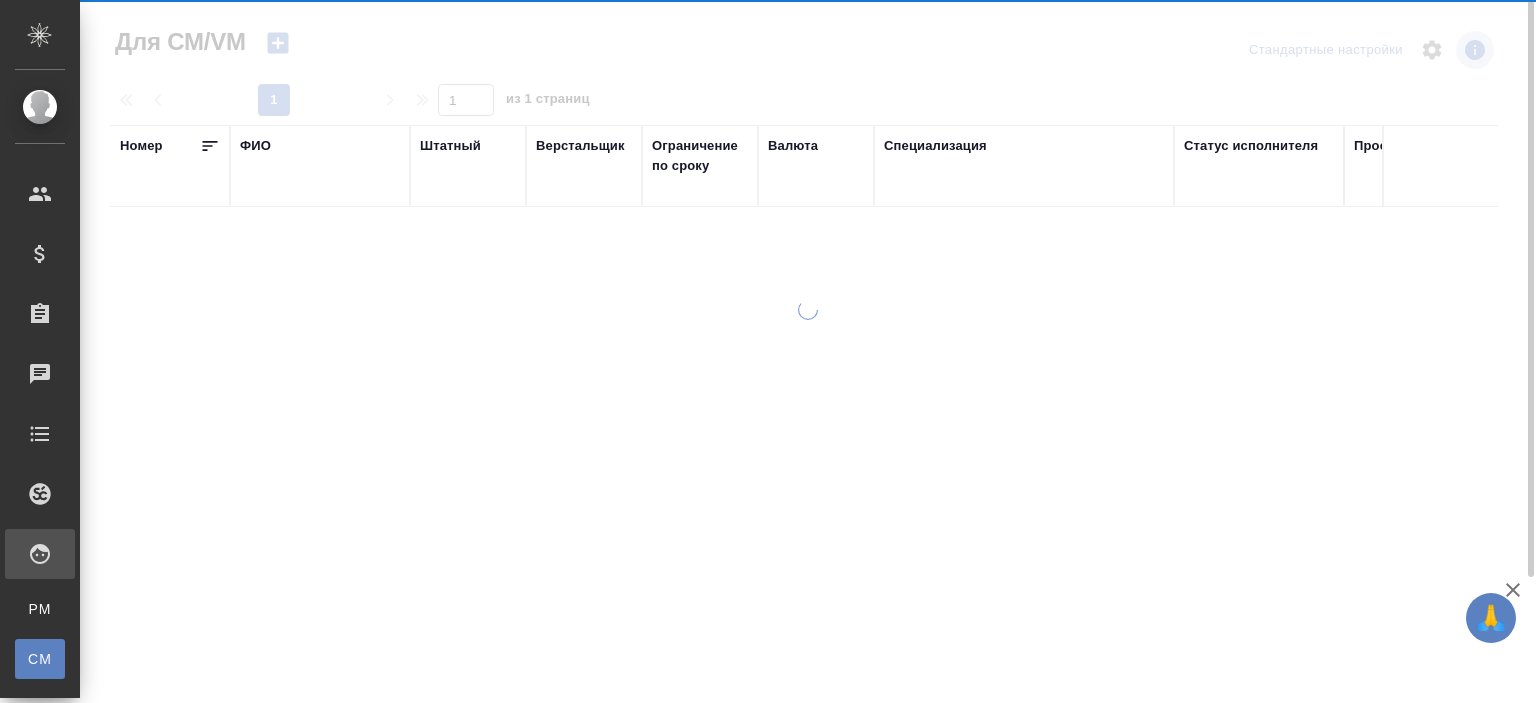 click on "ФИО" at bounding box center (255, 146) 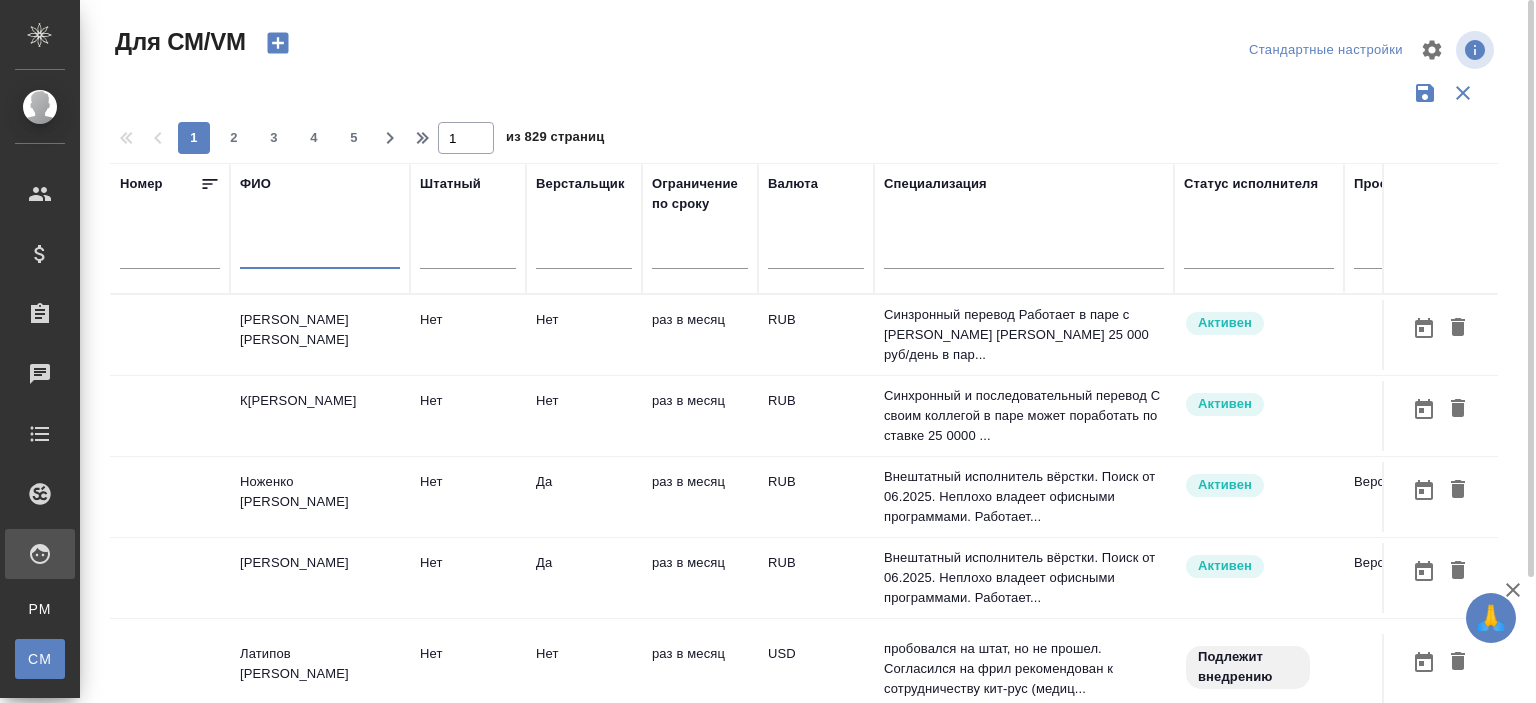 click at bounding box center (320, 256) 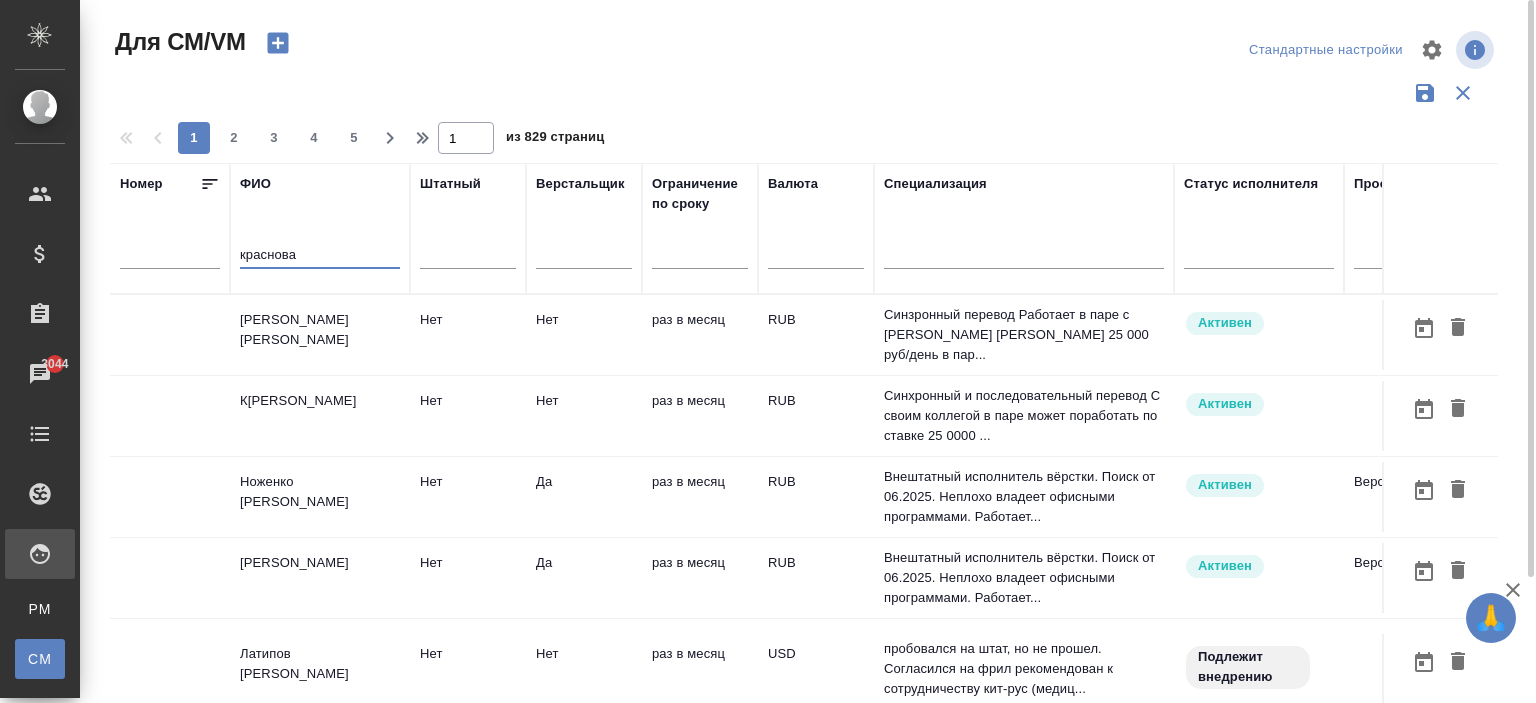 type on "краснова" 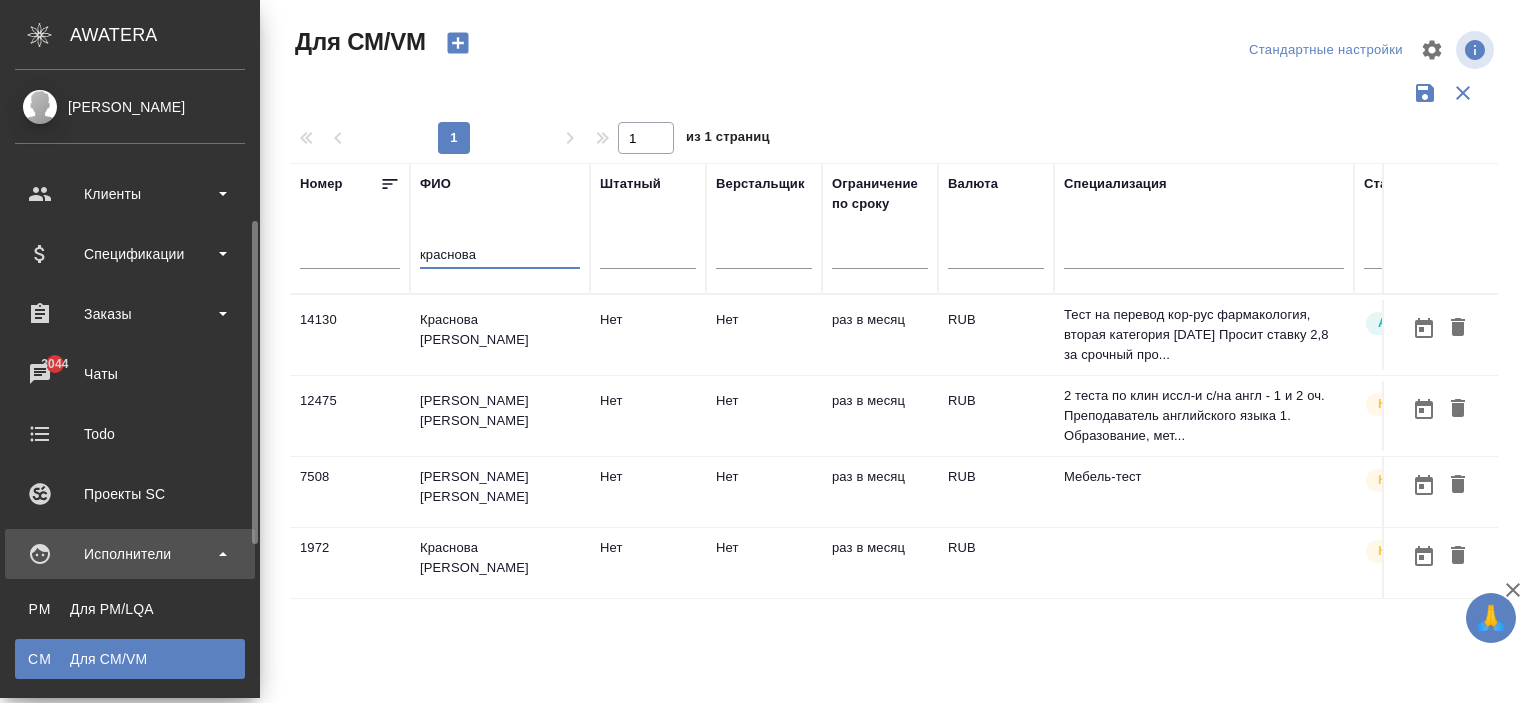 scroll, scrollTop: 100, scrollLeft: 0, axis: vertical 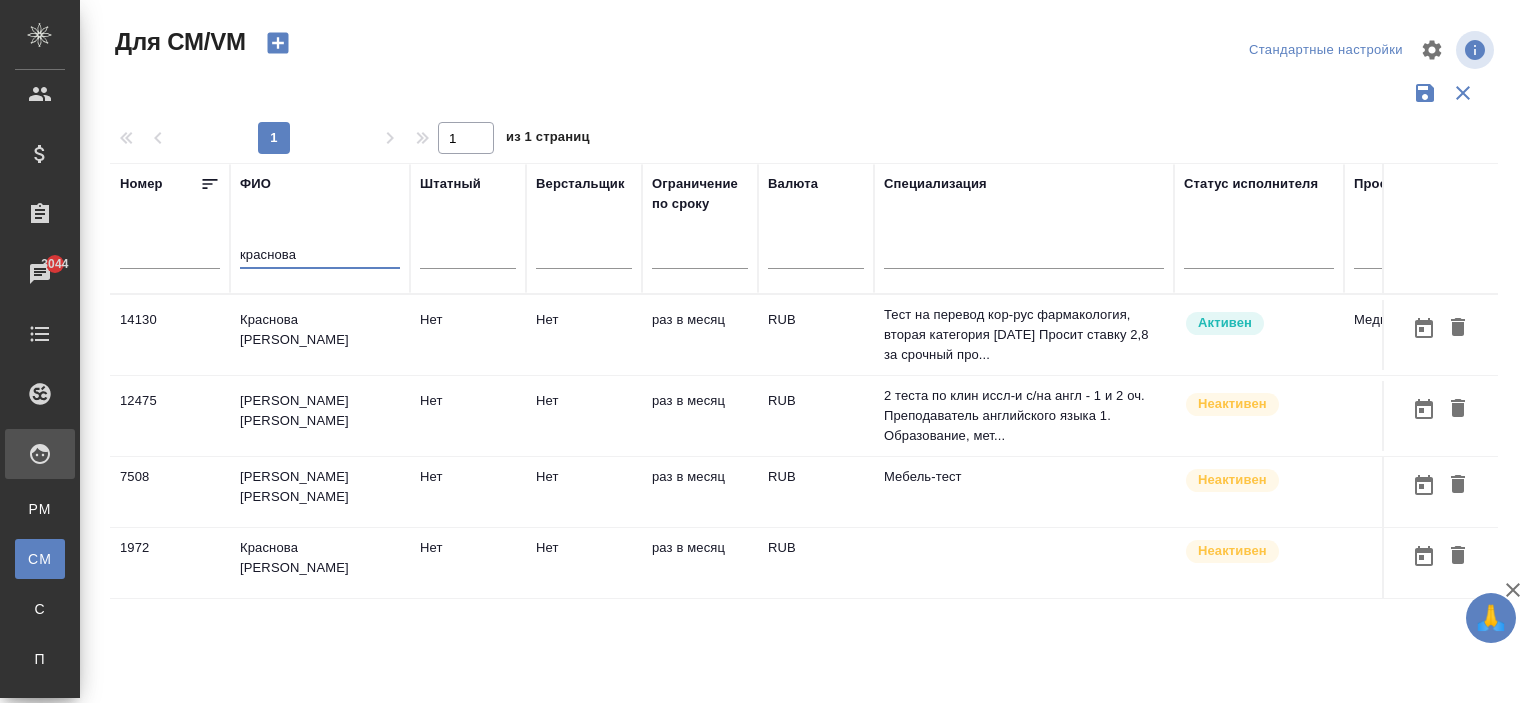 drag, startPoint x: 352, startPoint y: 267, endPoint x: 129, endPoint y: 241, distance: 224.51057 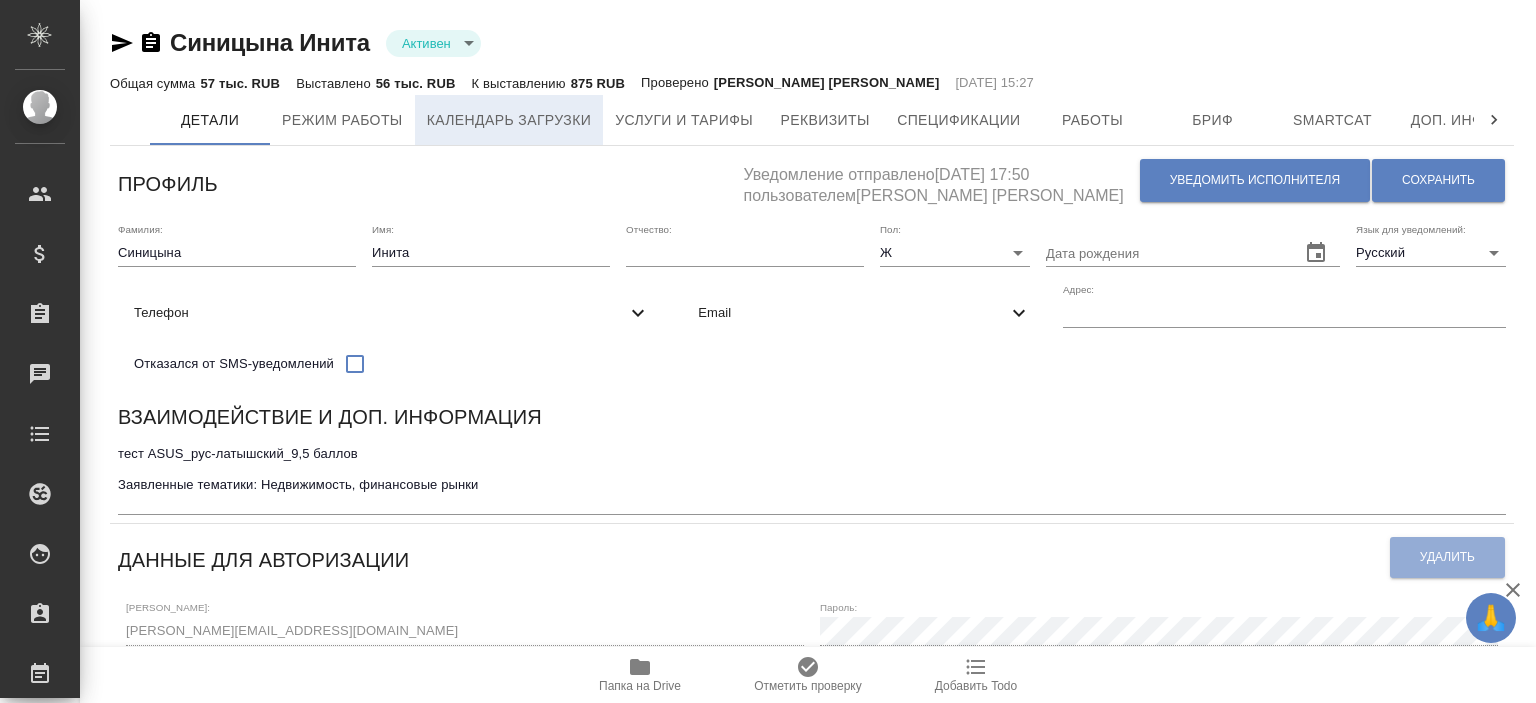 scroll, scrollTop: 0, scrollLeft: 0, axis: both 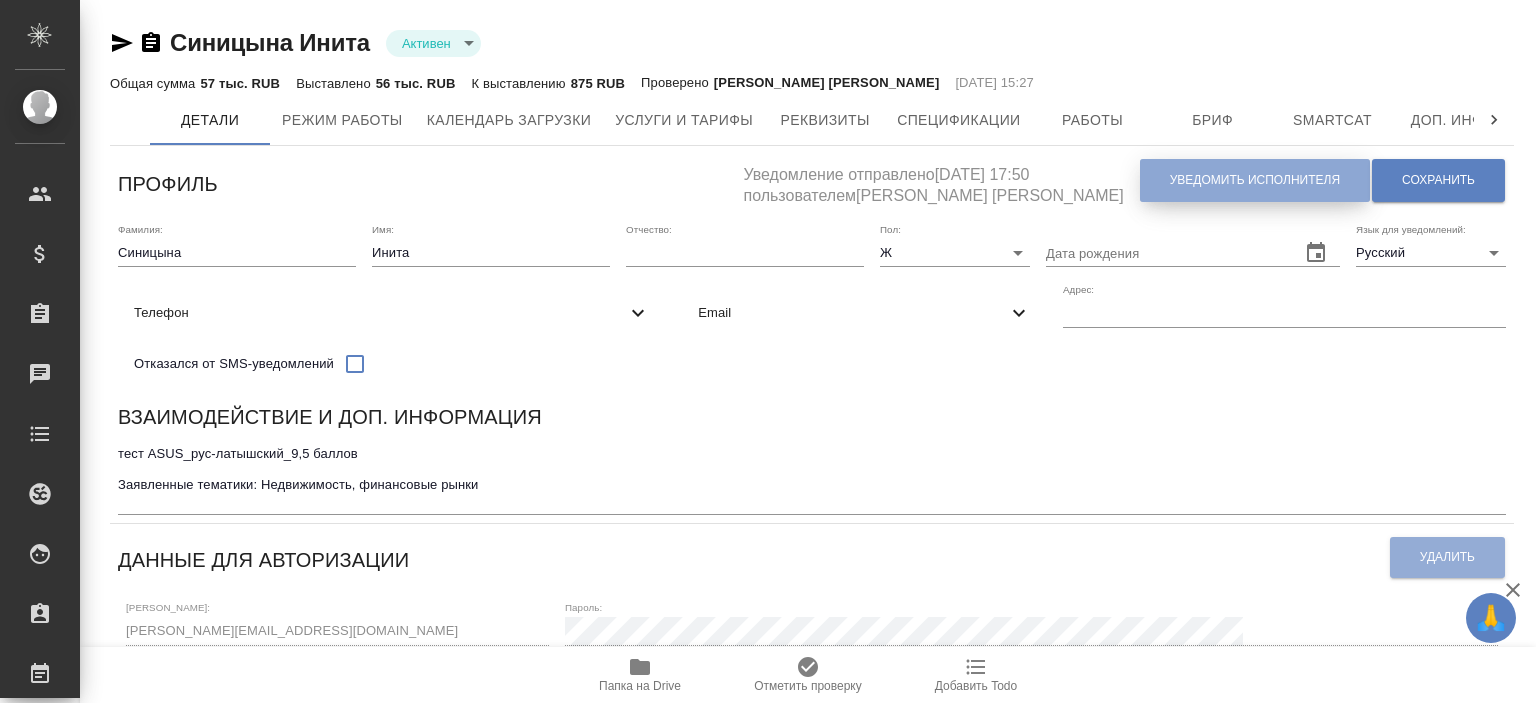 click on "Уведомить исполнителя" at bounding box center [1255, 180] 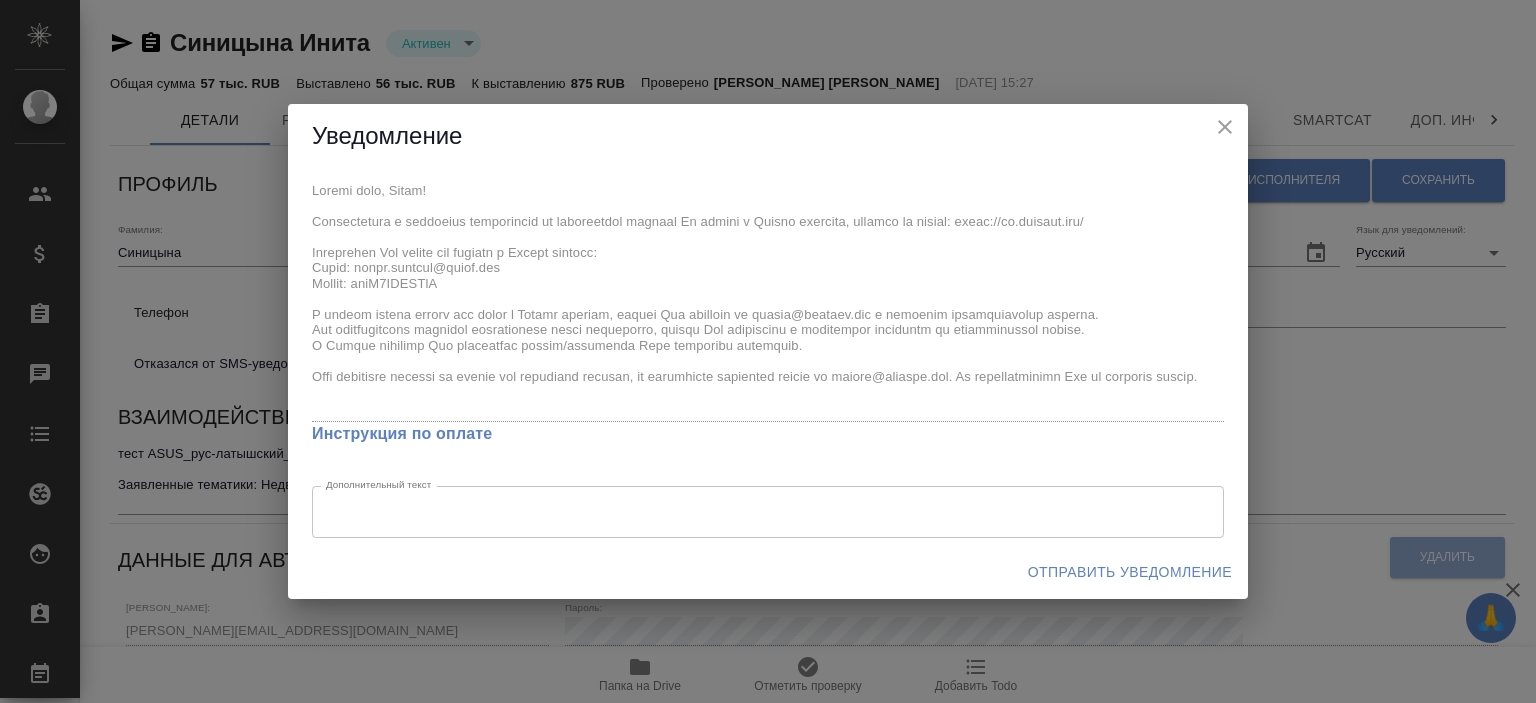 click on "Уведомление" at bounding box center [768, 136] 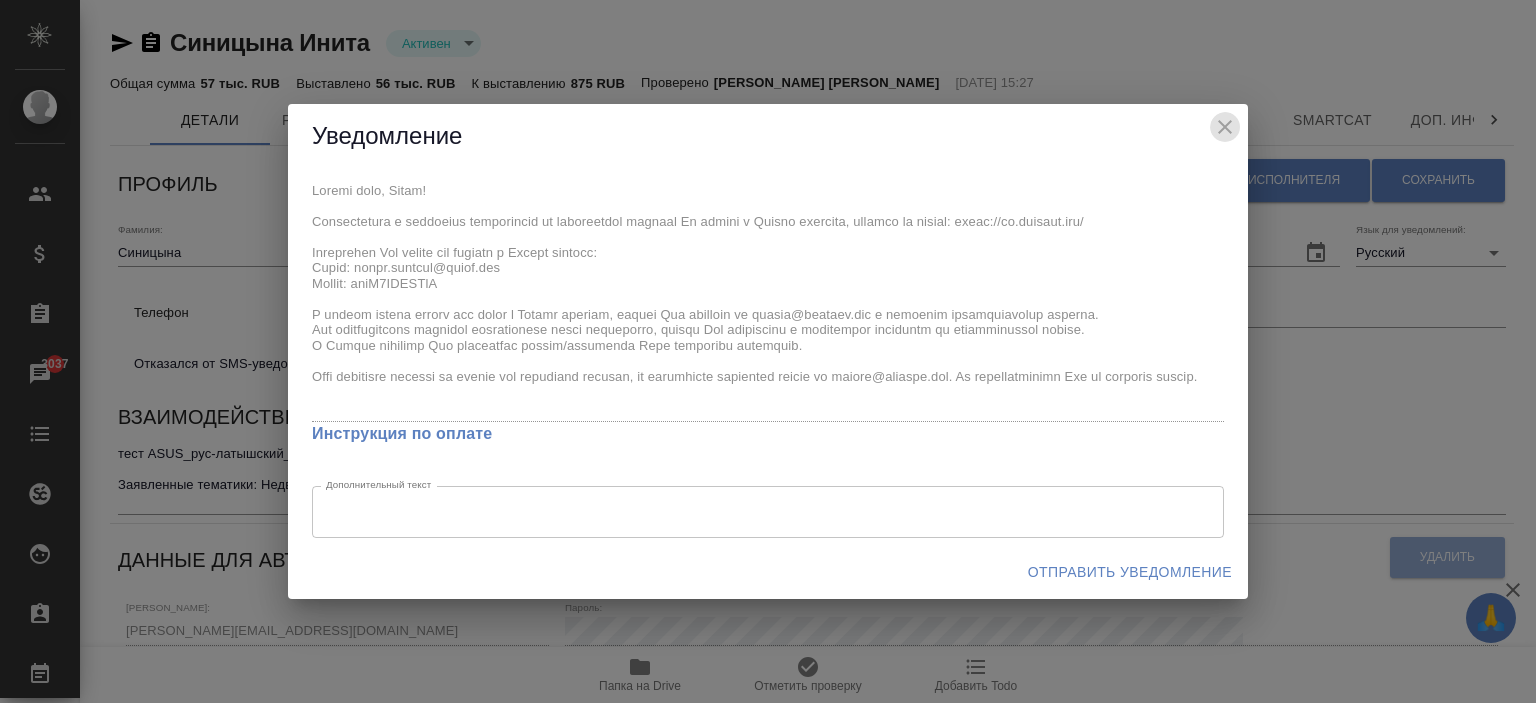 click 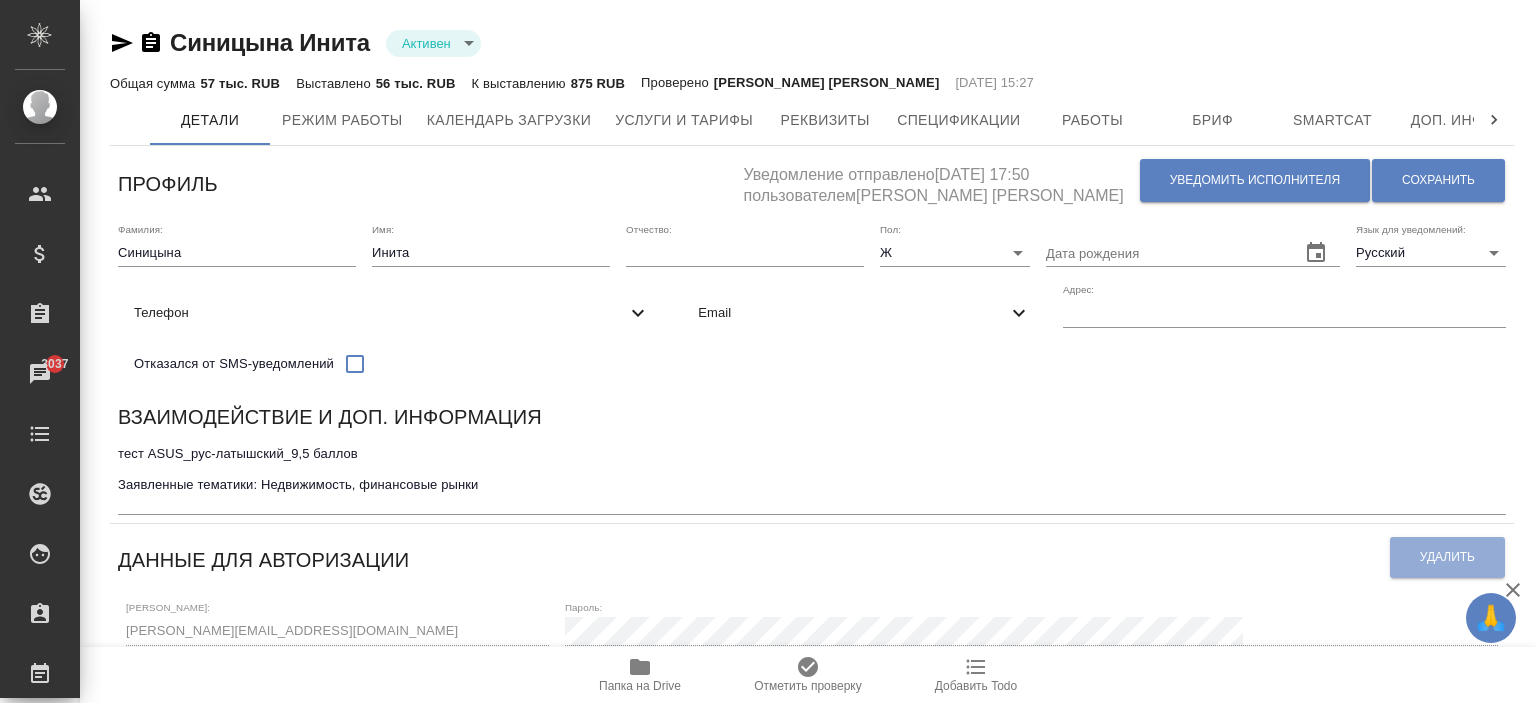click on "Email" at bounding box center [864, 313] 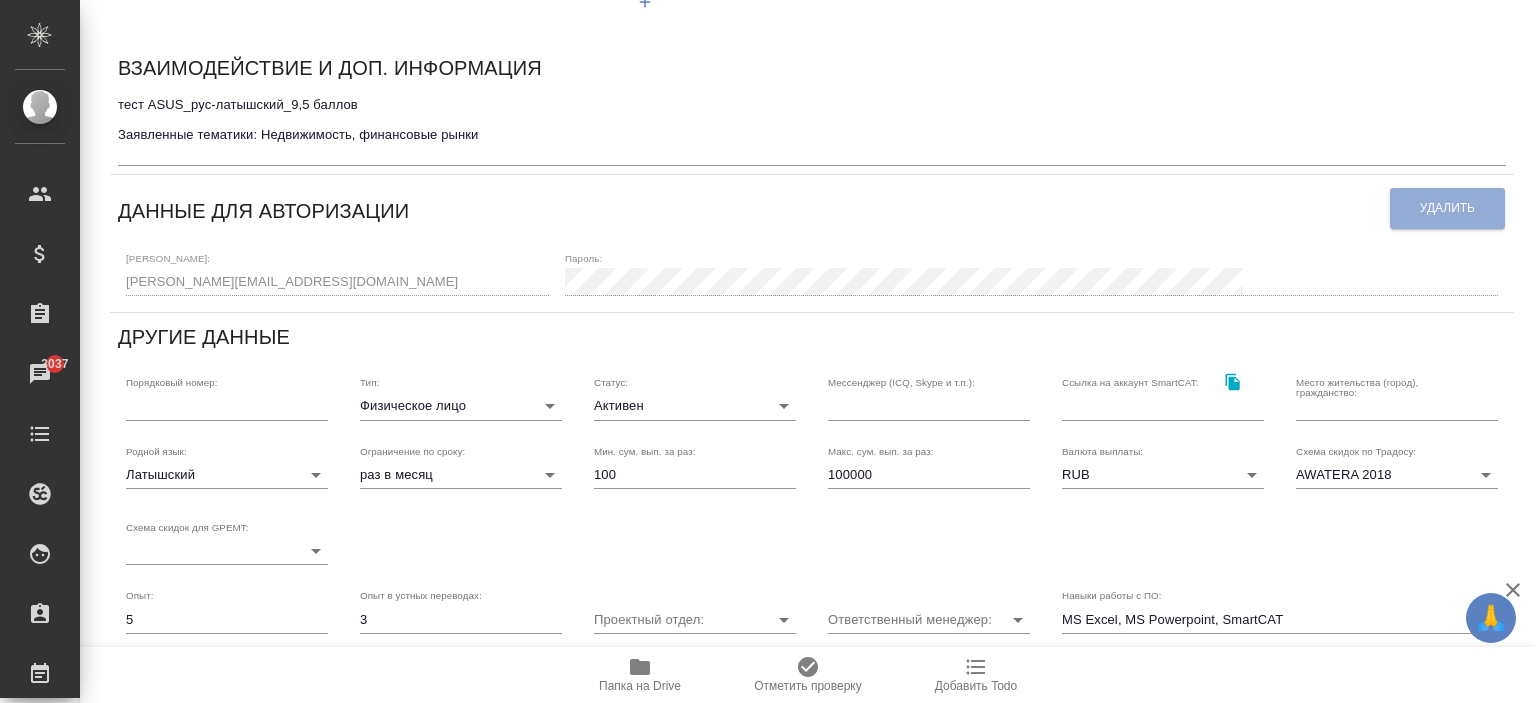 scroll, scrollTop: 0, scrollLeft: 0, axis: both 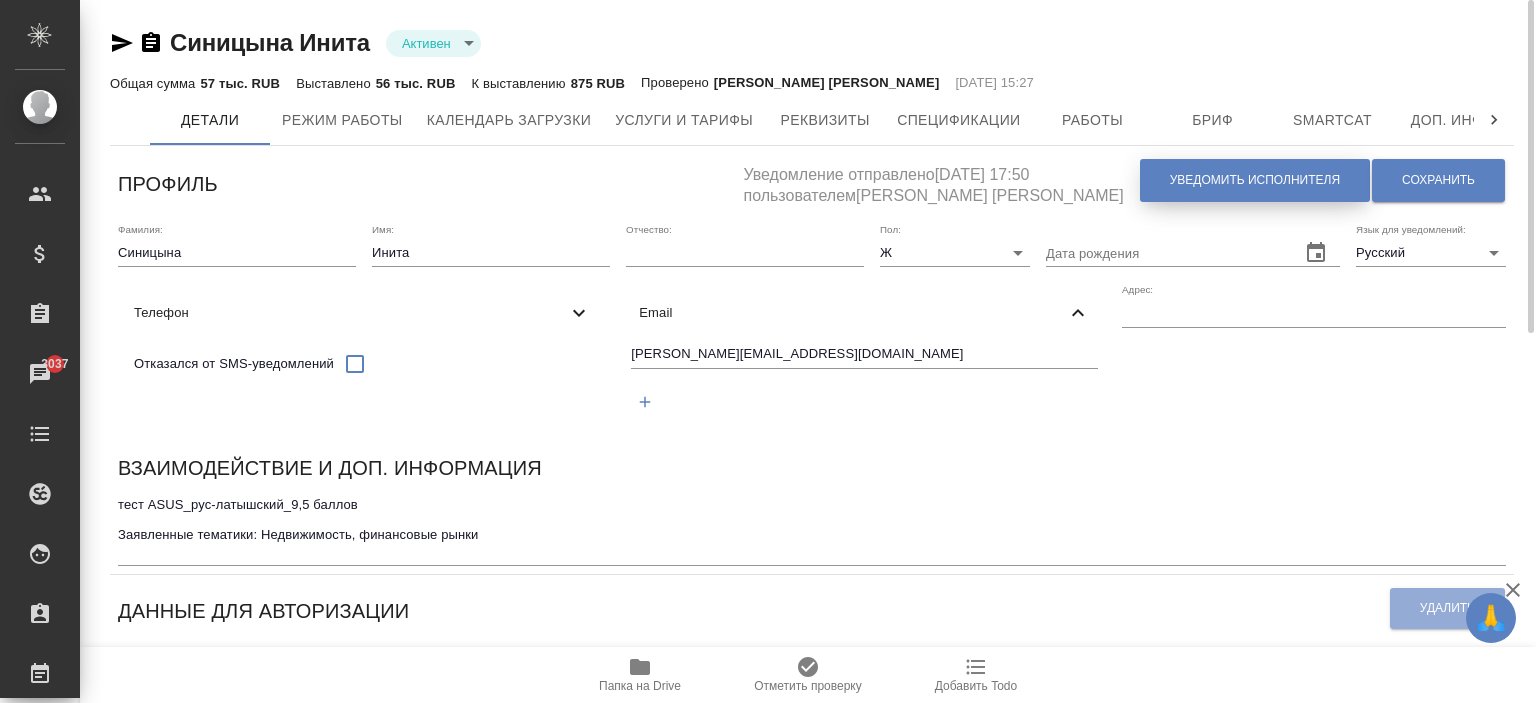 click on "Уведомить исполнителя" at bounding box center [1255, 180] 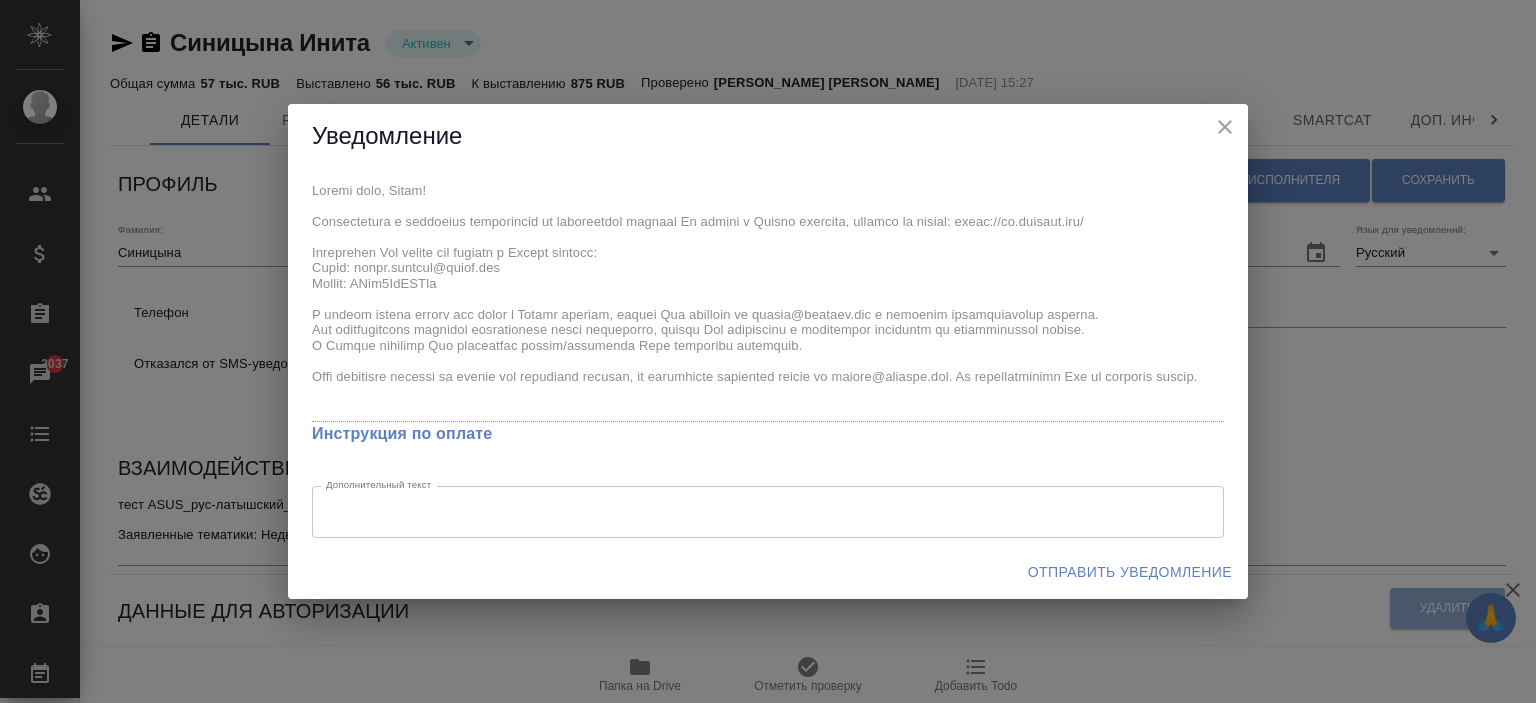 click on "Уведомление x Инструкция по оплате Дополнительный текст x Дополнительный текст Отправить уведомление" at bounding box center [768, 351] 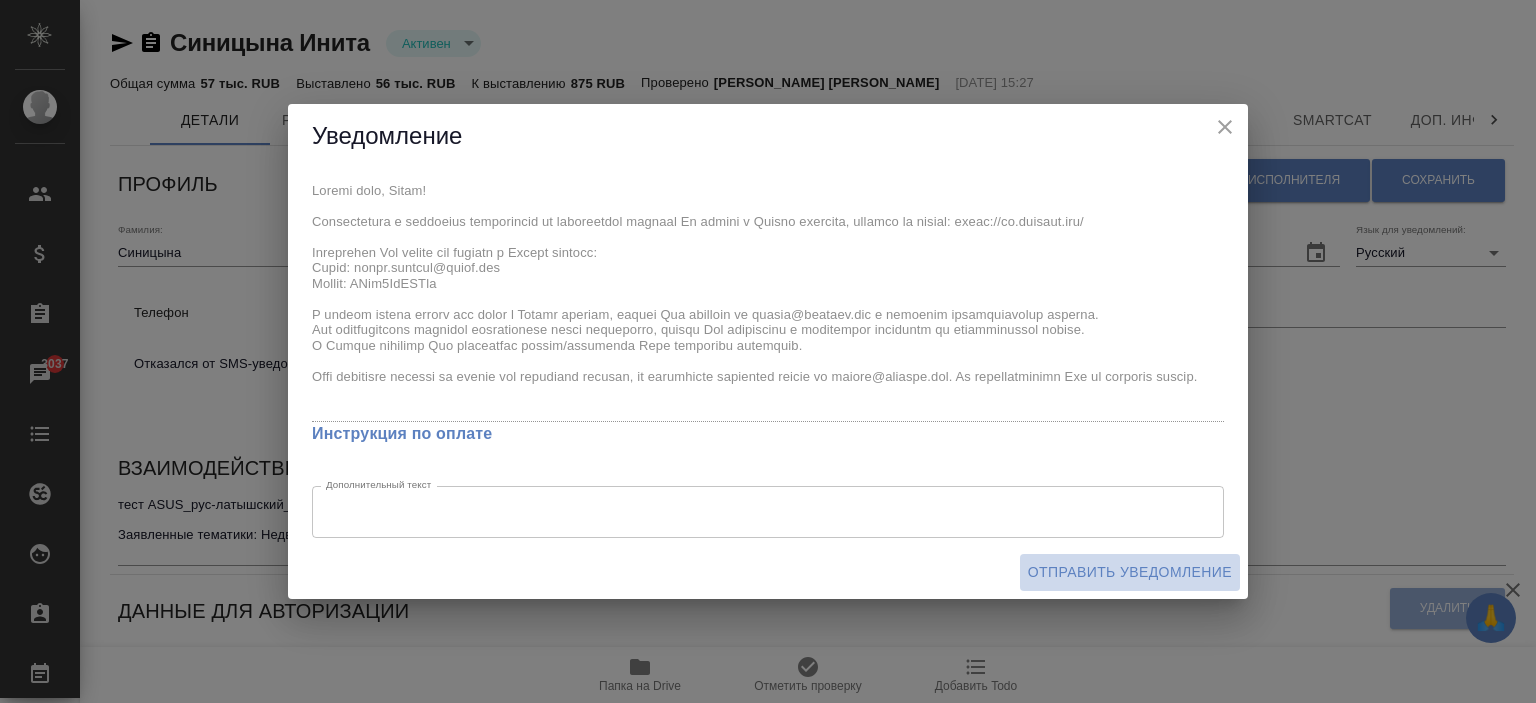 click on "Отправить уведомление" at bounding box center (1130, 572) 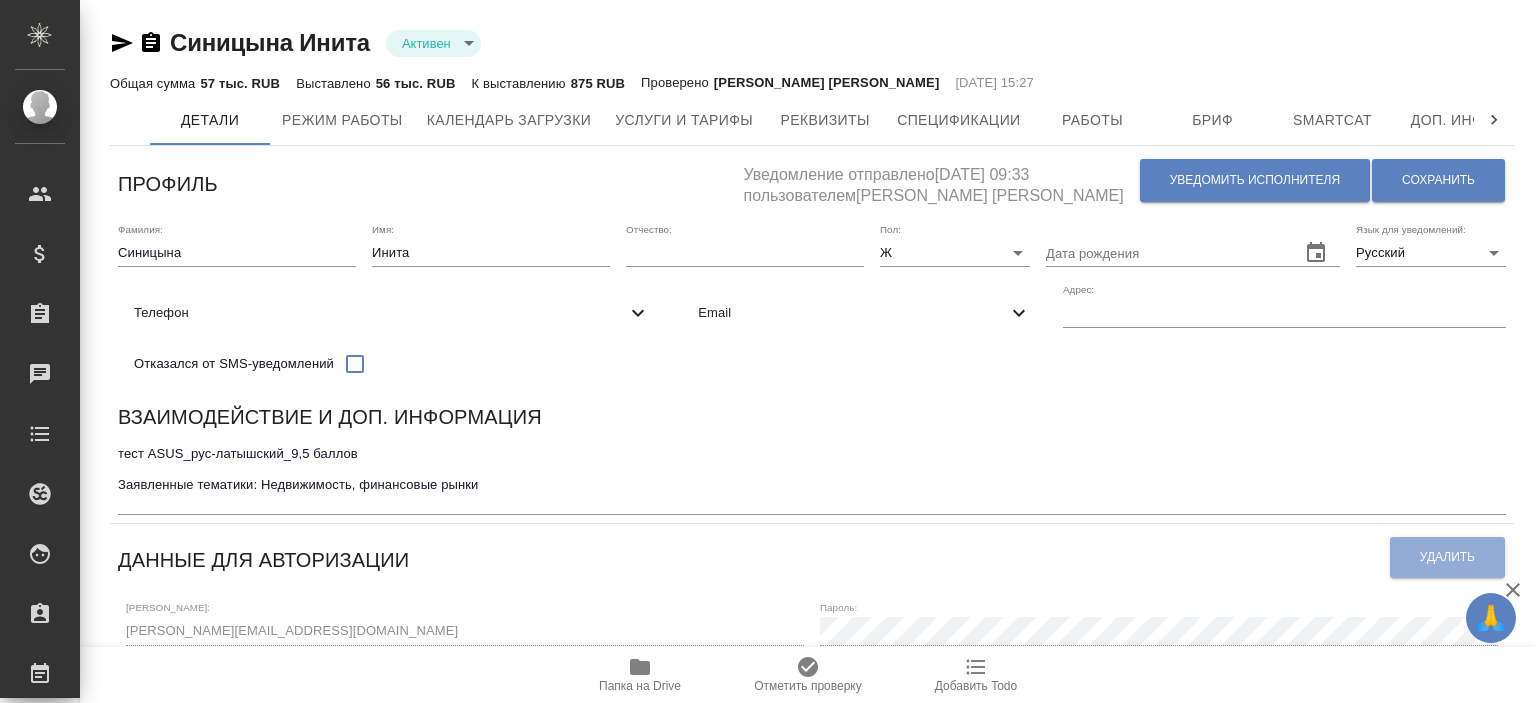 scroll, scrollTop: 0, scrollLeft: 0, axis: both 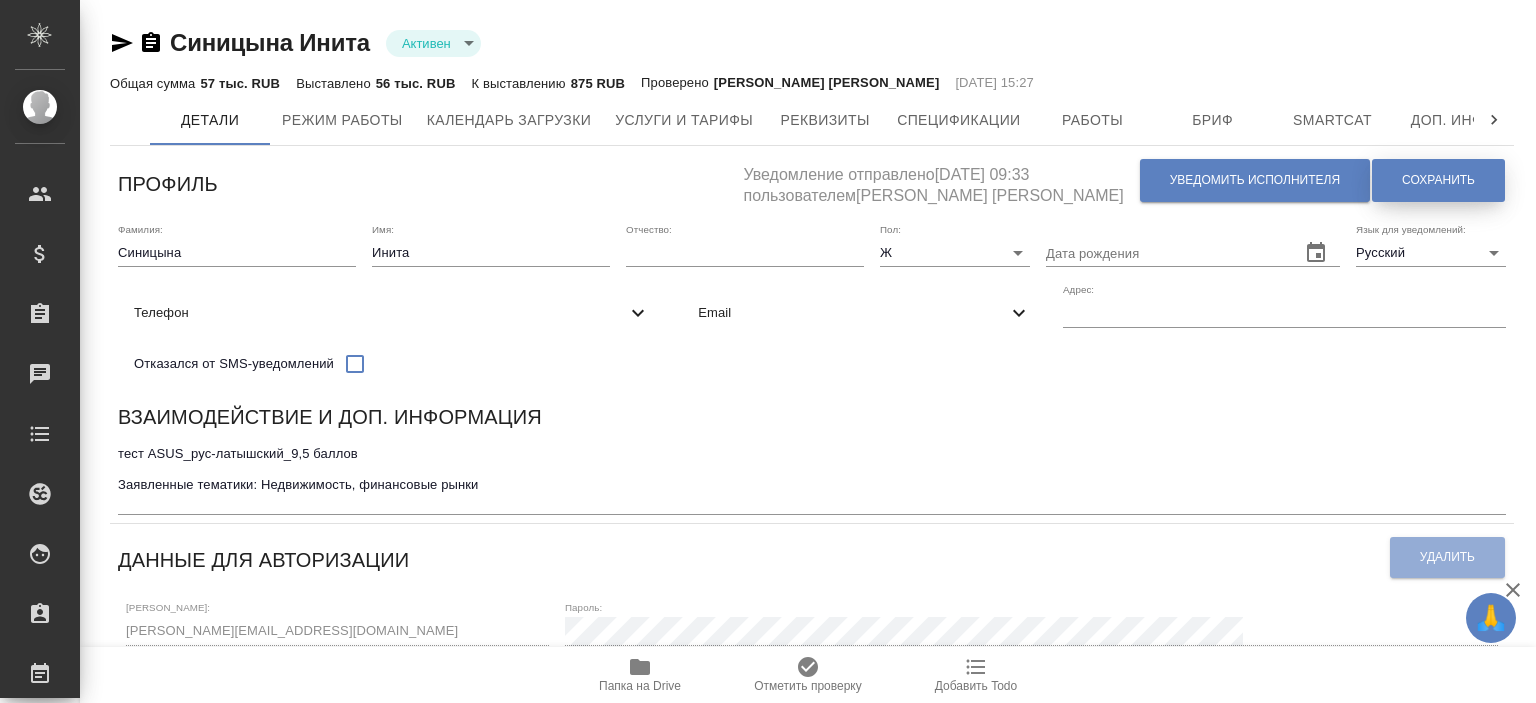 click on "Сохранить" at bounding box center [1438, 180] 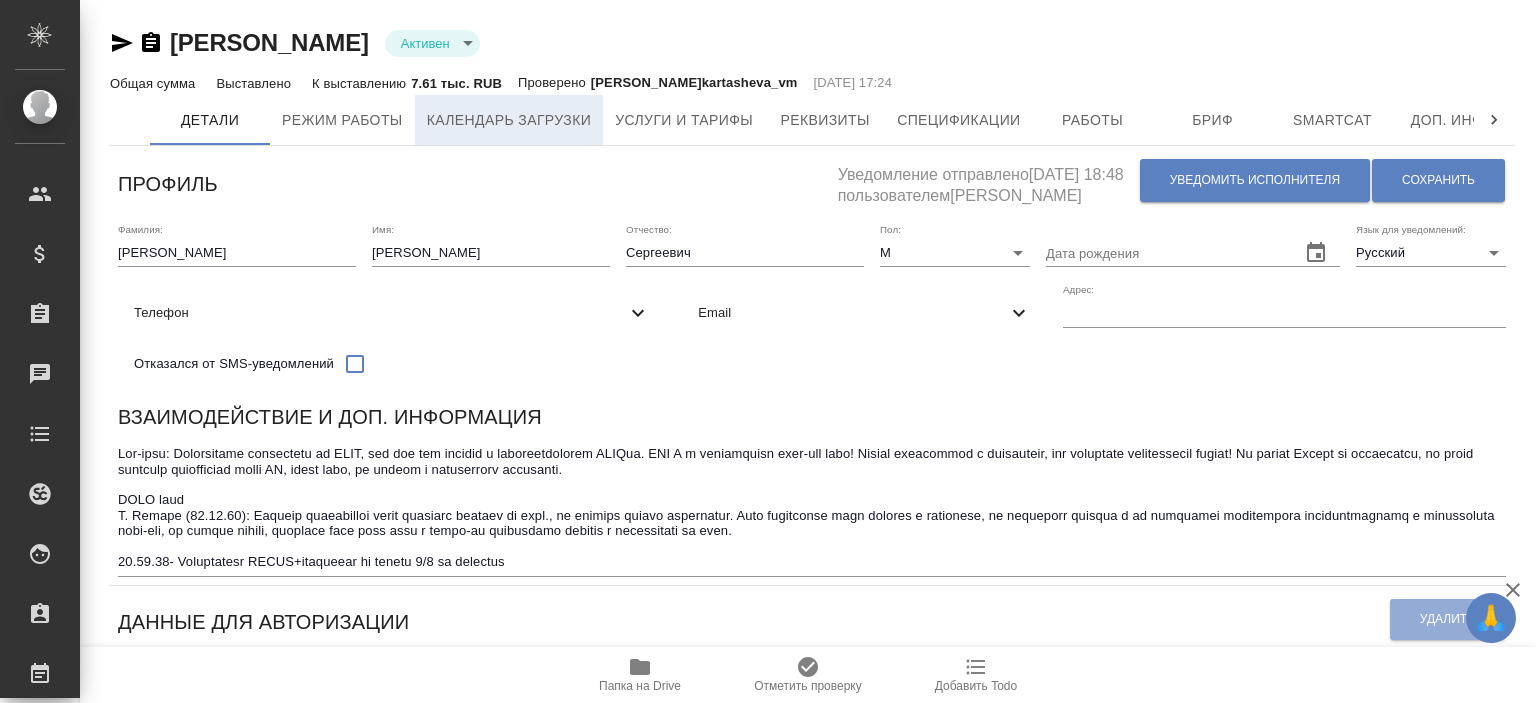 scroll, scrollTop: 0, scrollLeft: 0, axis: both 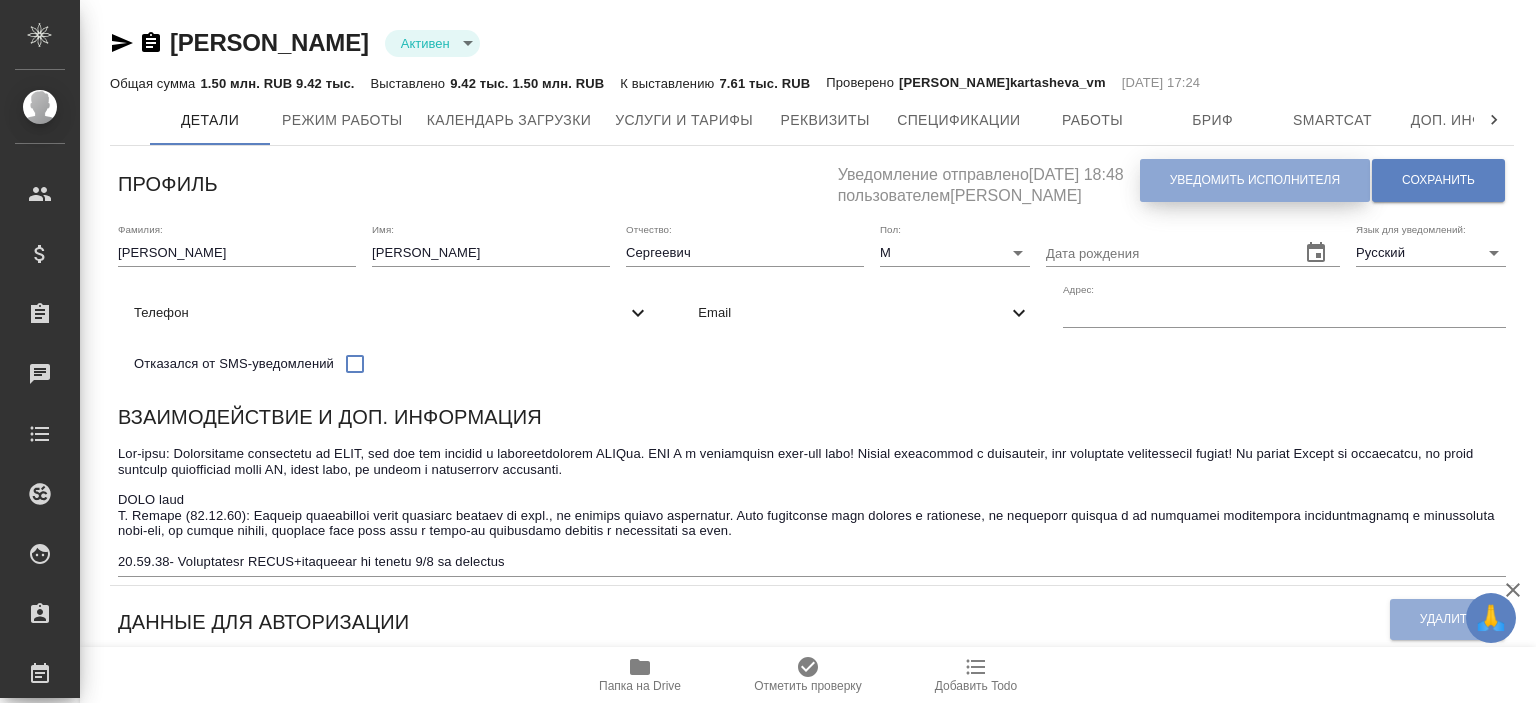 click on "Уведомить исполнителя" at bounding box center (1255, 180) 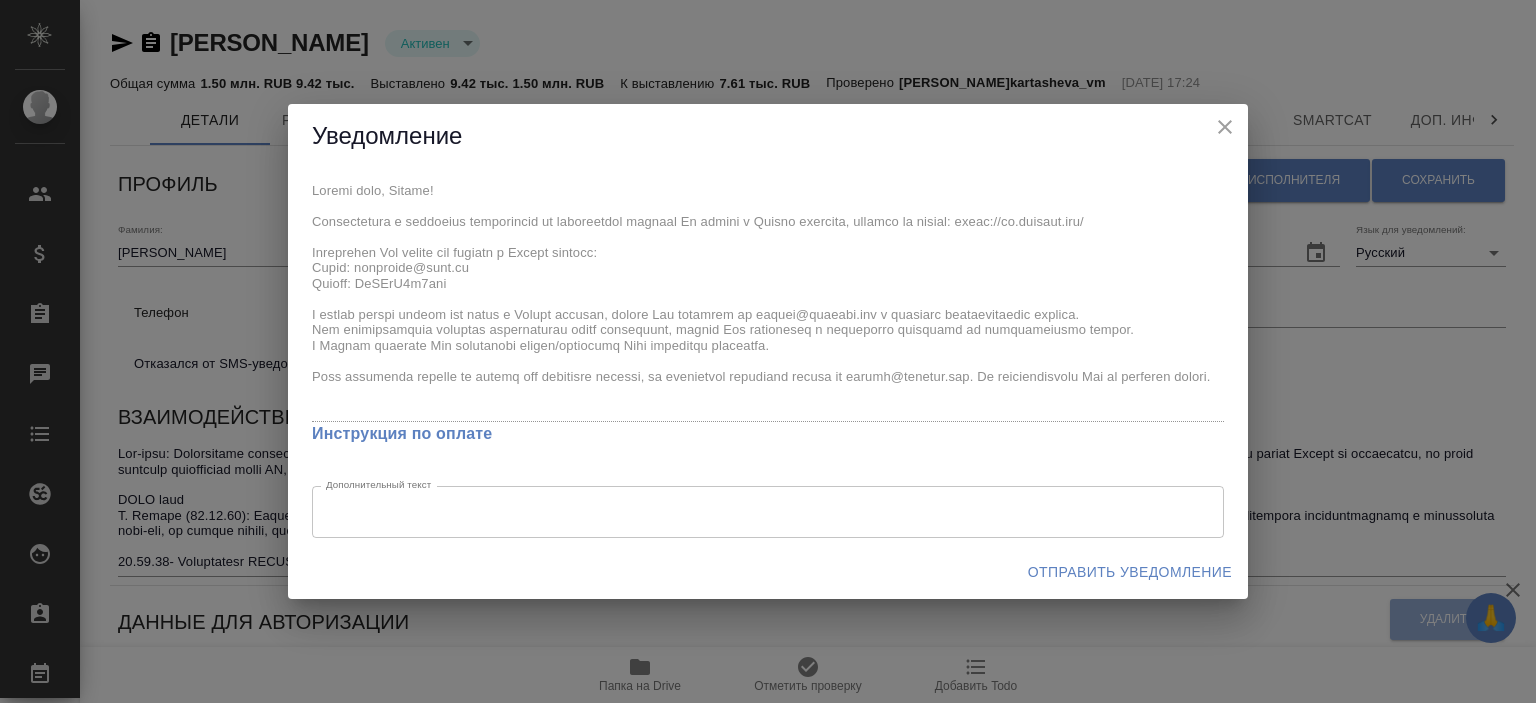 click on "x Инструкция по оплате Дополнительный текст x Дополнительный текст" at bounding box center [768, 357] 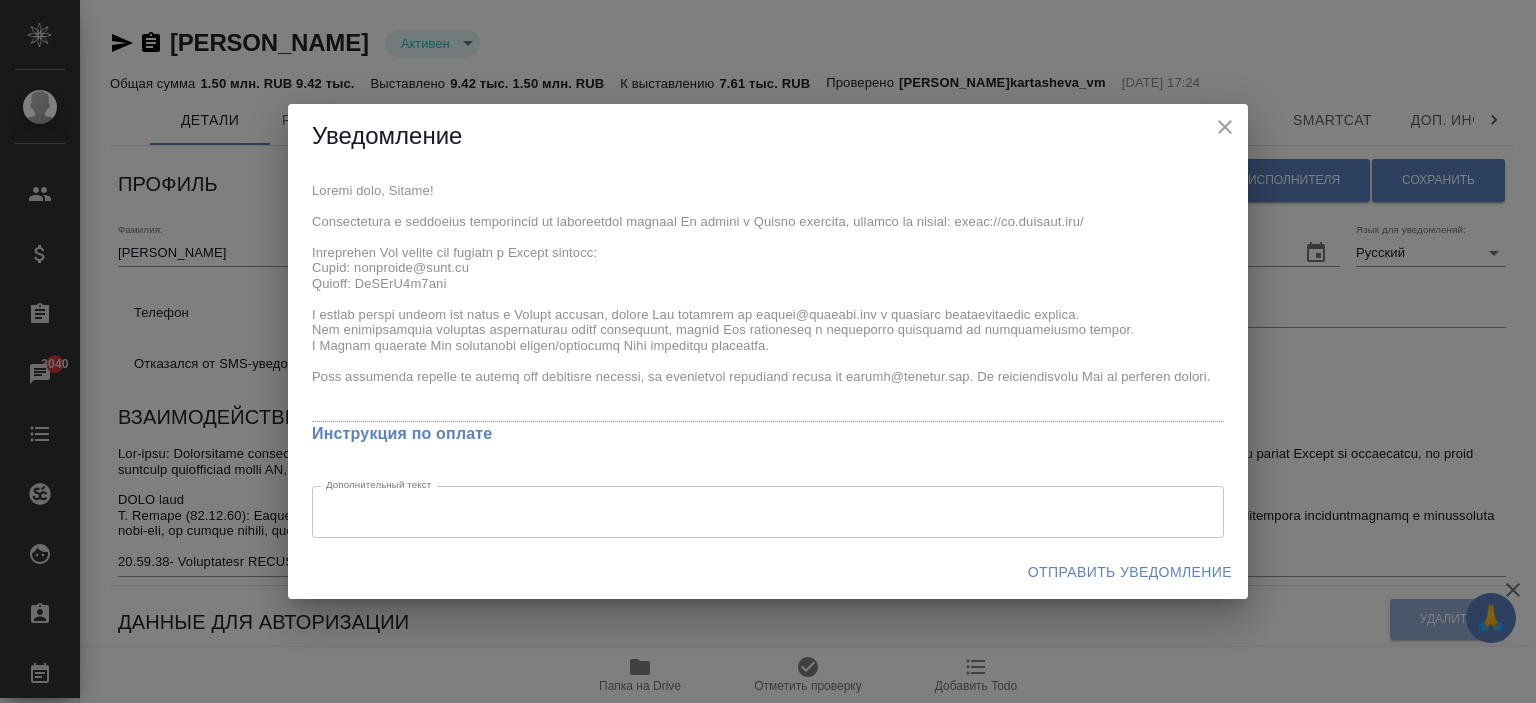click on "Отправить уведомление" at bounding box center (1130, 572) 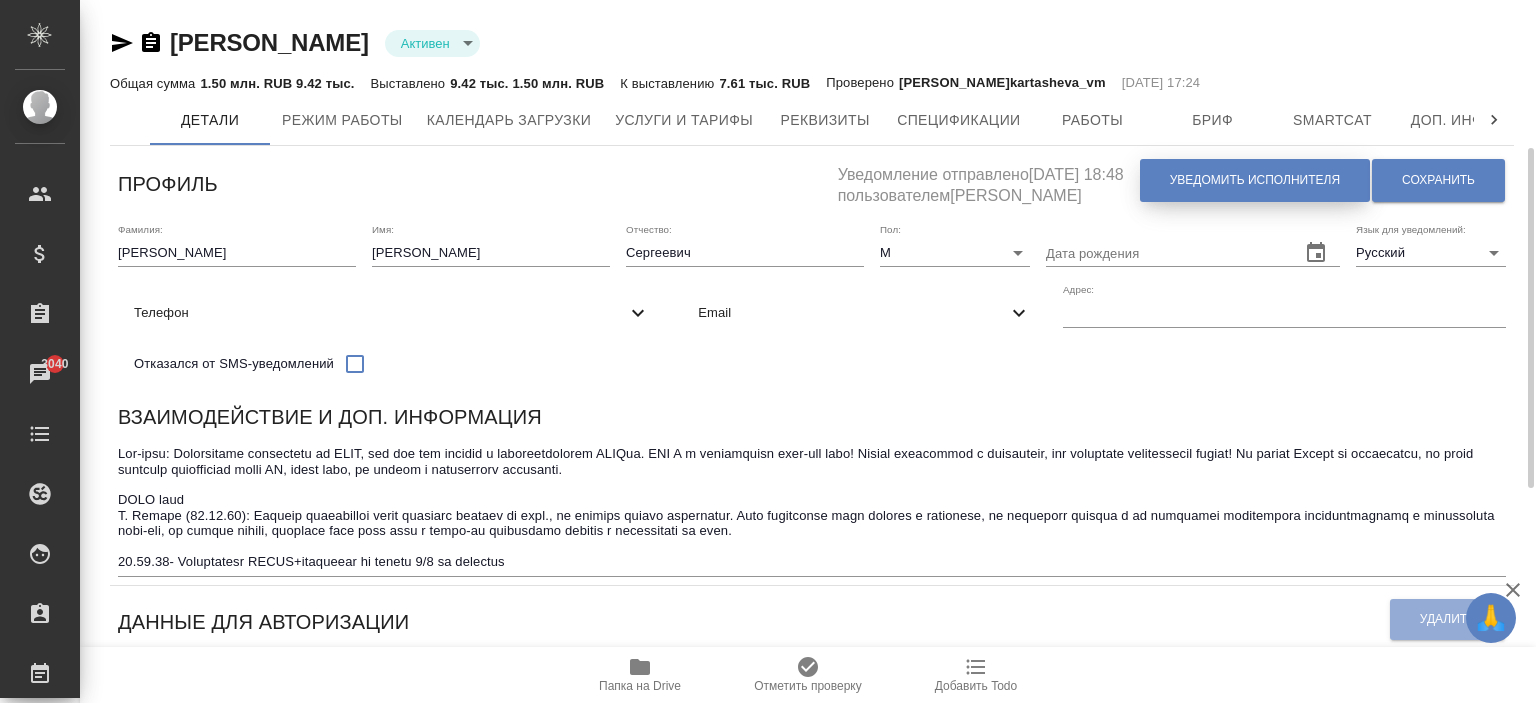 scroll, scrollTop: 100, scrollLeft: 0, axis: vertical 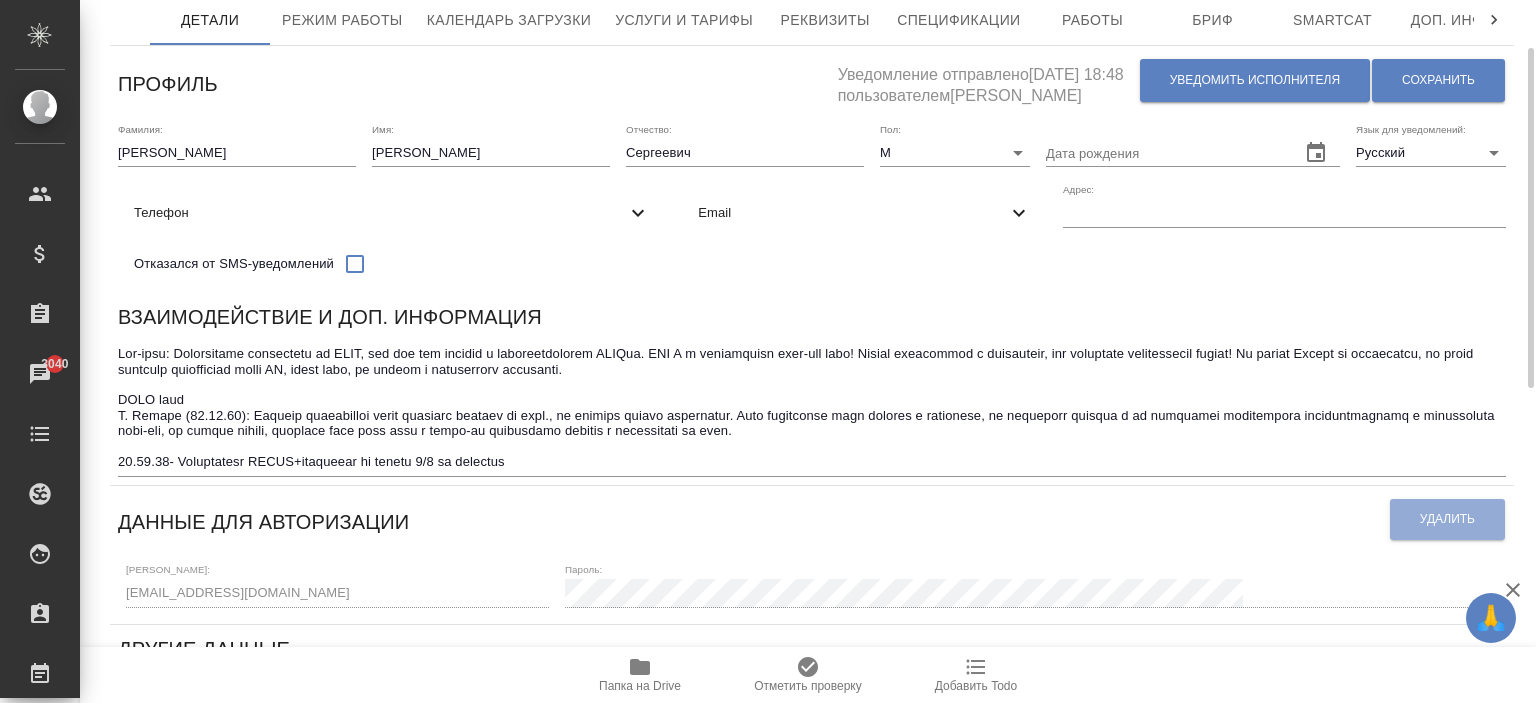 click on "Email" at bounding box center [852, 213] 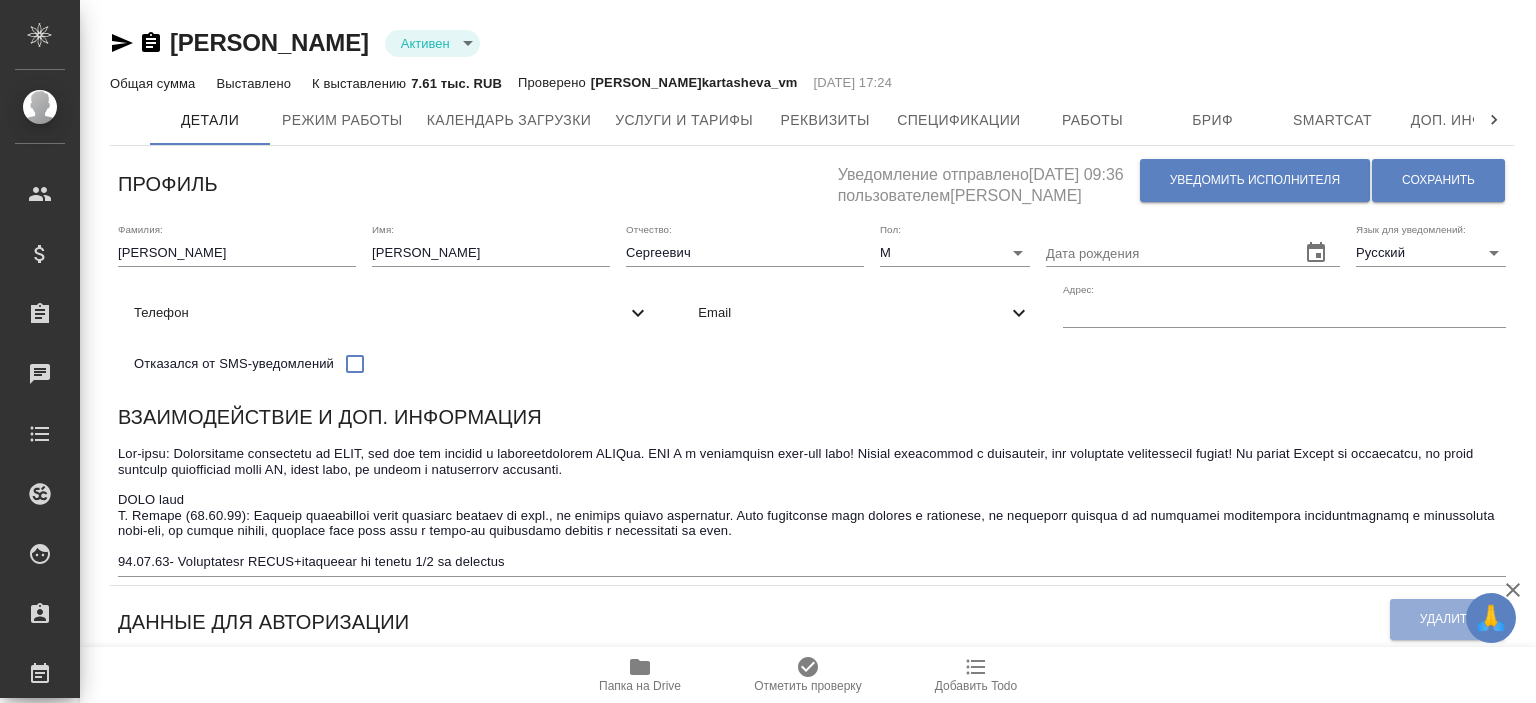 scroll, scrollTop: 0, scrollLeft: 0, axis: both 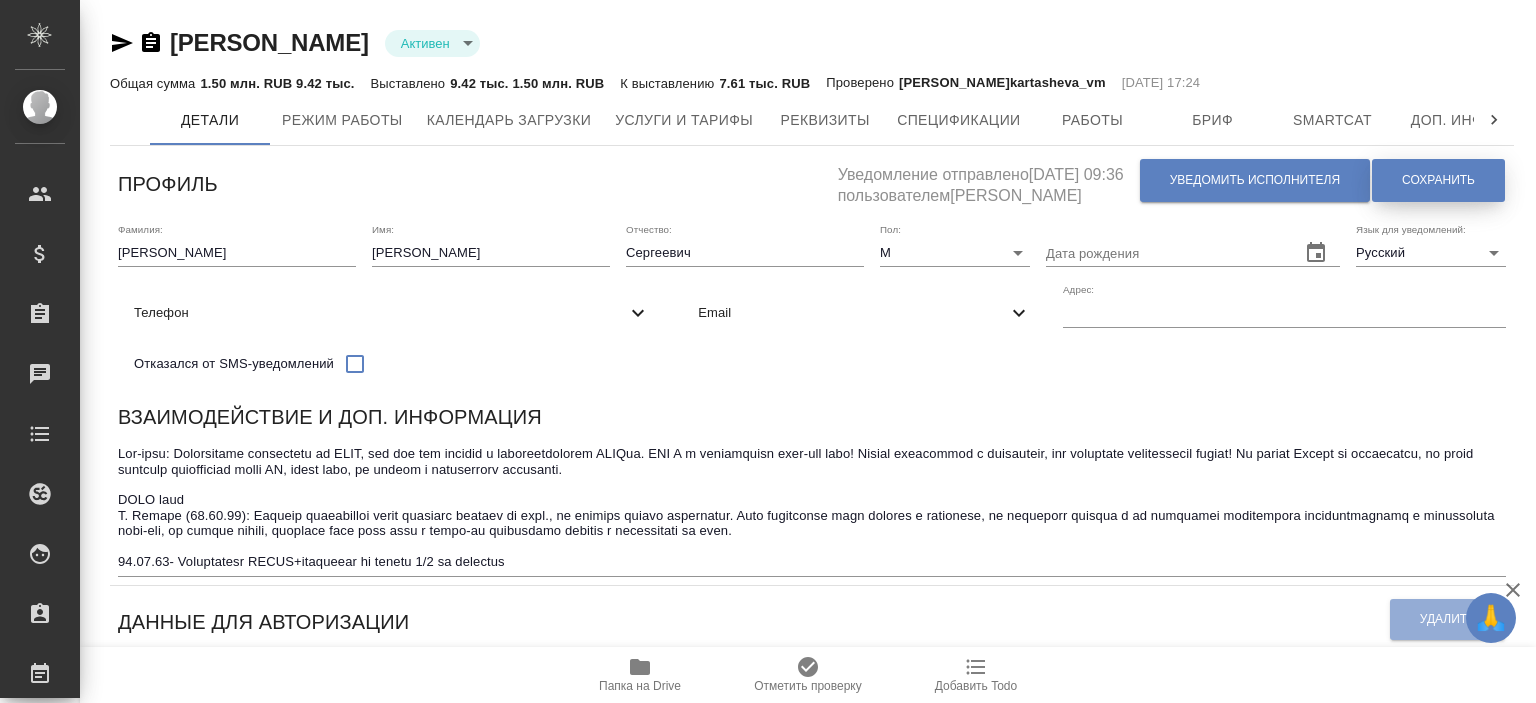 click on "Сохранить" at bounding box center (1438, 180) 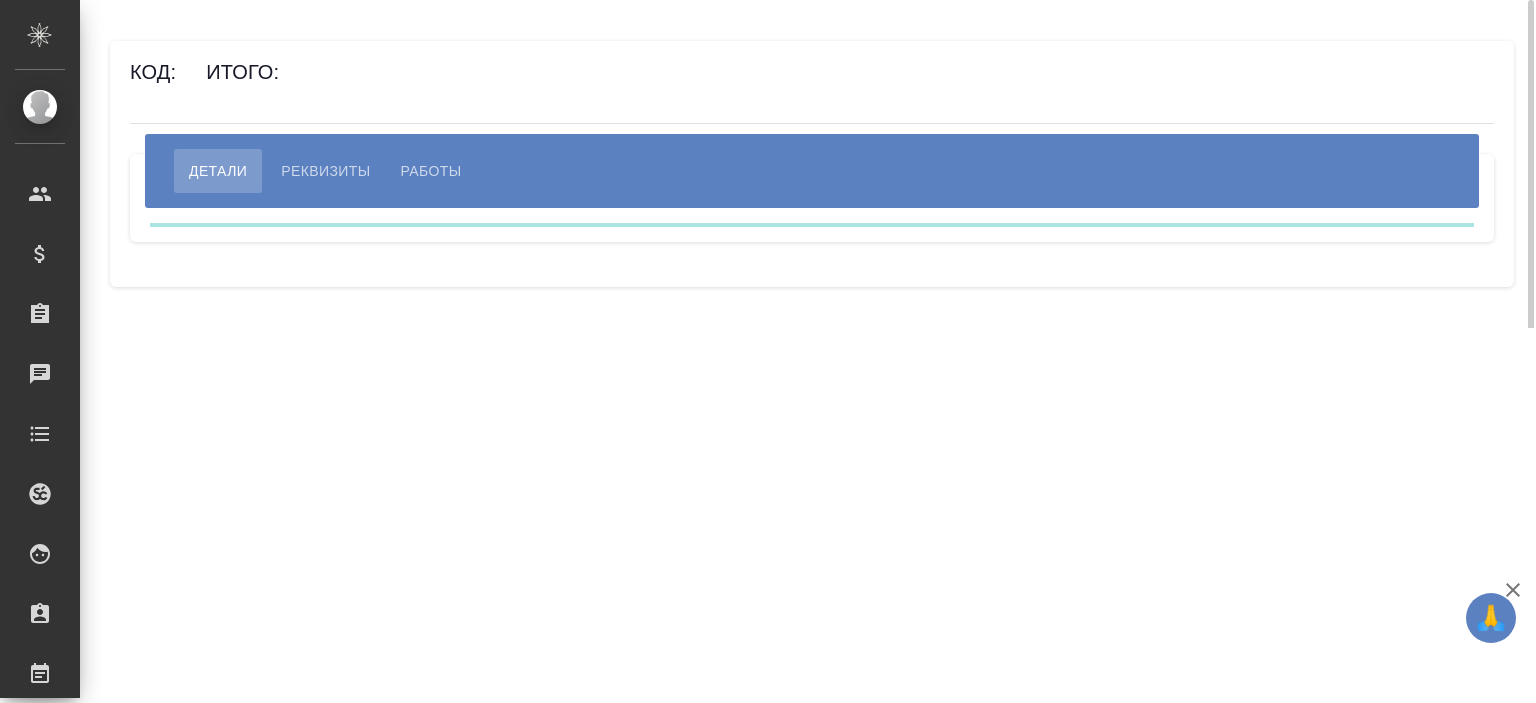 scroll, scrollTop: 0, scrollLeft: 0, axis: both 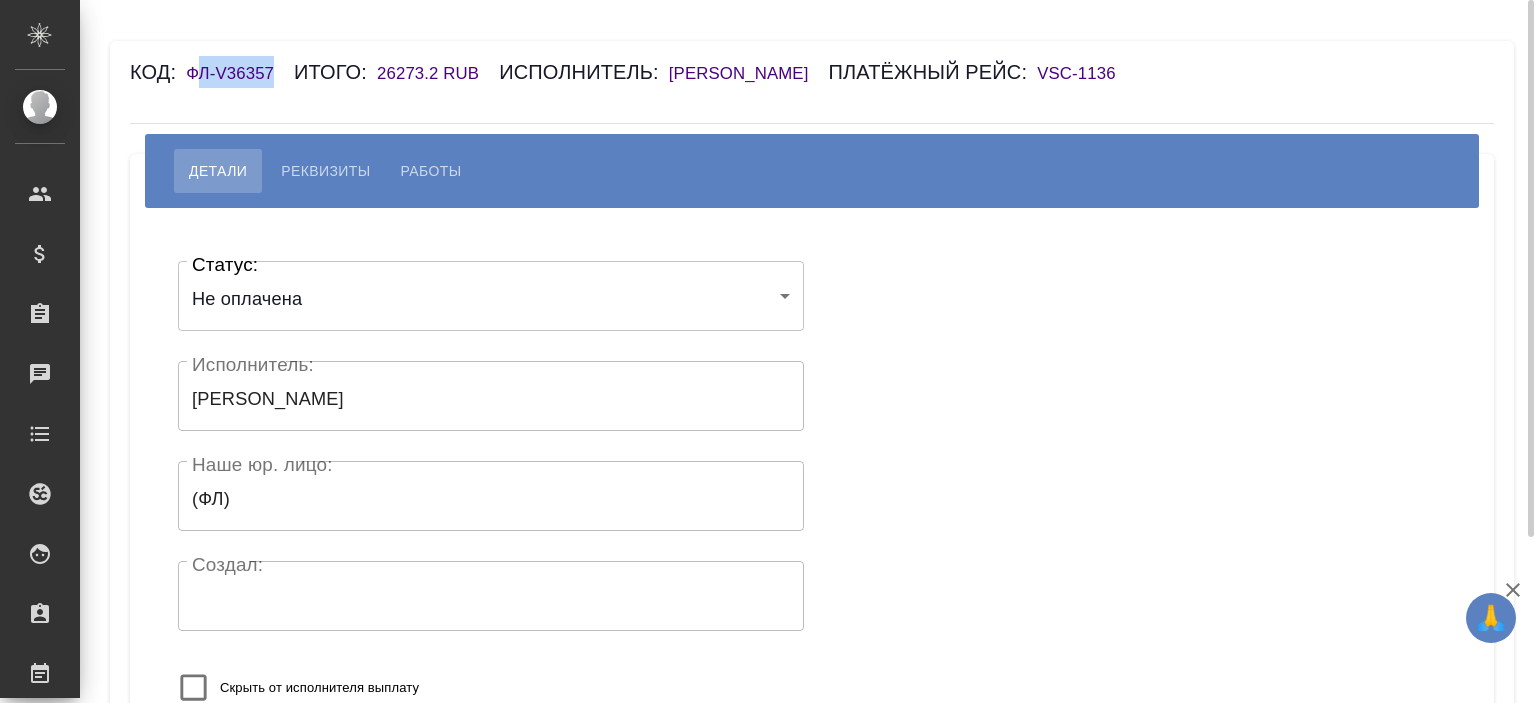 drag, startPoint x: 282, startPoint y: 79, endPoint x: 195, endPoint y: 80, distance: 87.005745 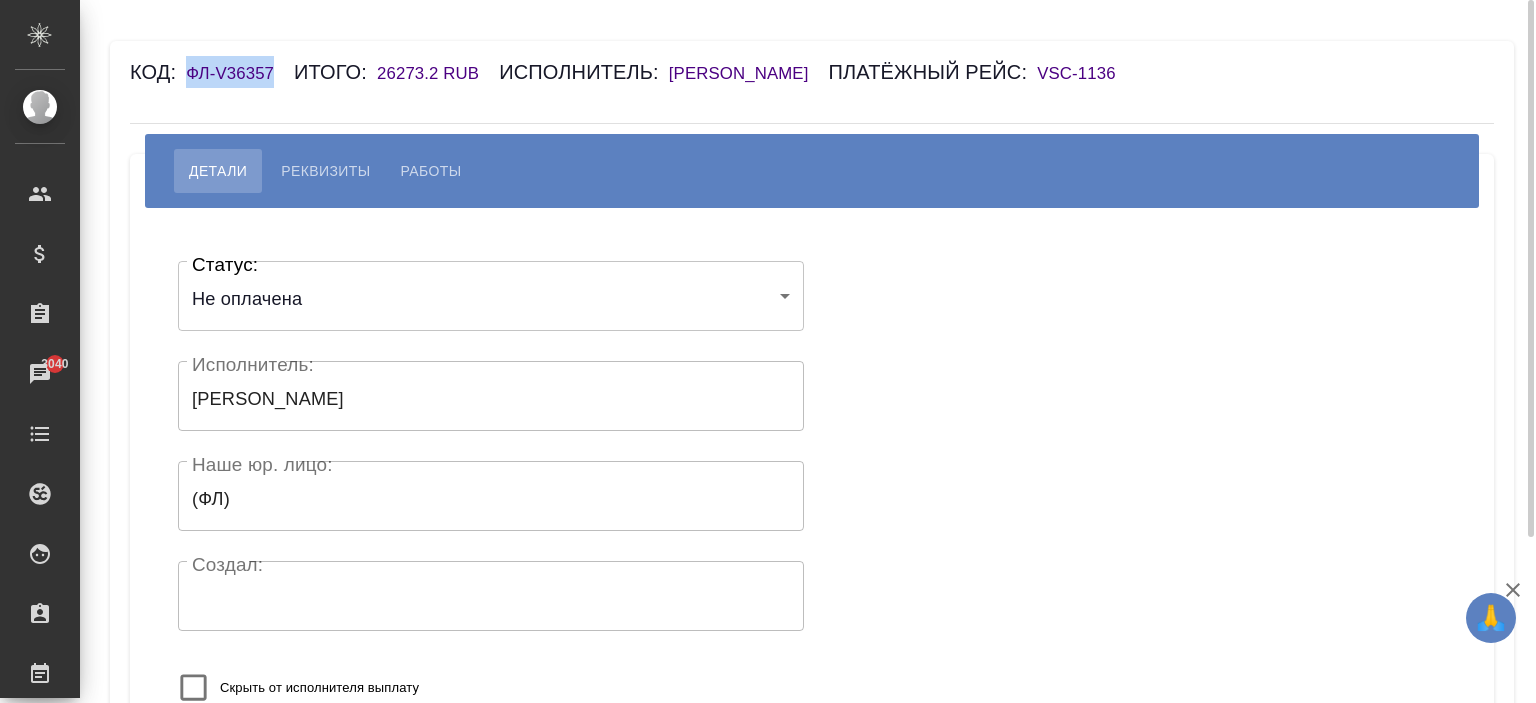 drag, startPoint x: 187, startPoint y: 75, endPoint x: 280, endPoint y: 71, distance: 93.08598 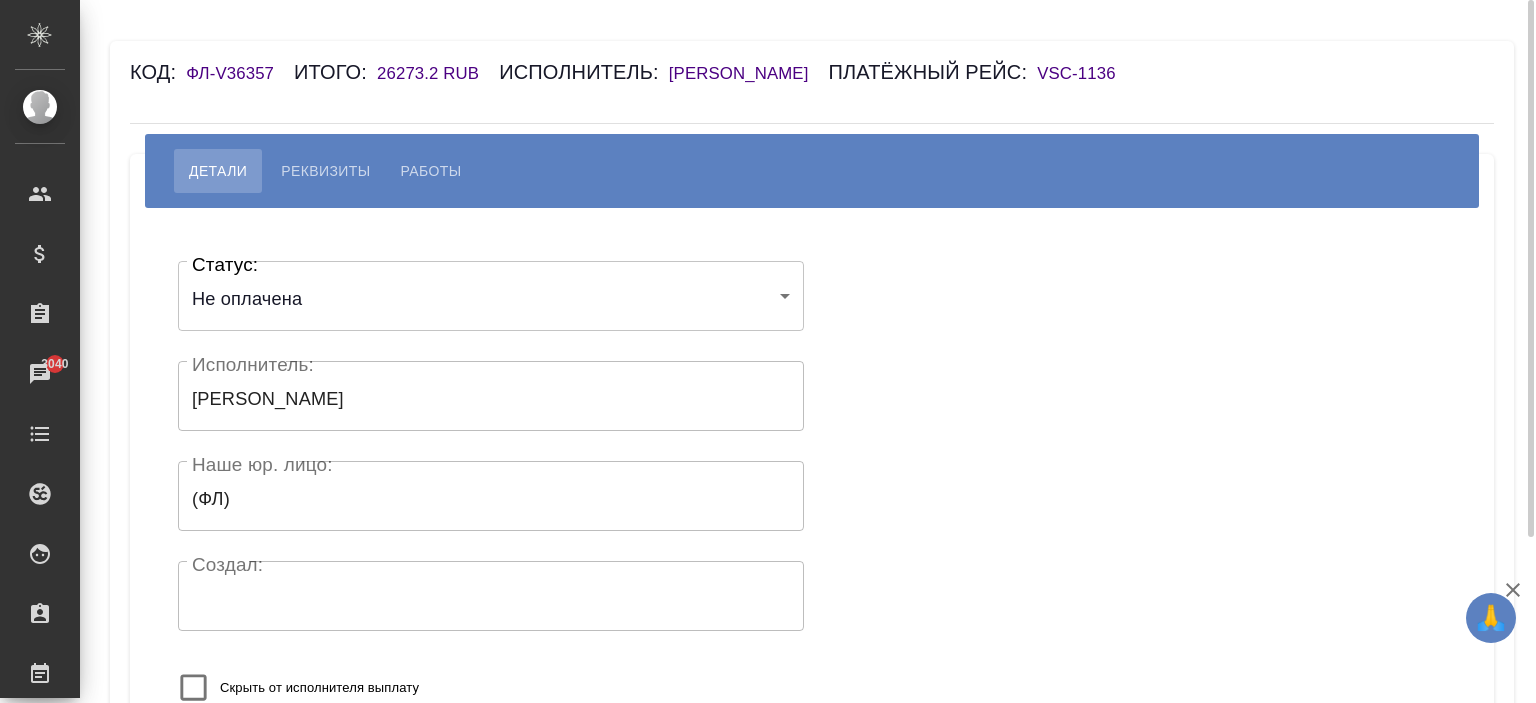 click on "Код: ФЛ-V36357 Итого: 26273.2 RUB Исполнитель: Семёнов Дмитрий Игоревич Платёжный рейс: VSC-1136" at bounding box center [698, 72] 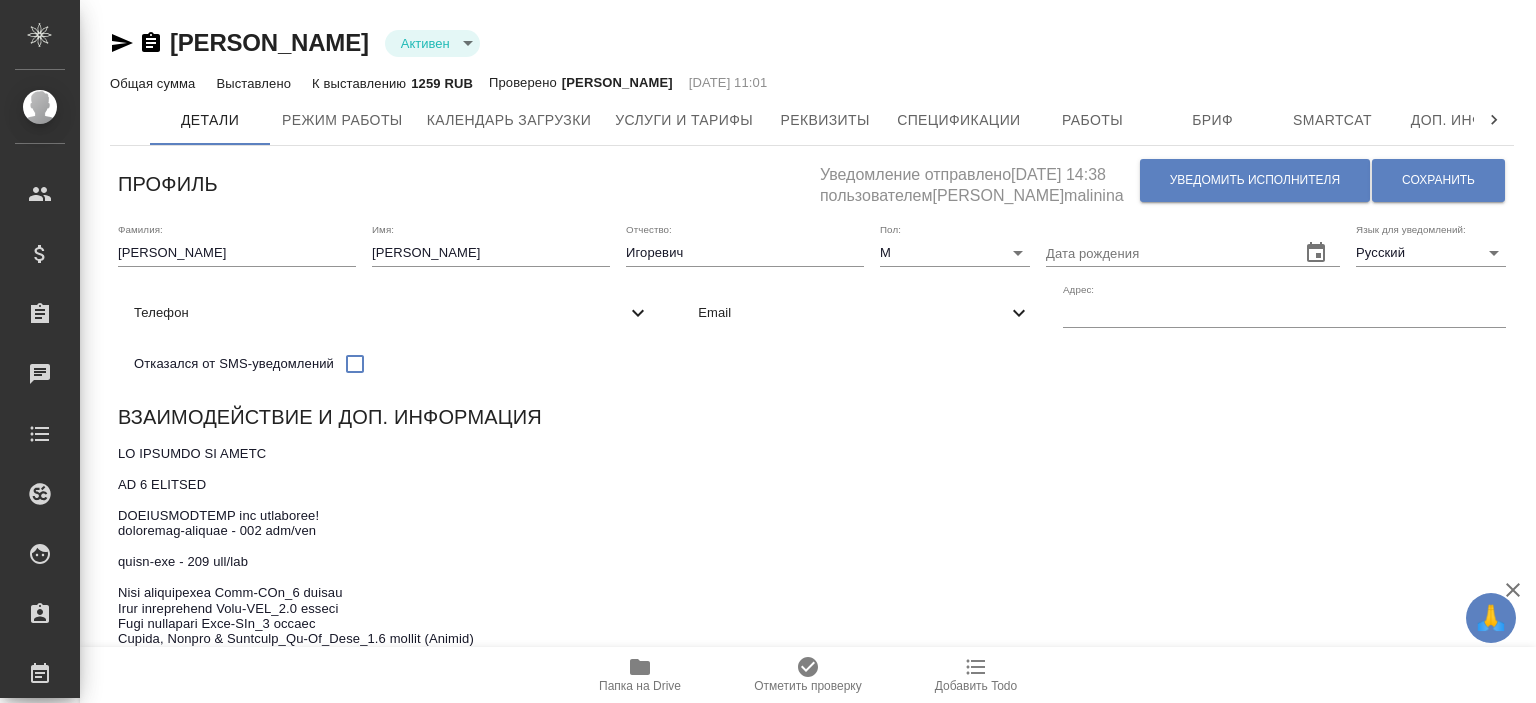scroll, scrollTop: 0, scrollLeft: 0, axis: both 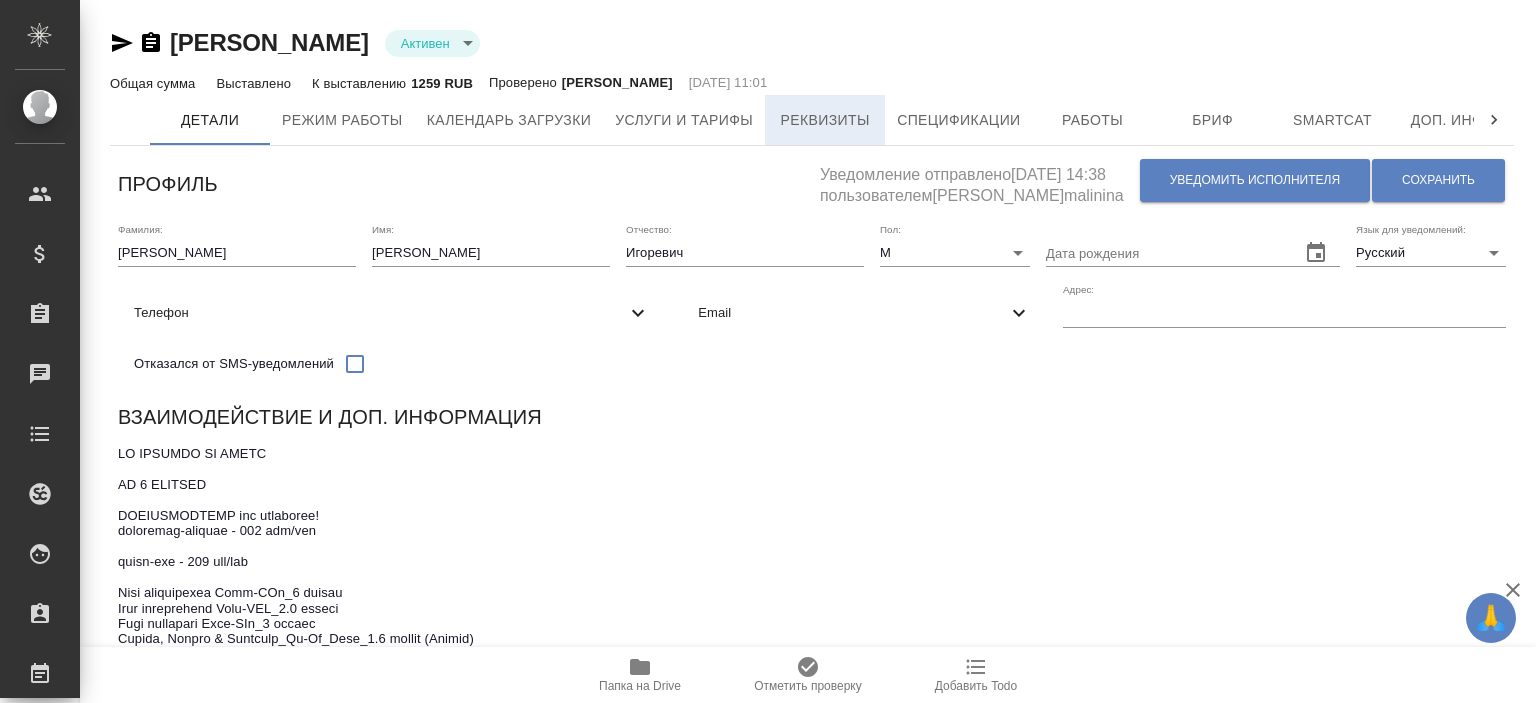 click on "Реквизиты" at bounding box center (825, 120) 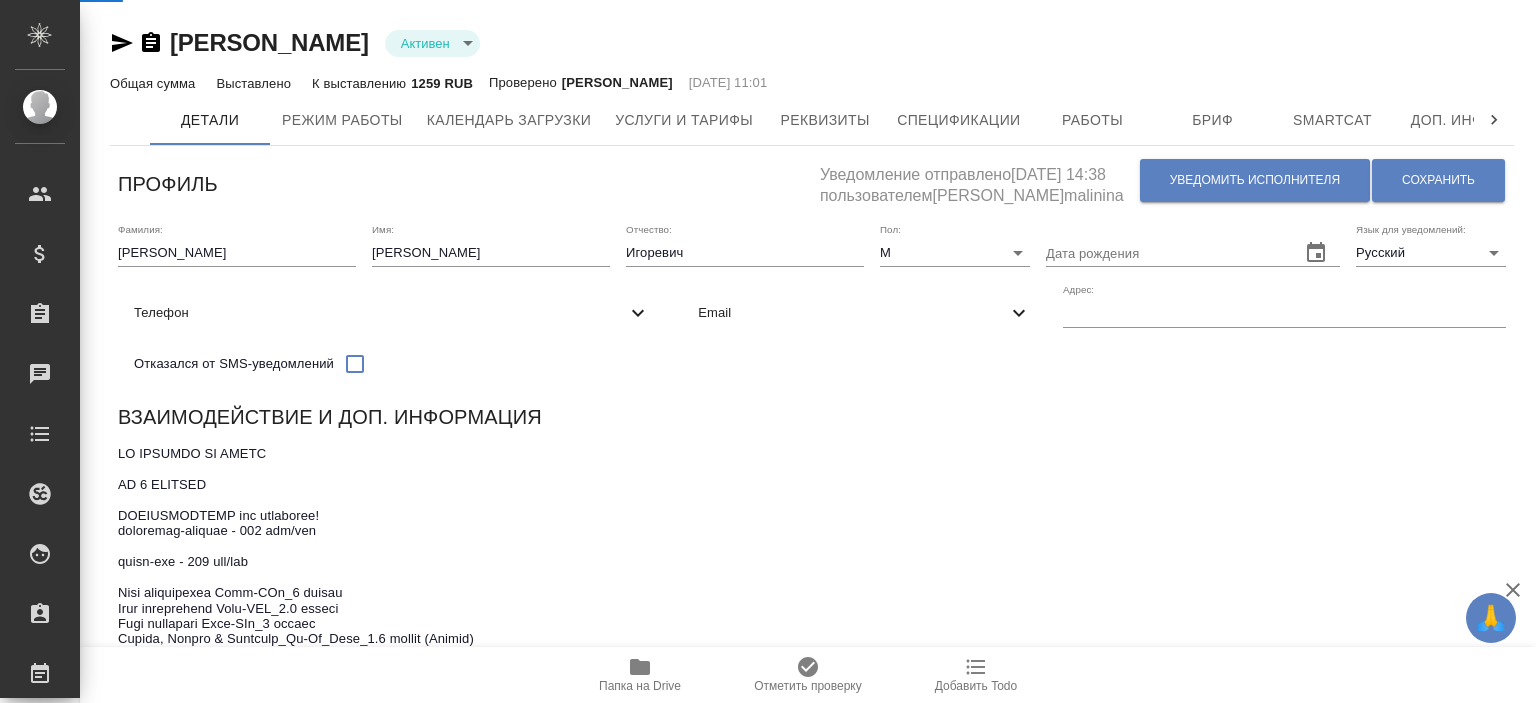 type on "DejaVuTrados 2007, 2009. SmartCAT" 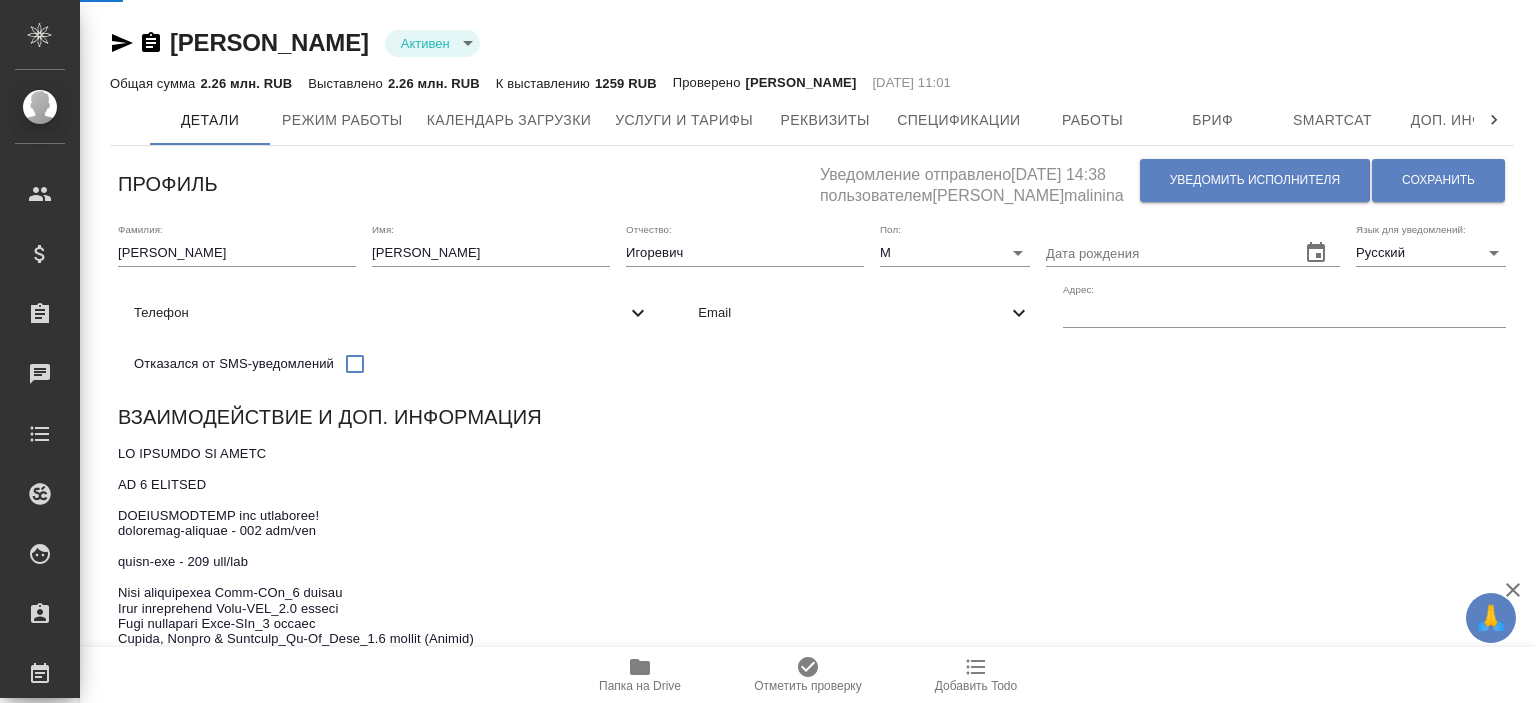 select on "10" 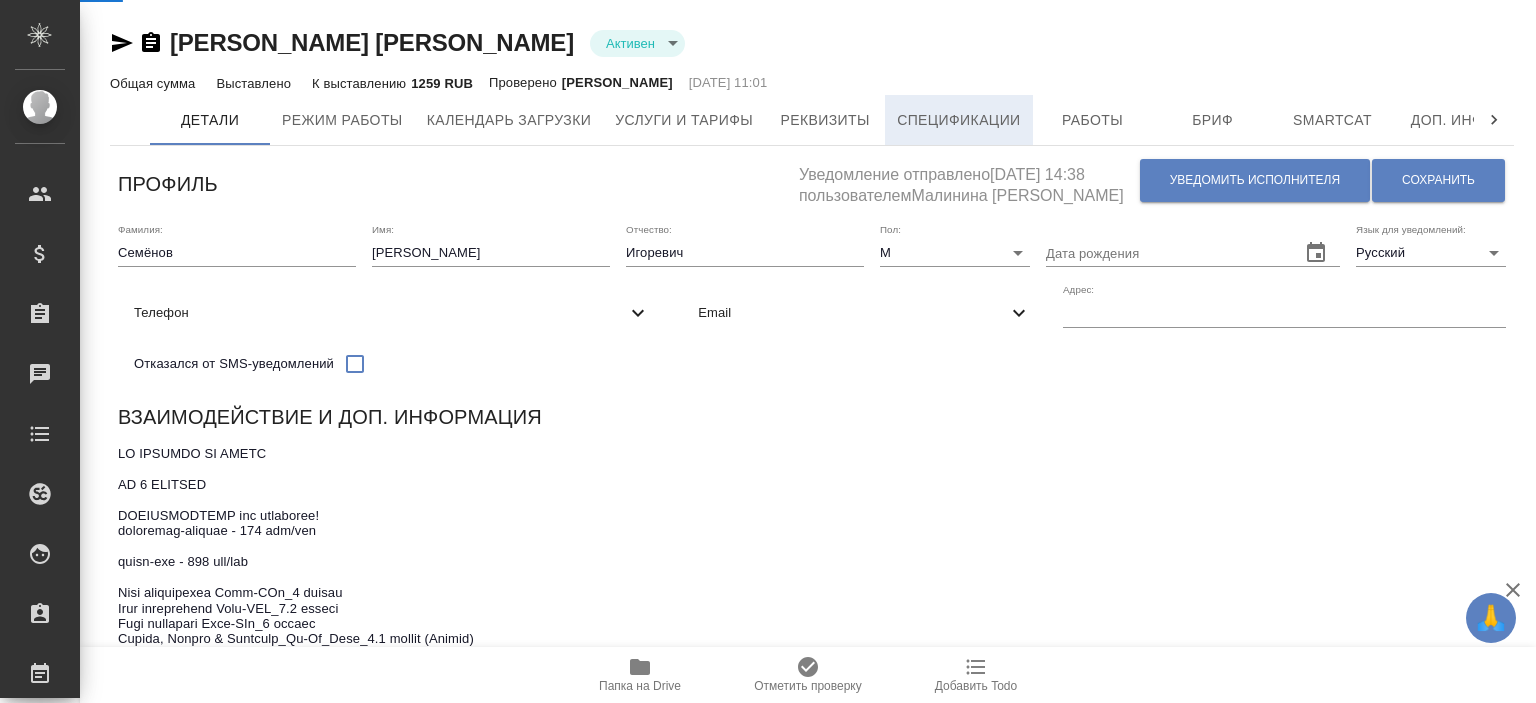 scroll, scrollTop: 0, scrollLeft: 0, axis: both 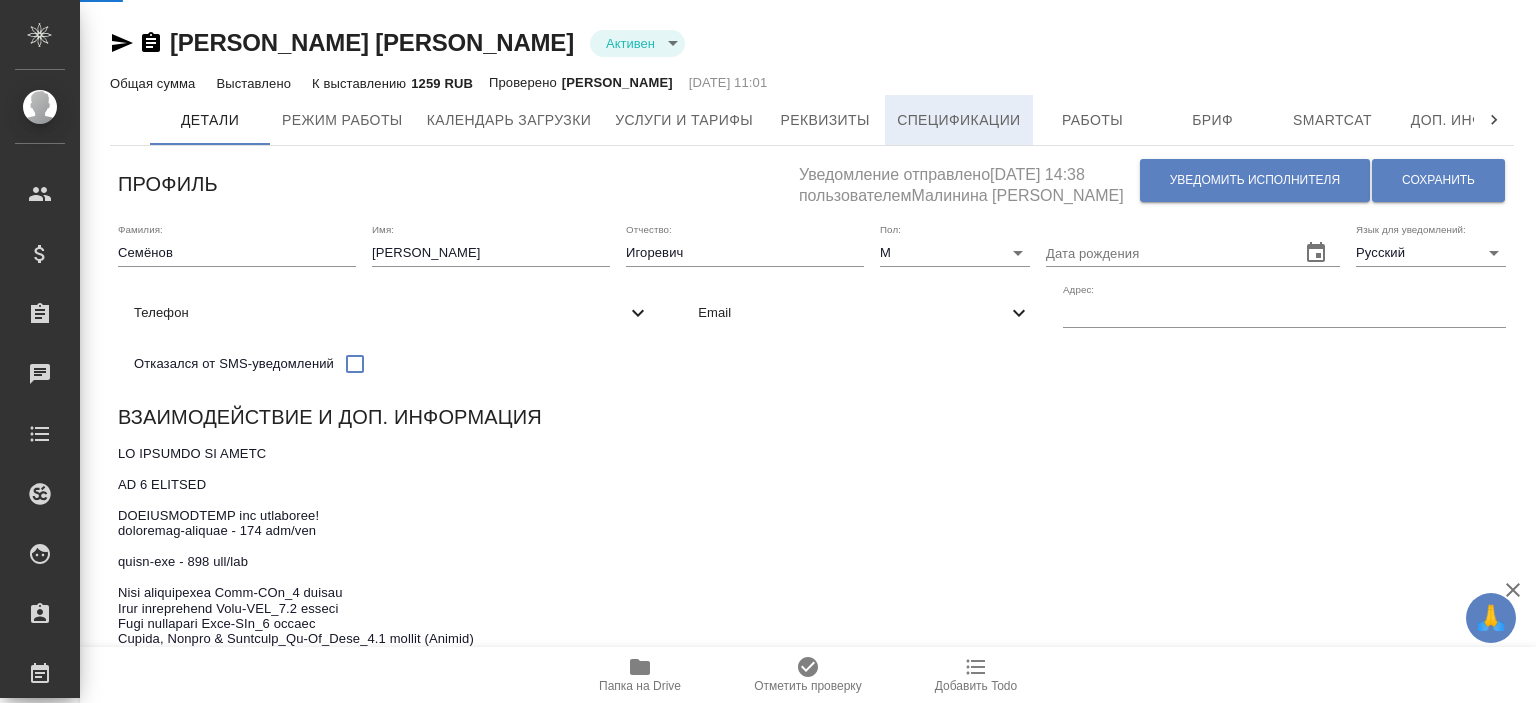 click on "Спецификации" at bounding box center (958, 120) 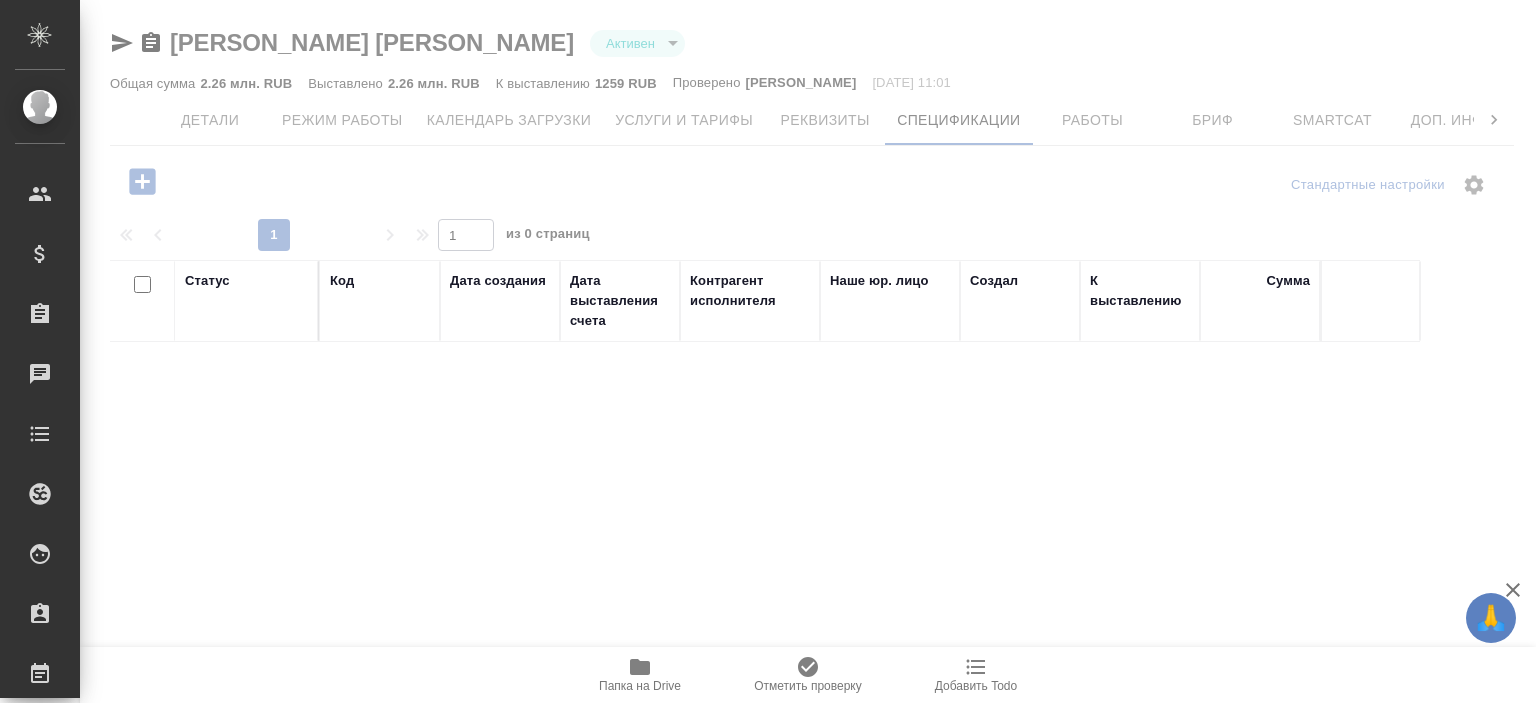 click at bounding box center (808, 351) 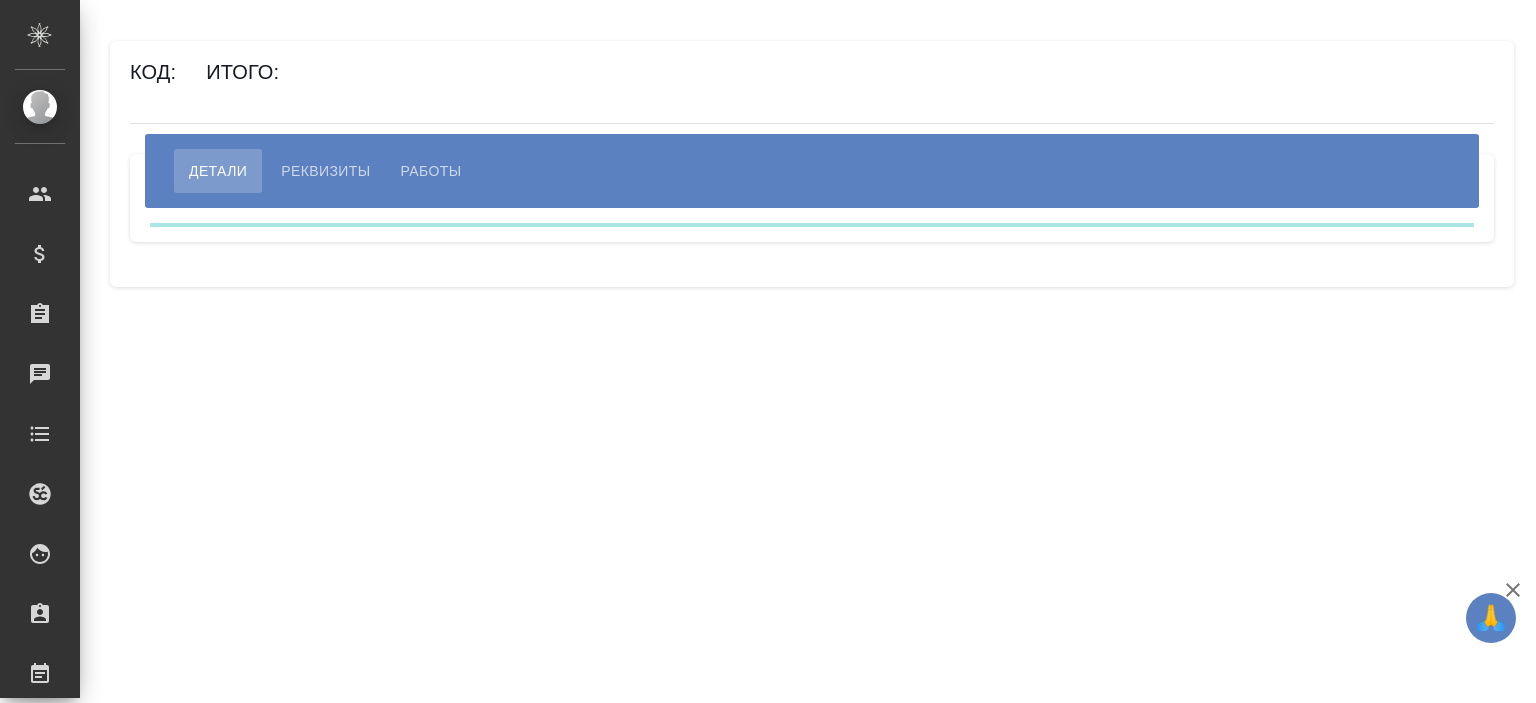 scroll, scrollTop: 0, scrollLeft: 0, axis: both 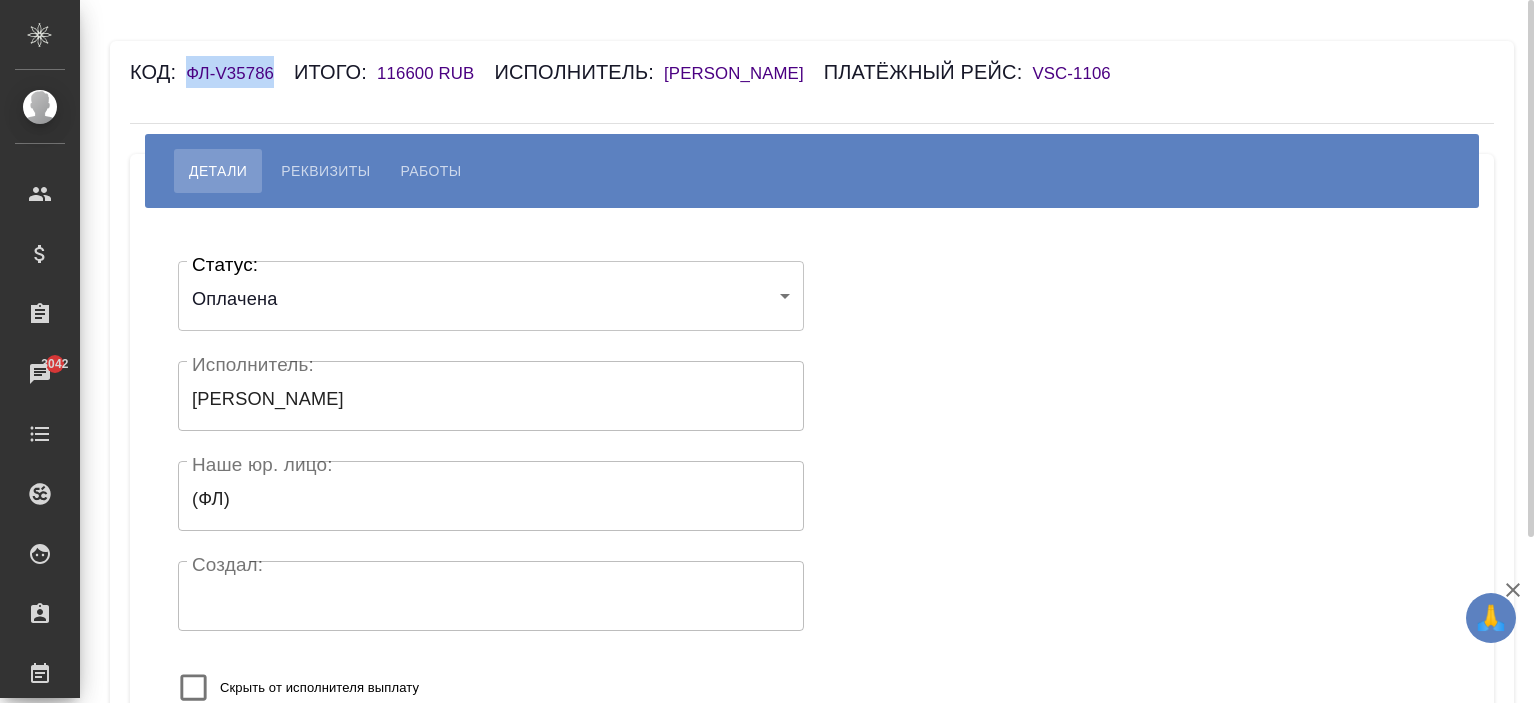 drag, startPoint x: 233, startPoint y: 63, endPoint x: 187, endPoint y: 77, distance: 48.08326 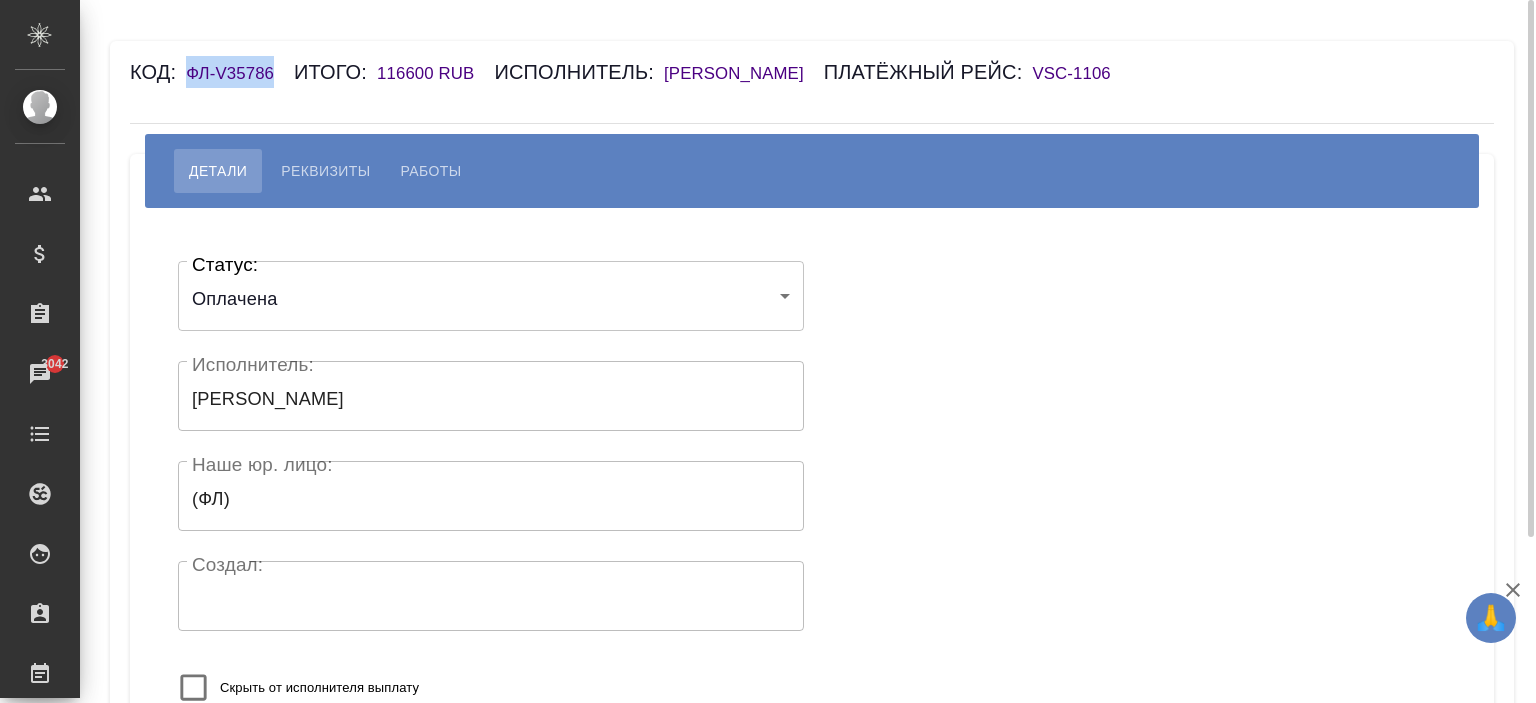 copy on "ФЛ-V35786" 